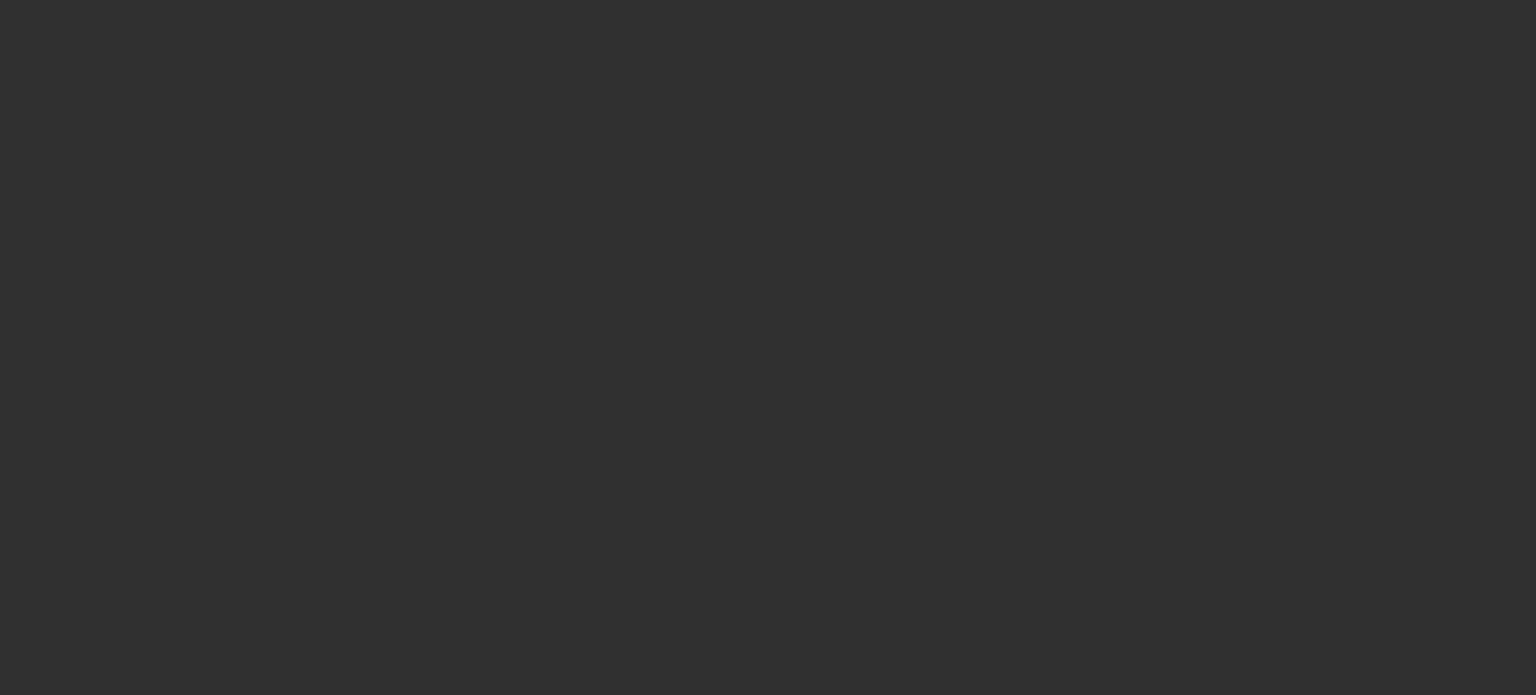 scroll, scrollTop: 0, scrollLeft: 0, axis: both 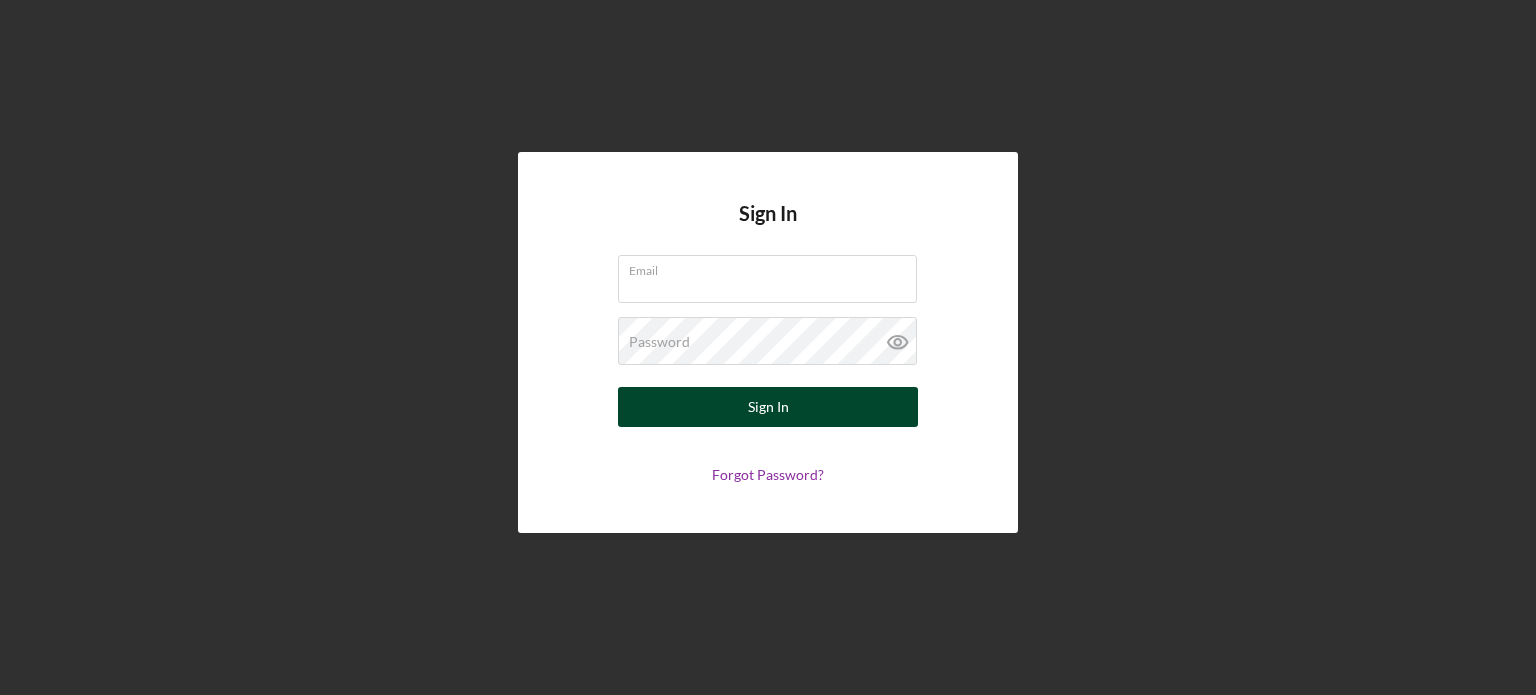 type on "[EMAIL]" 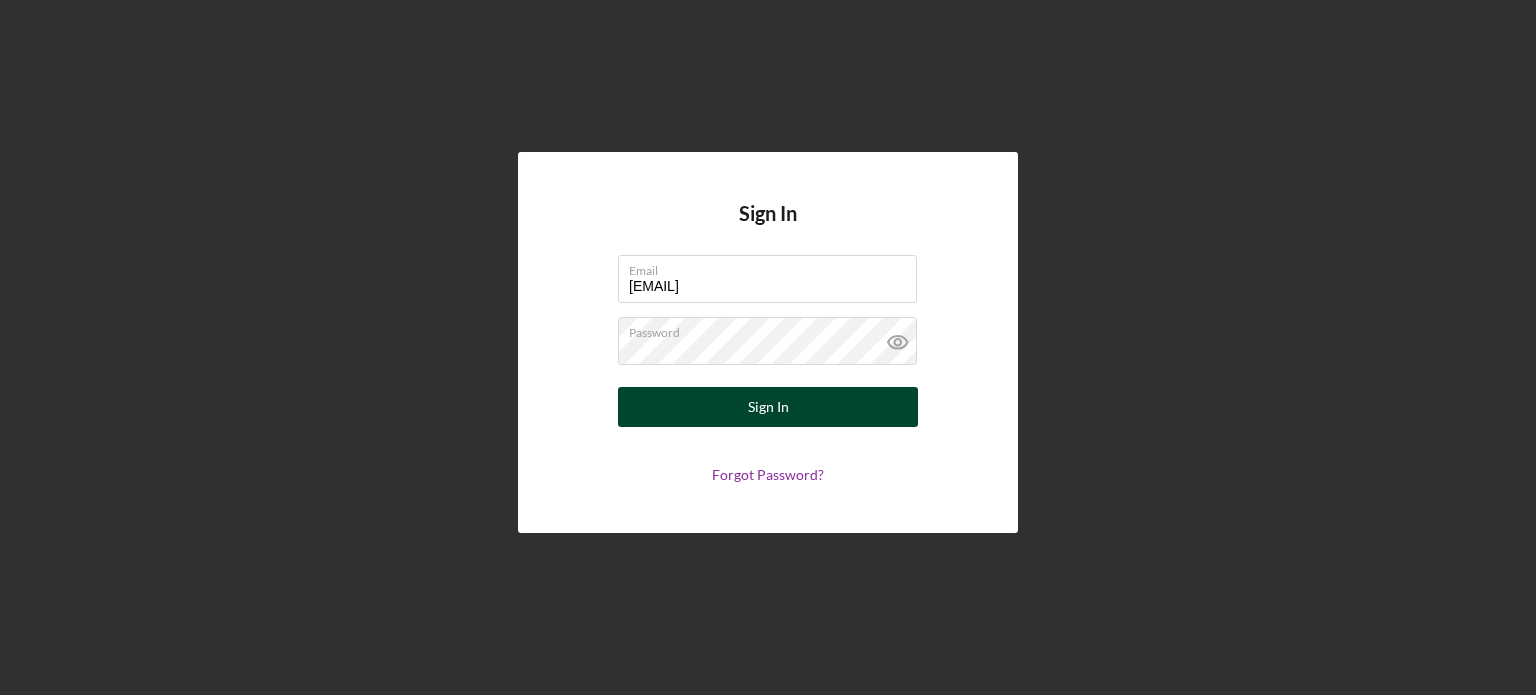 click on "Sign In" at bounding box center (768, 407) 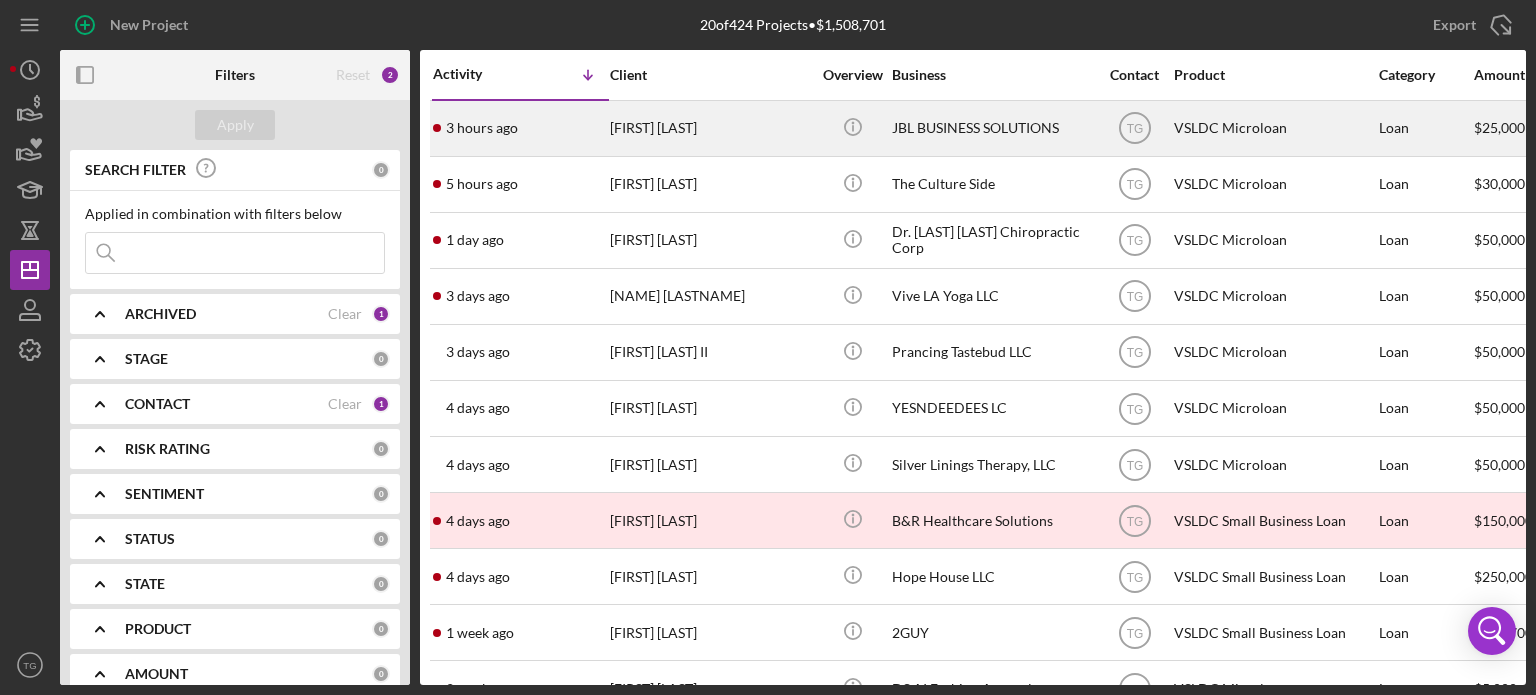 click on "[FIRST] [LAST]" at bounding box center [710, 128] 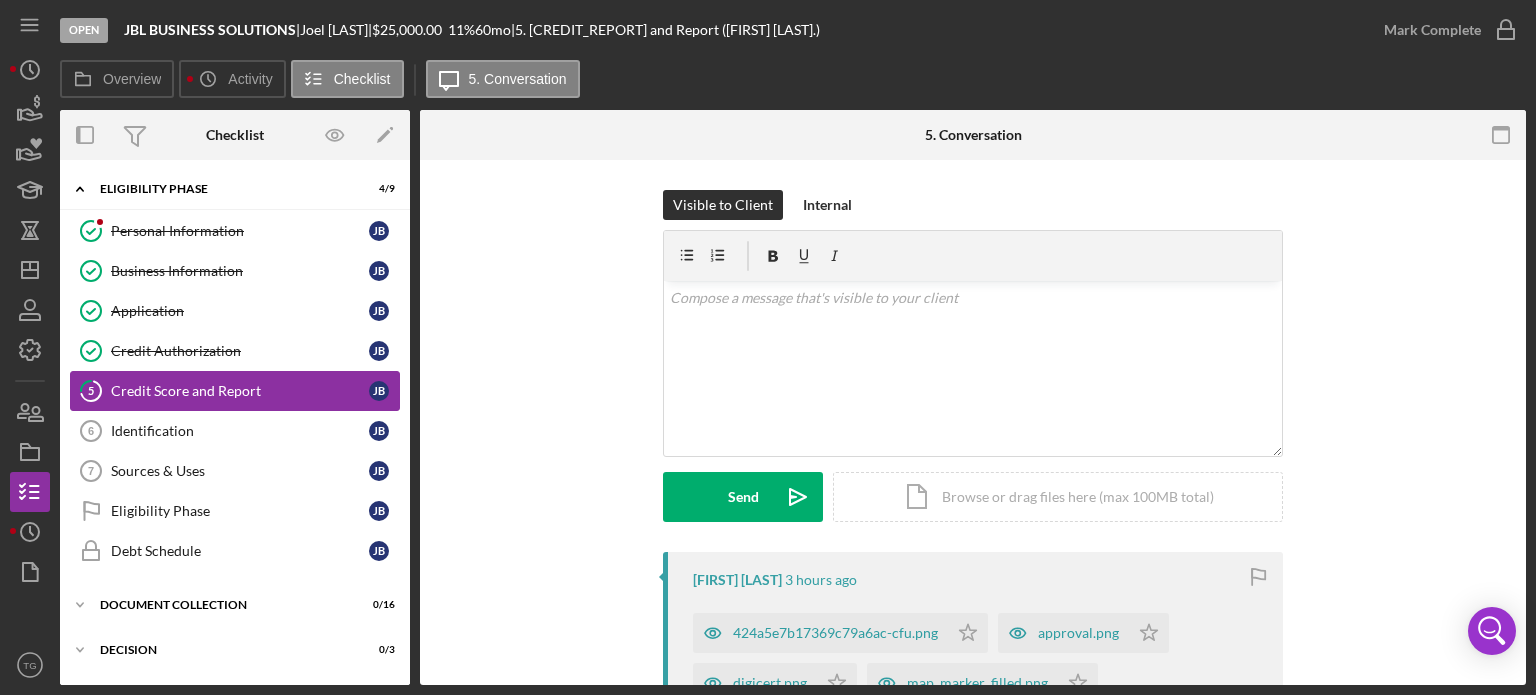 click on "Credit Score and Report" at bounding box center [240, 391] 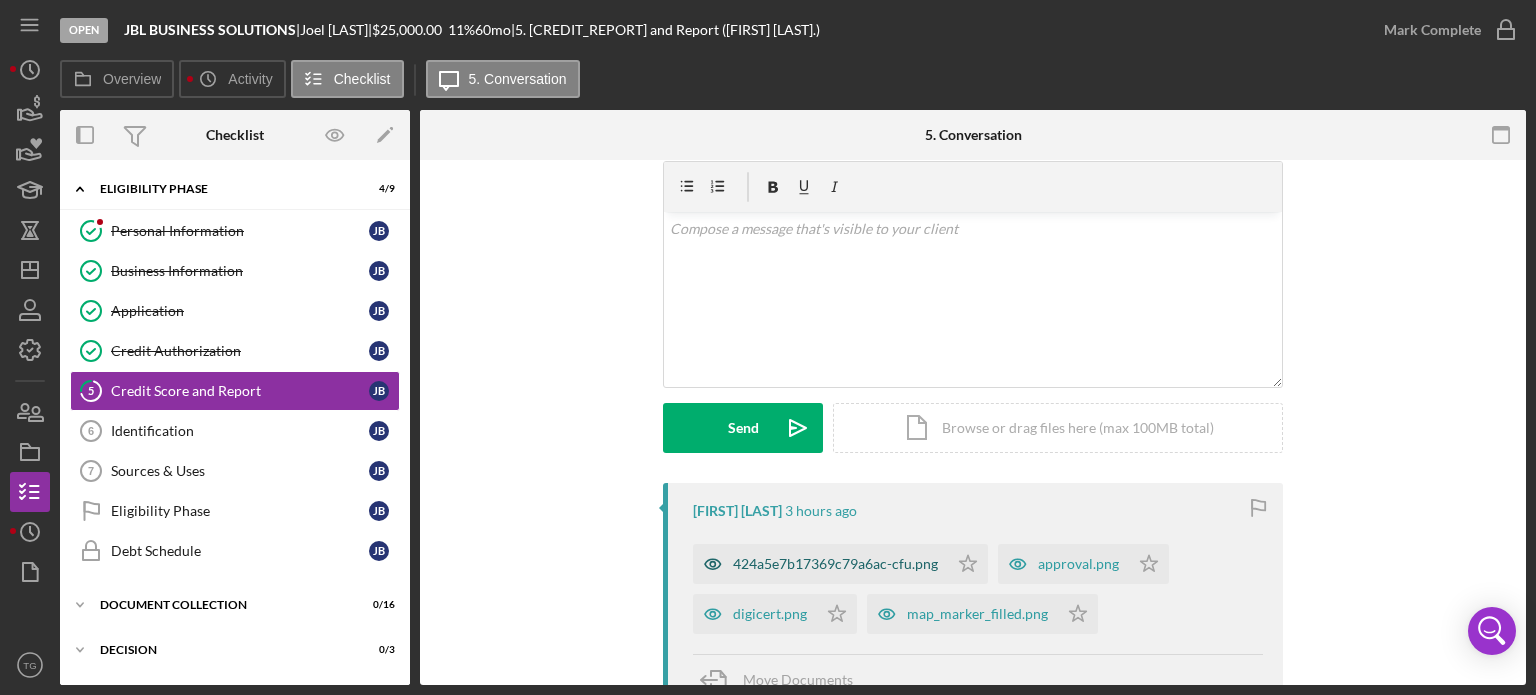 scroll, scrollTop: 200, scrollLeft: 0, axis: vertical 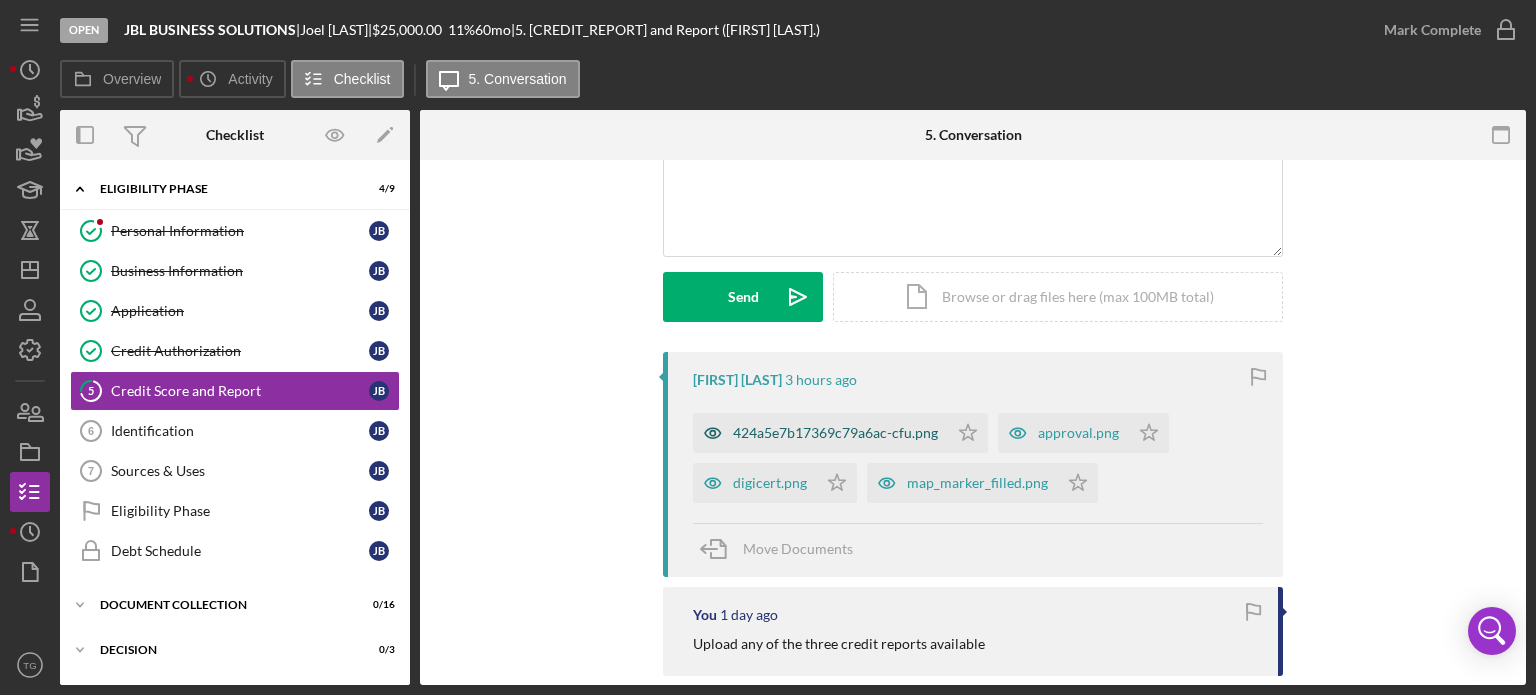 click on "424a5e7b17369c79a6ac-cfu.png" at bounding box center (835, 433) 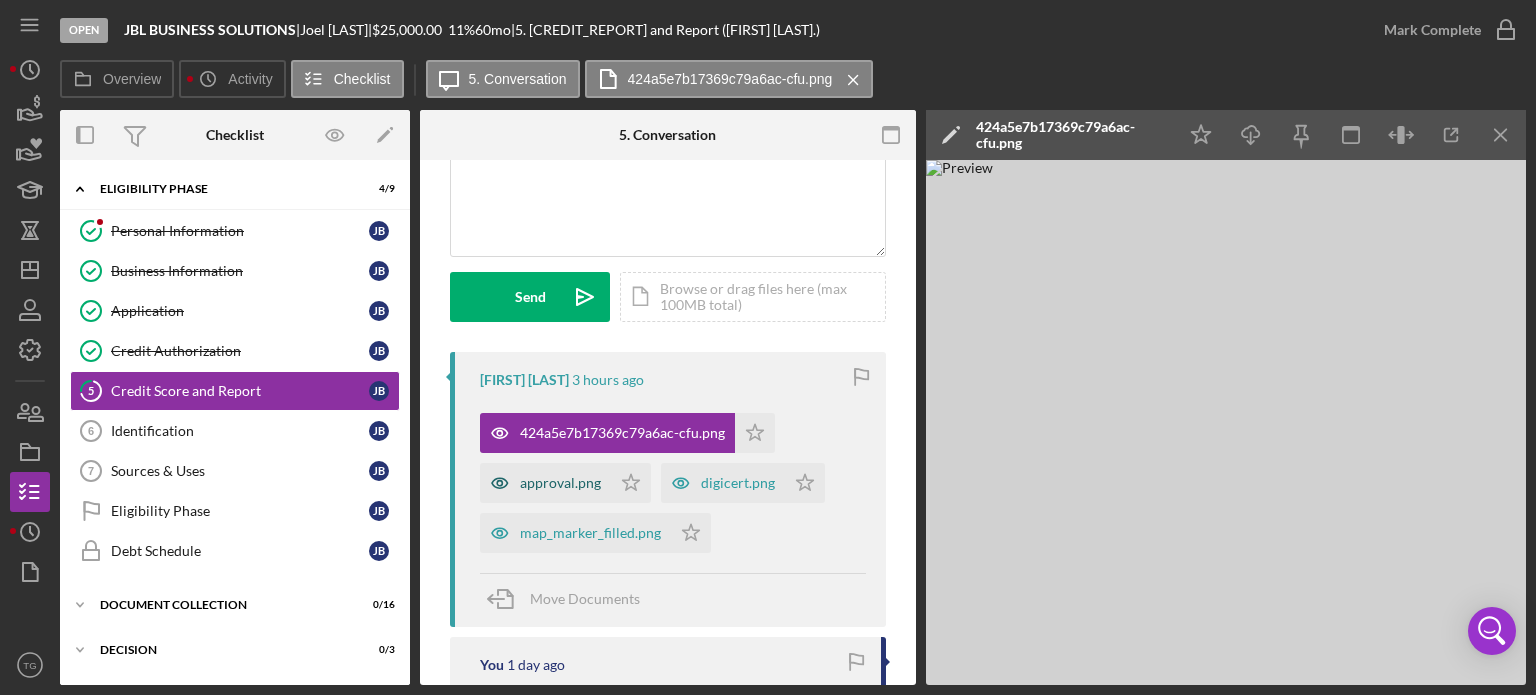 click on "approval.png" at bounding box center (560, 483) 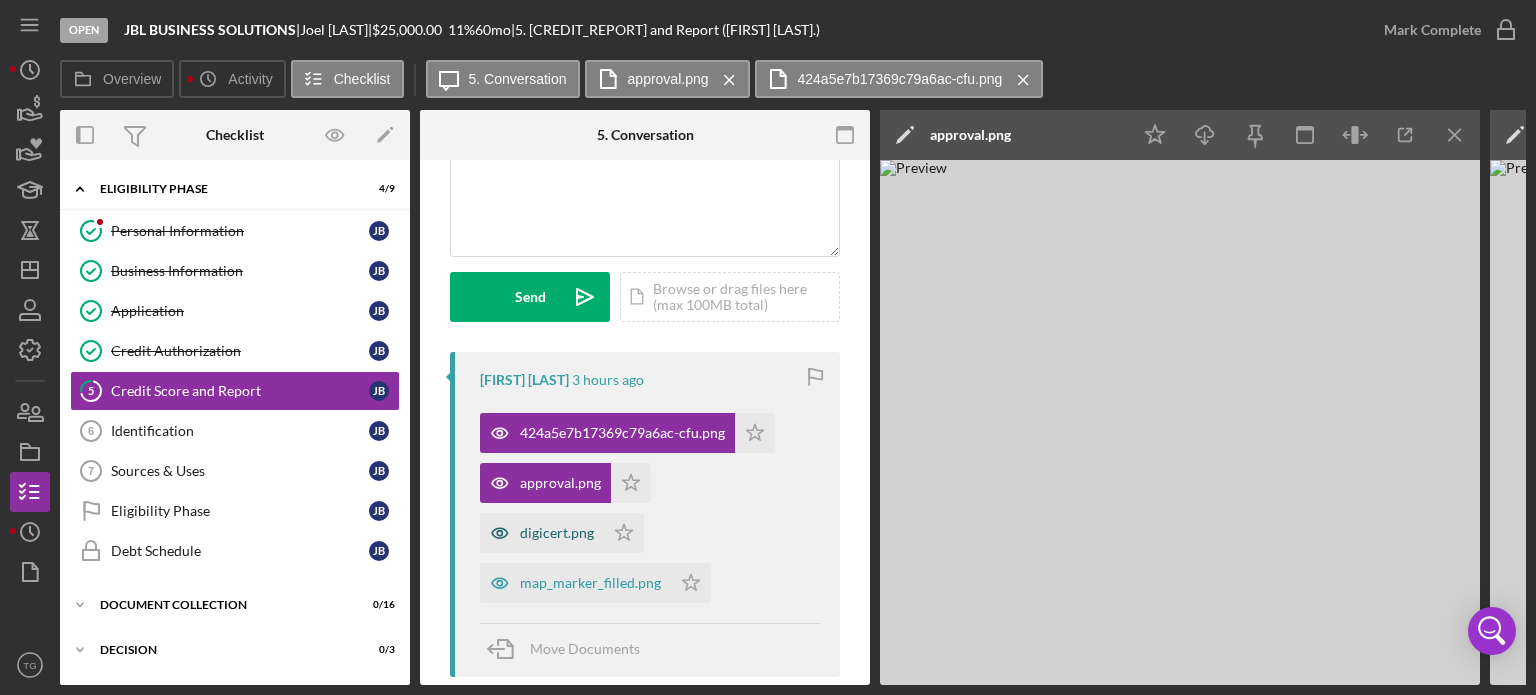 click on "digicert.png" at bounding box center [542, 533] 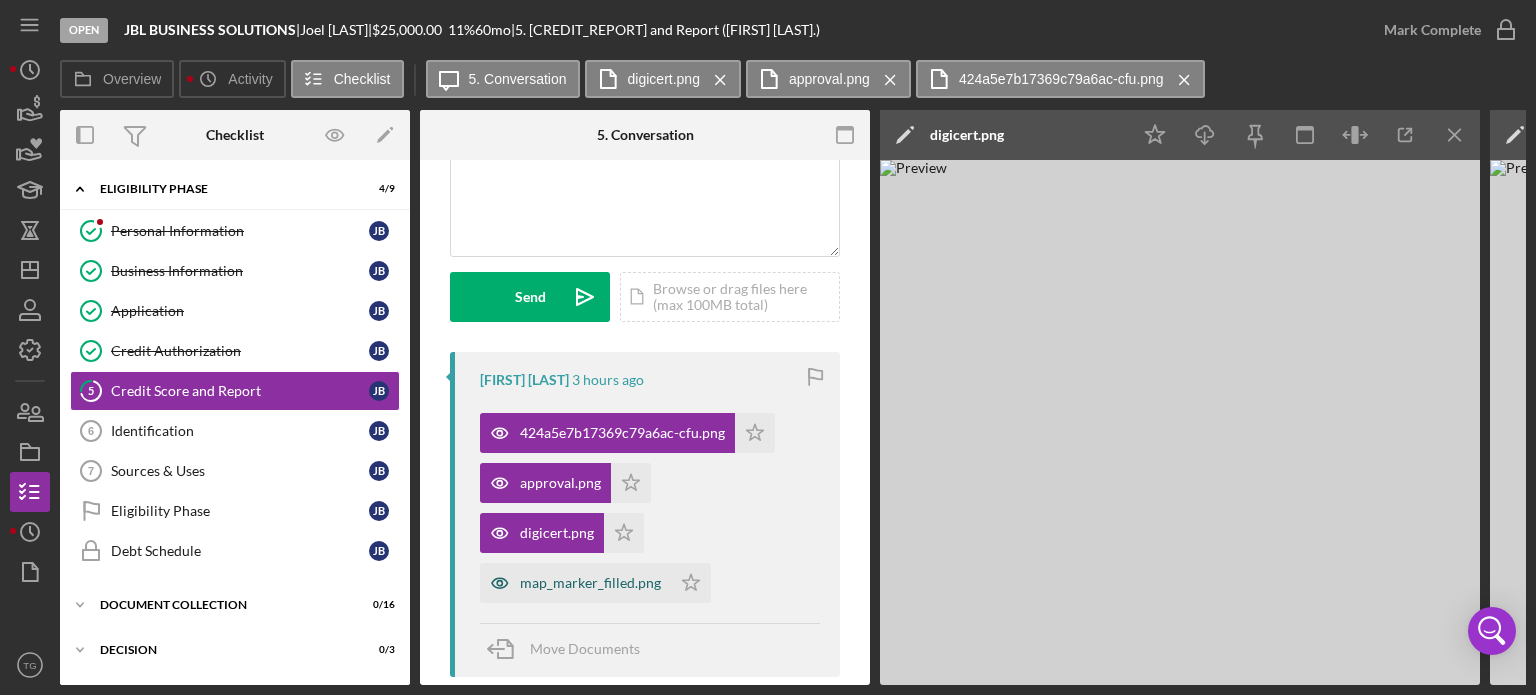 click on "map_marker_filled.png" at bounding box center [575, 583] 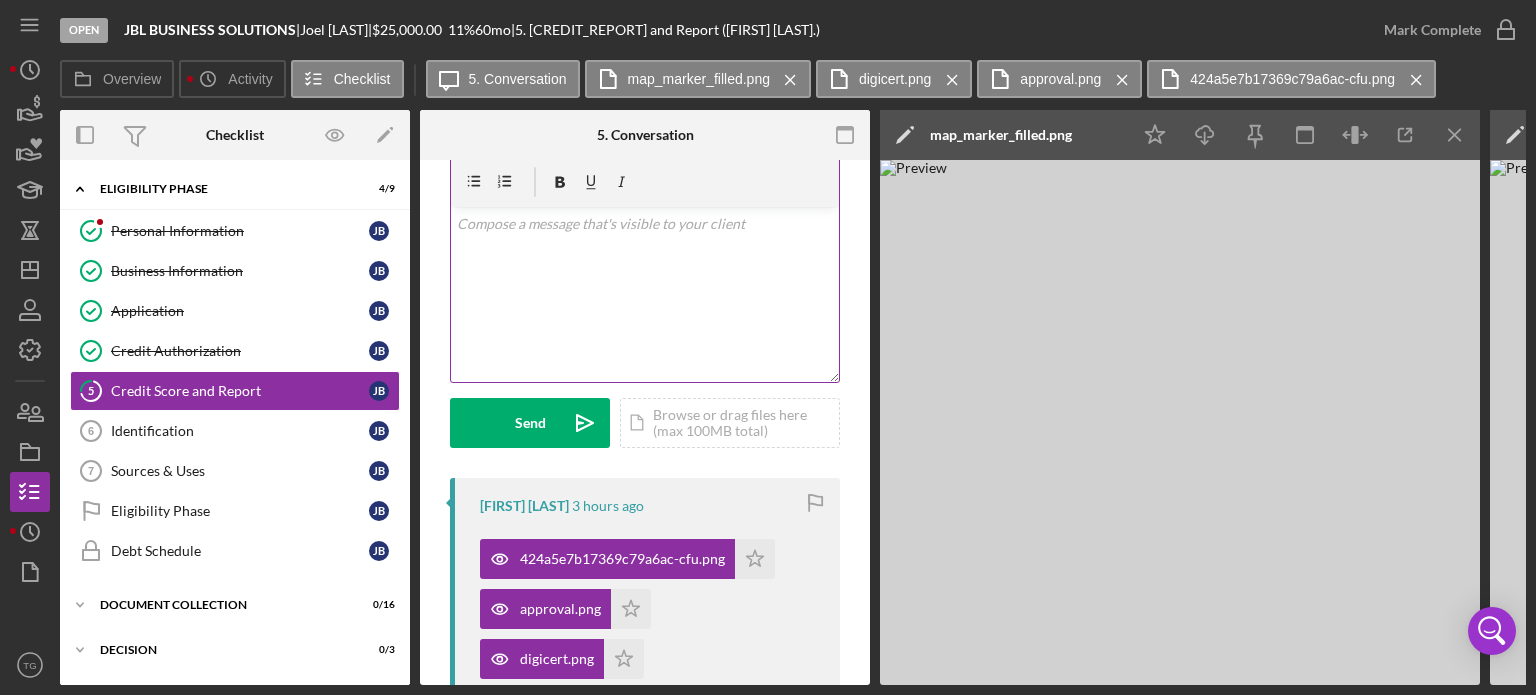 scroll, scrollTop: 300, scrollLeft: 0, axis: vertical 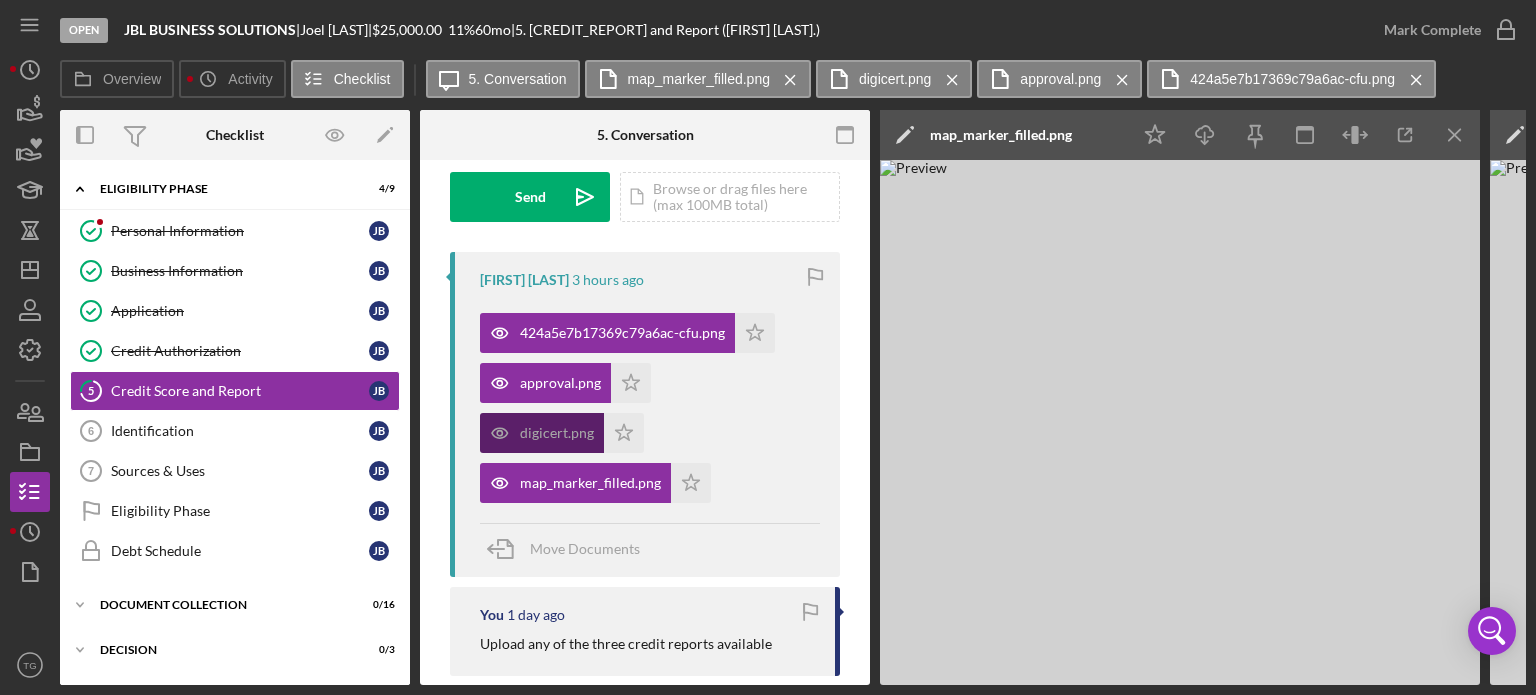 click on "digicert.png" at bounding box center (557, 433) 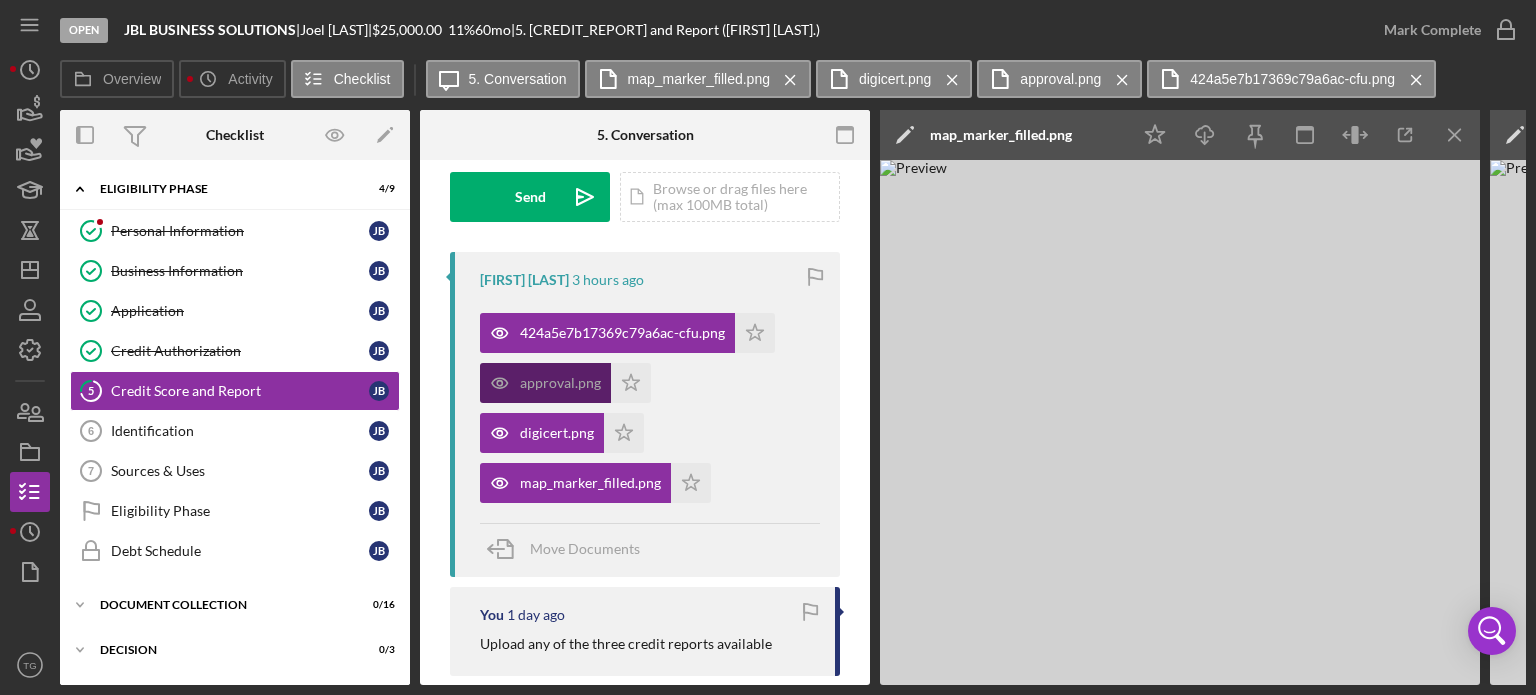 click on "approval.png" at bounding box center [560, 383] 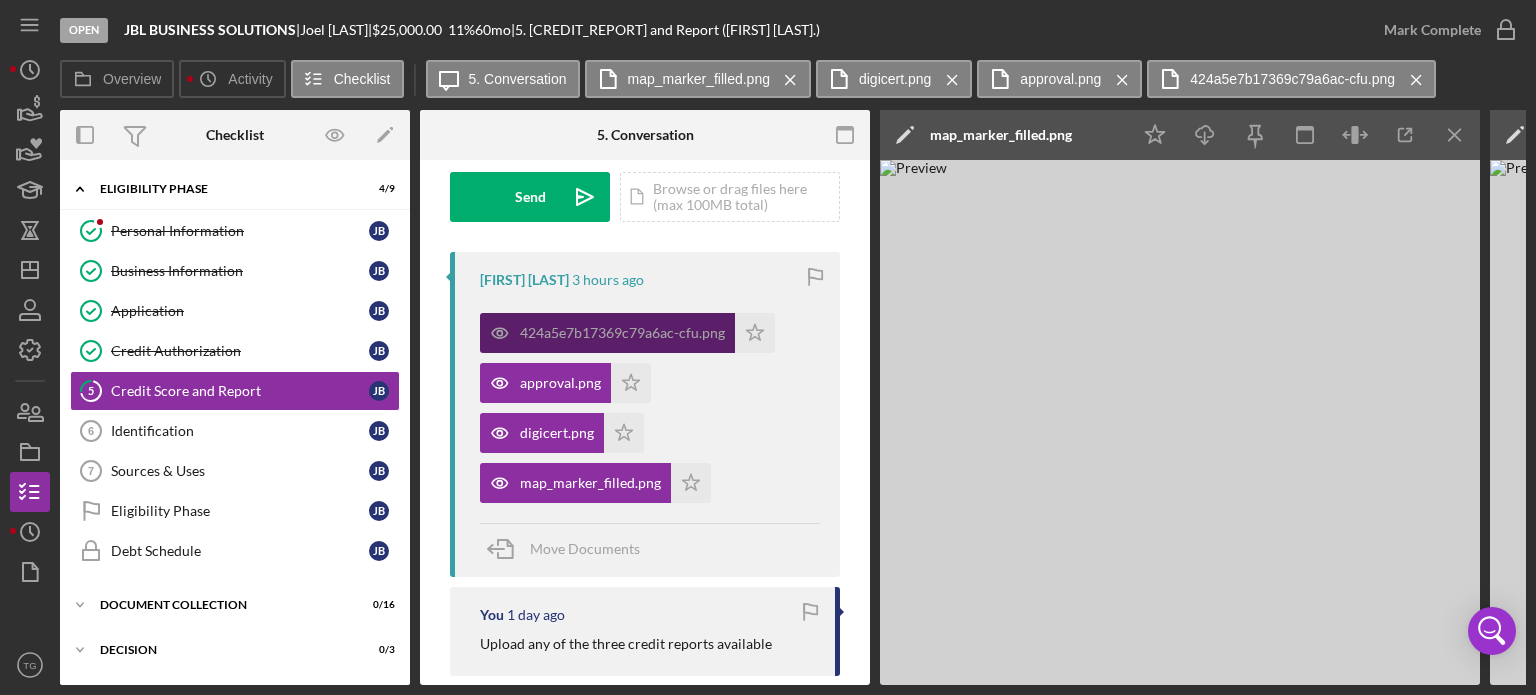 click on "424a5e7b17369c79a6ac-cfu.png" at bounding box center [622, 333] 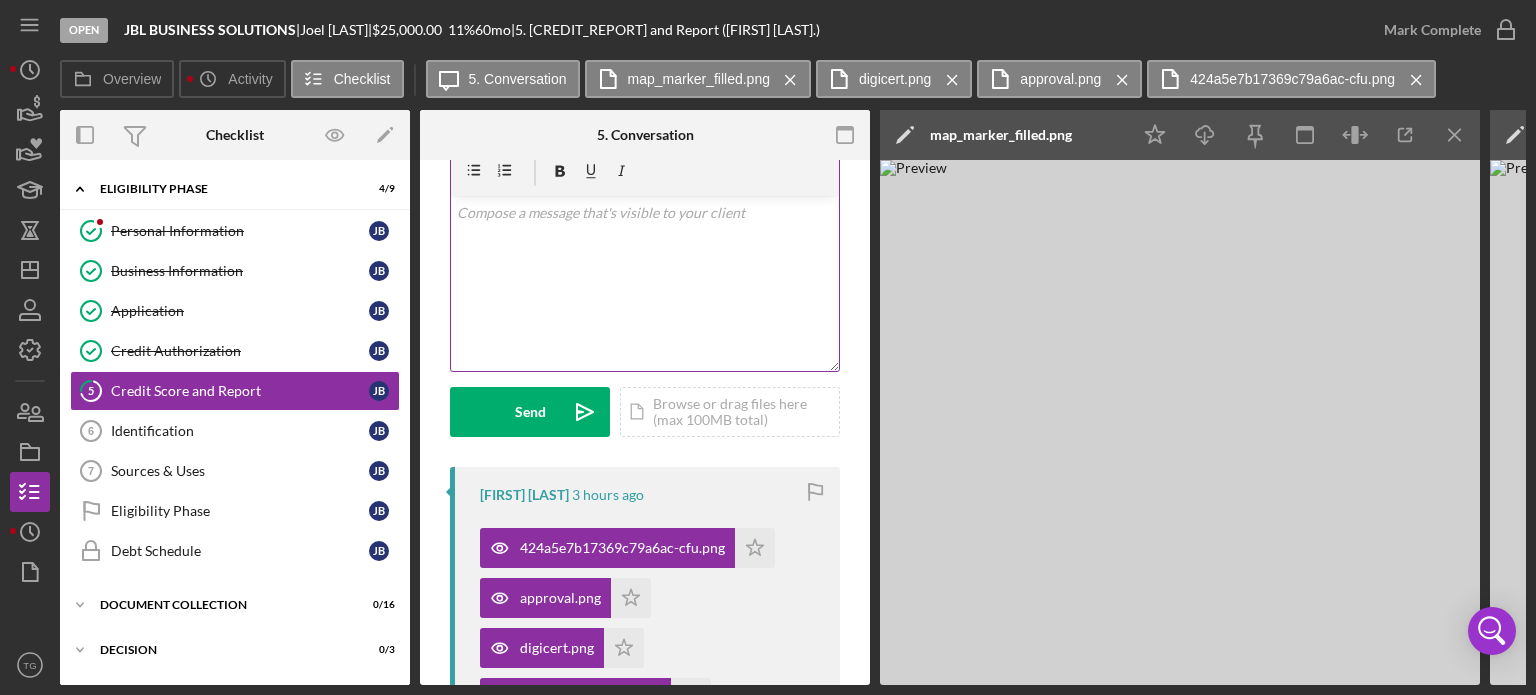 scroll, scrollTop: 0, scrollLeft: 0, axis: both 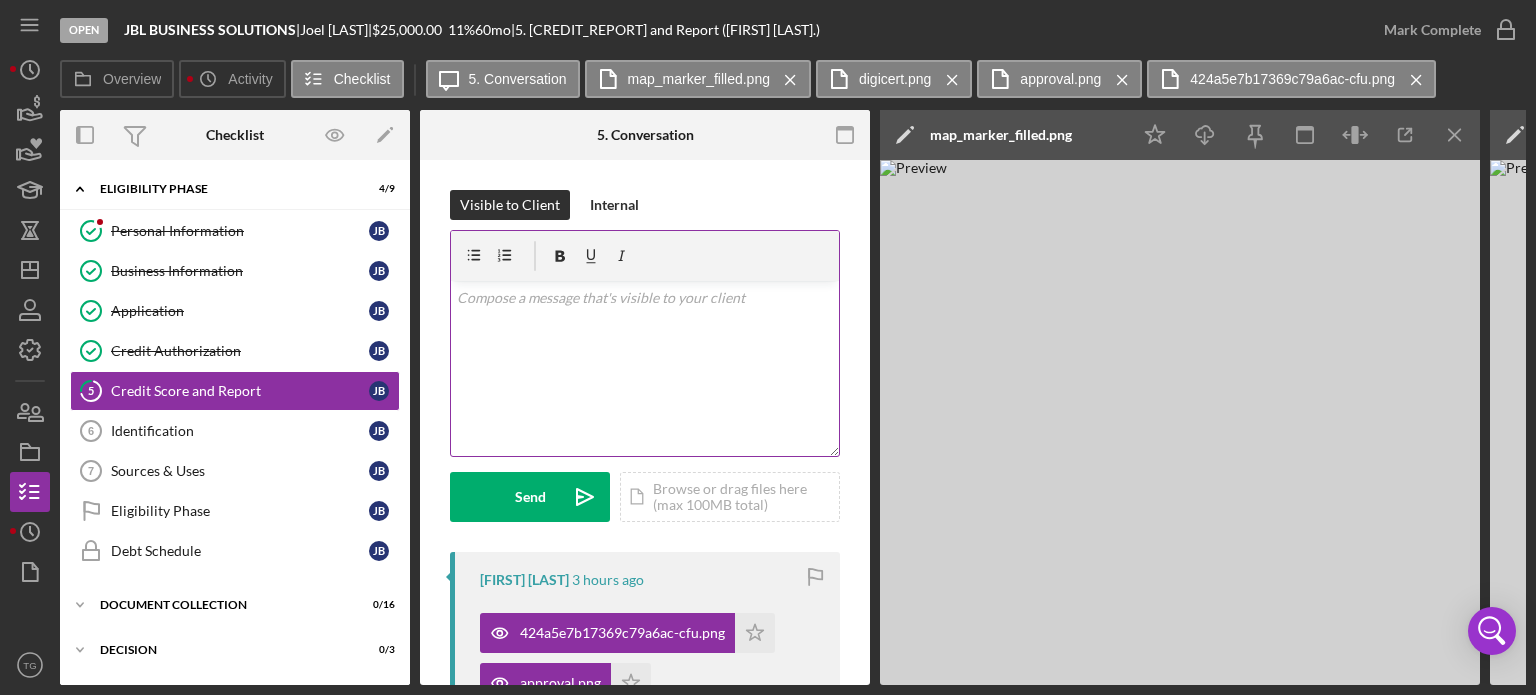 click at bounding box center (645, 298) 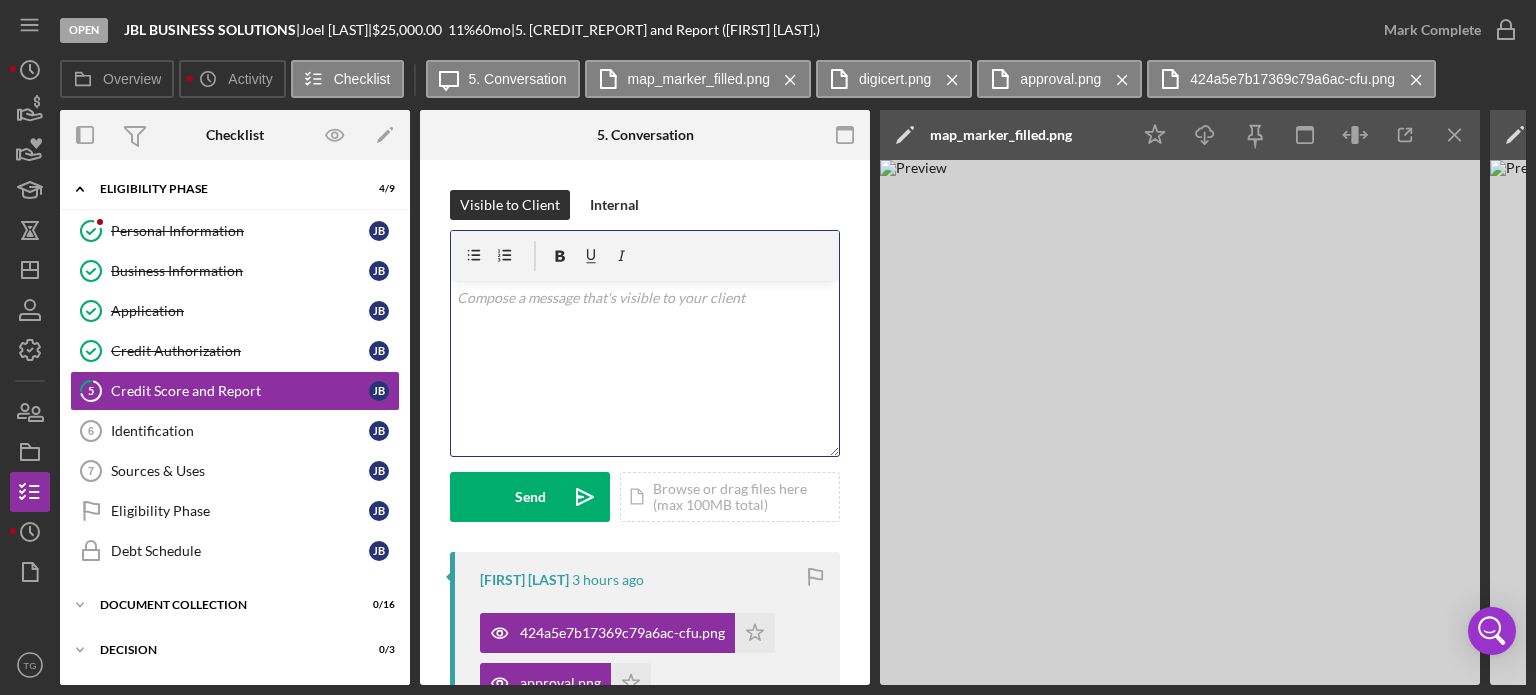 click at bounding box center [645, 298] 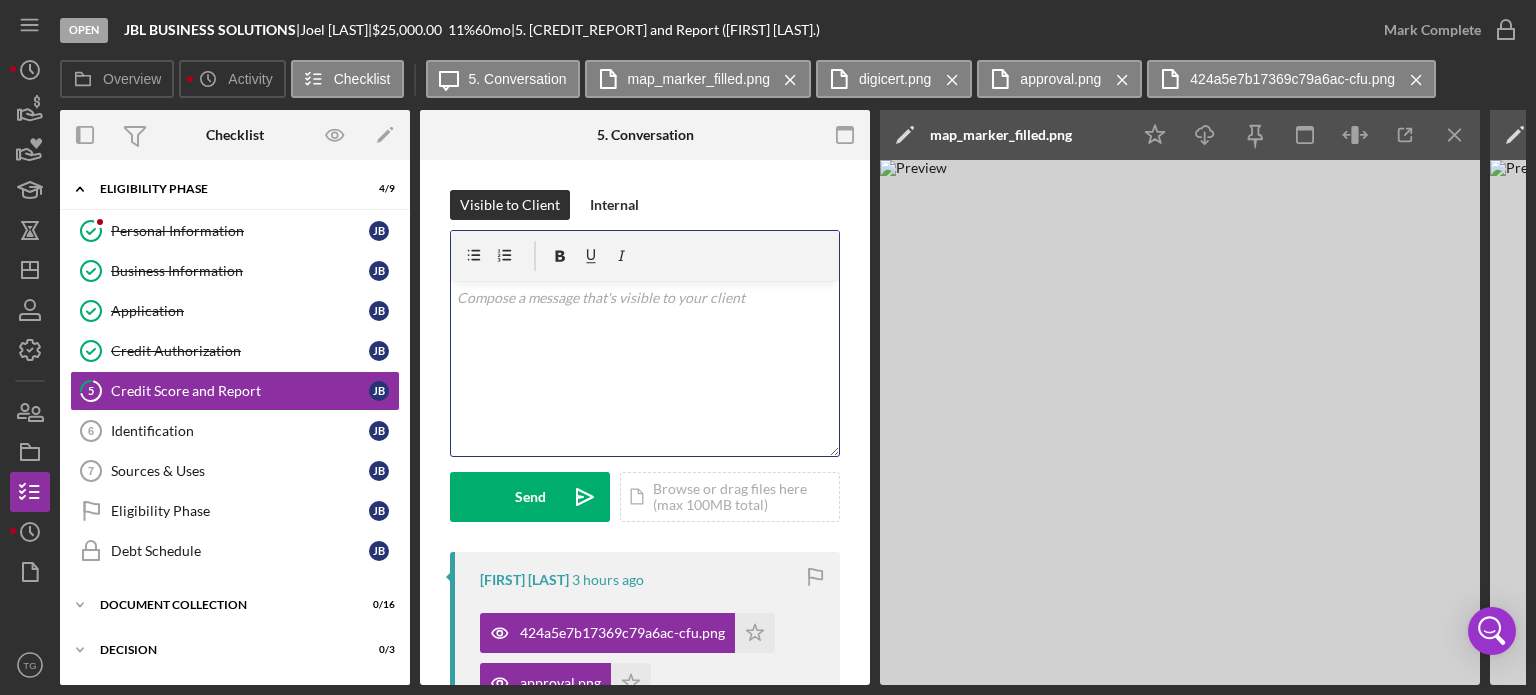 type 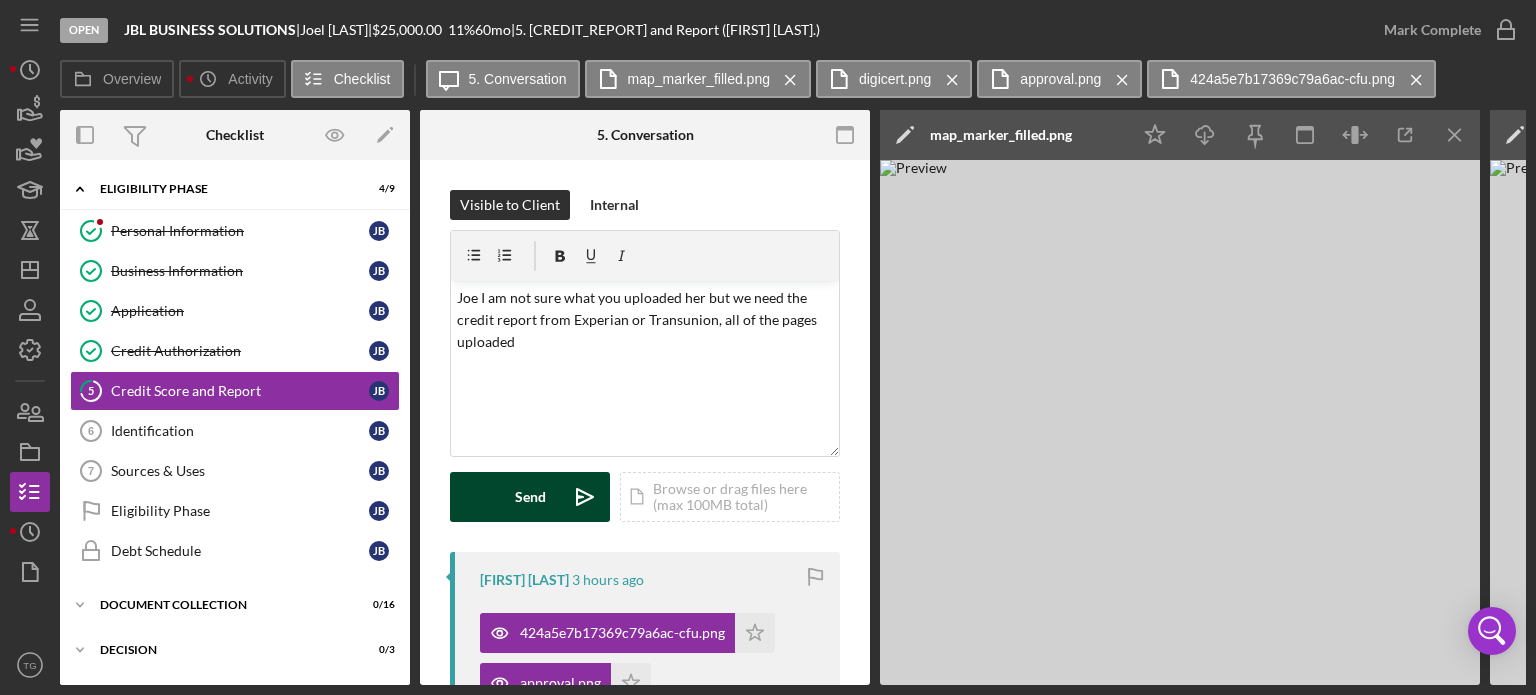 click on "Send" at bounding box center (530, 497) 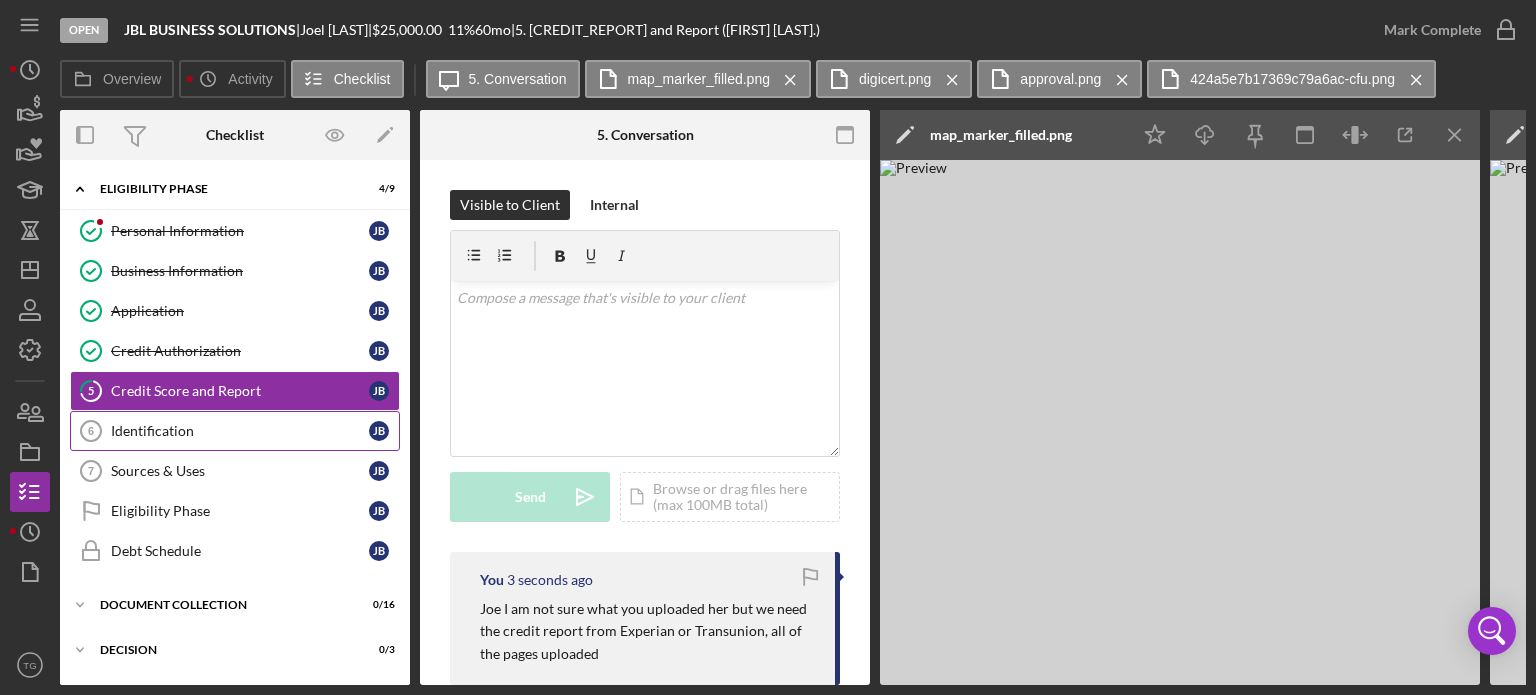 click on "Identification" at bounding box center (240, 431) 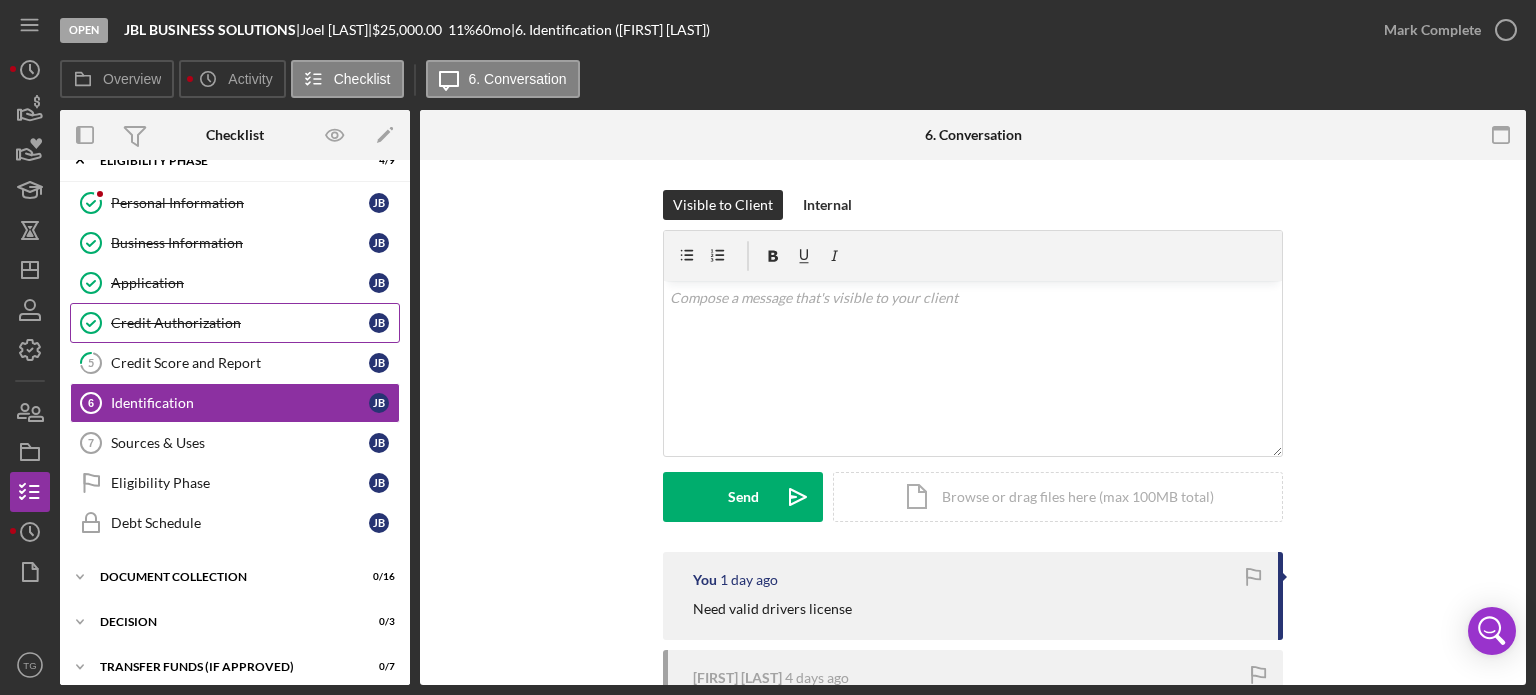 scroll, scrollTop: 0, scrollLeft: 0, axis: both 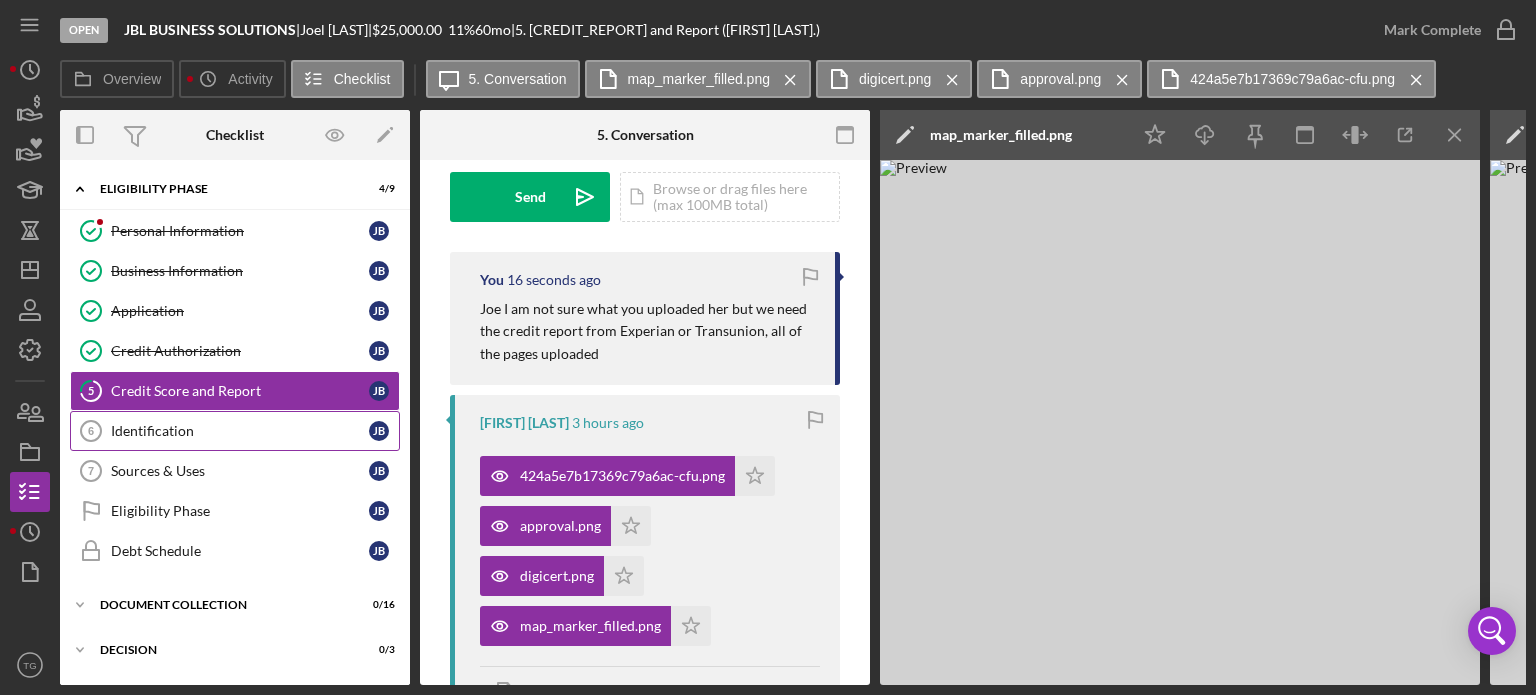 click on "Identification" at bounding box center [240, 431] 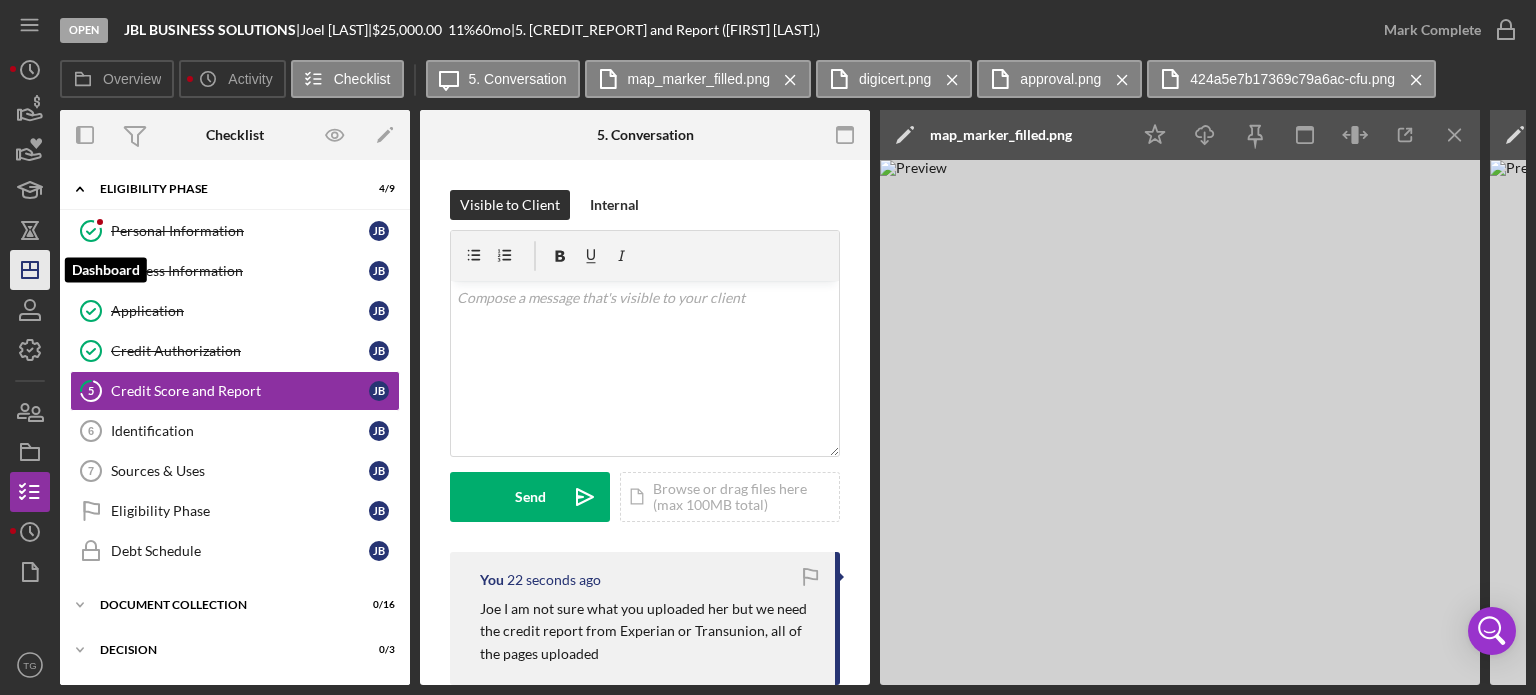 click on "Icon/Dashboard" 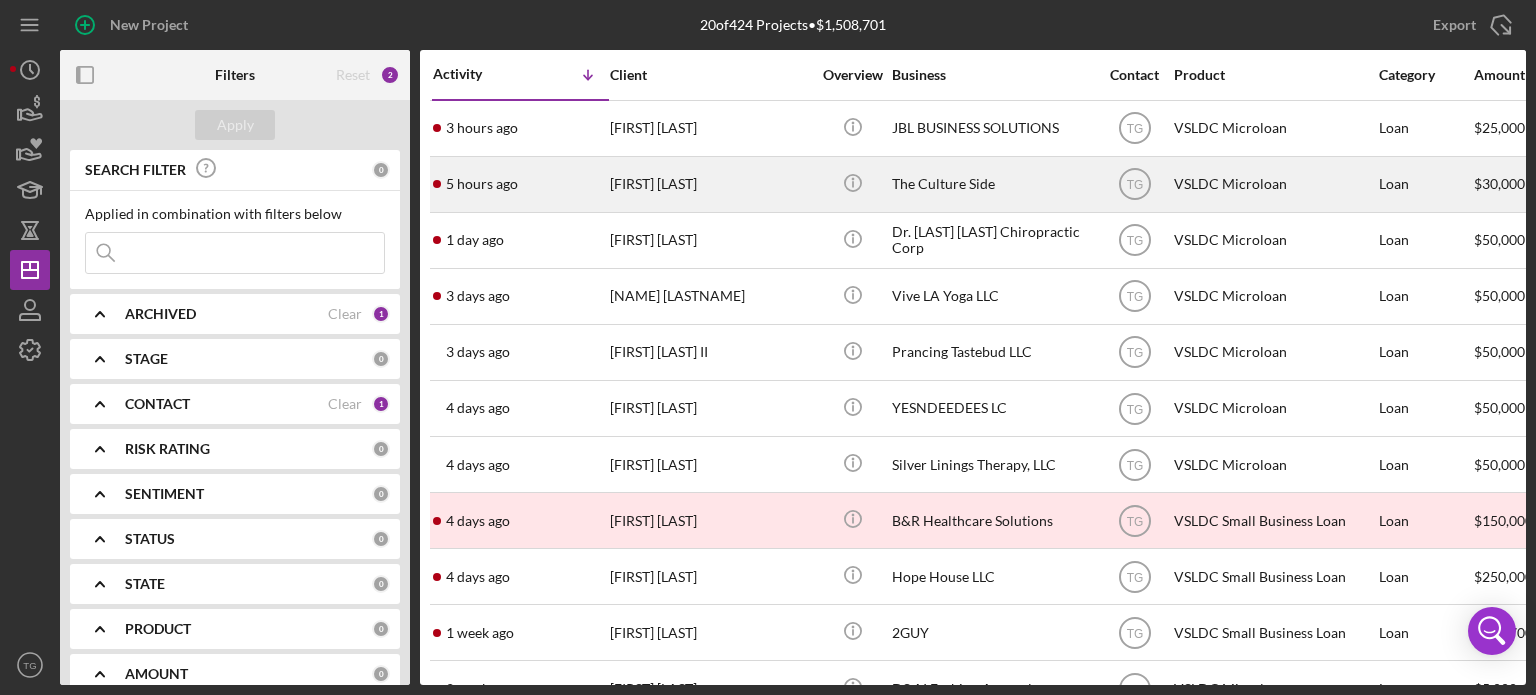 click on "[FIRST] [LAST]" at bounding box center [710, 184] 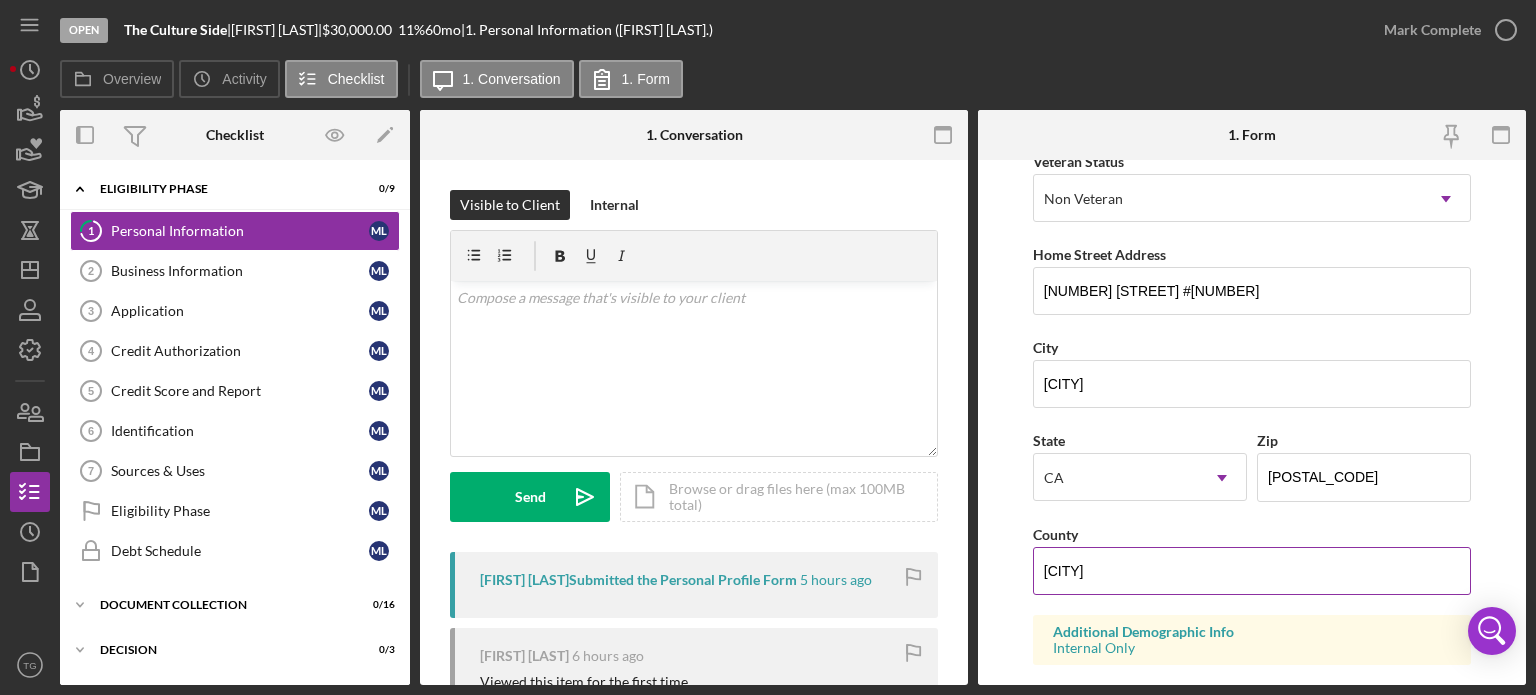 scroll, scrollTop: 500, scrollLeft: 0, axis: vertical 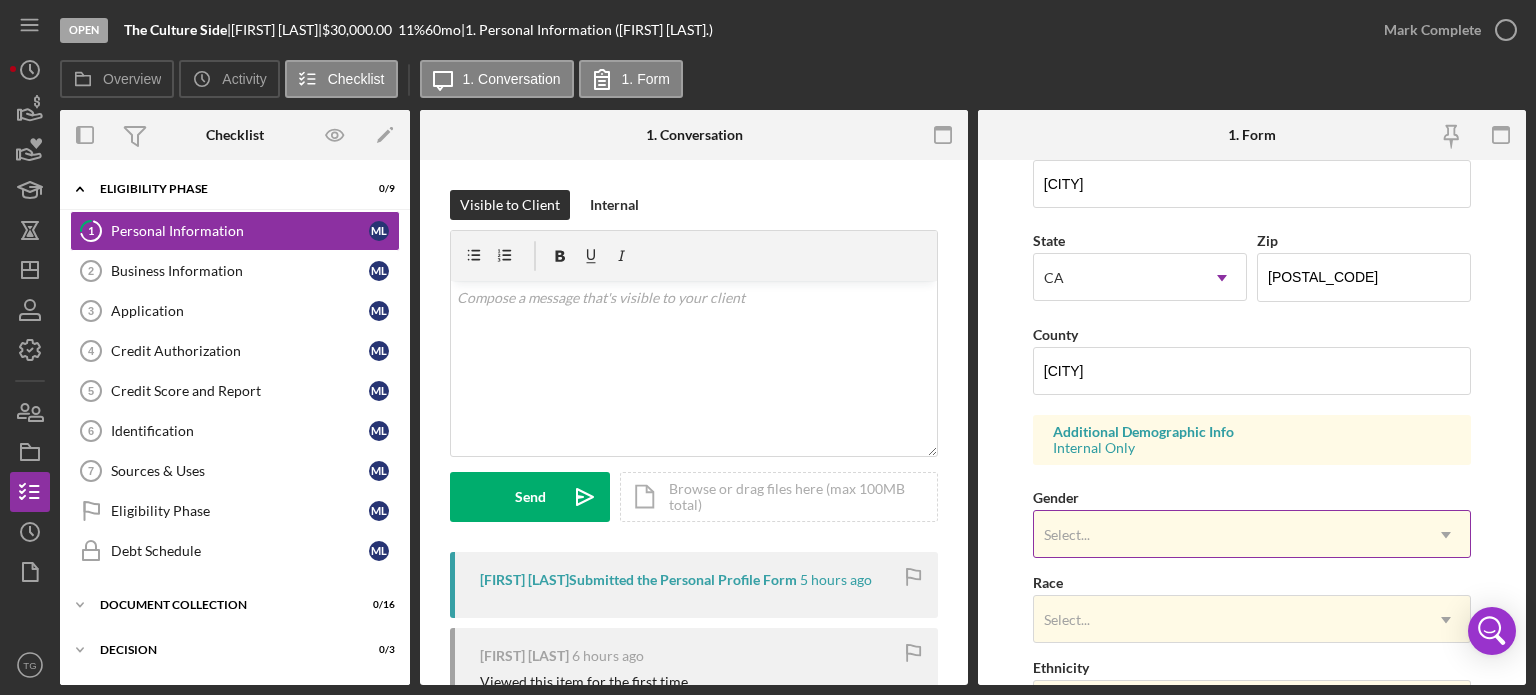 click on "Select..." at bounding box center (1228, 535) 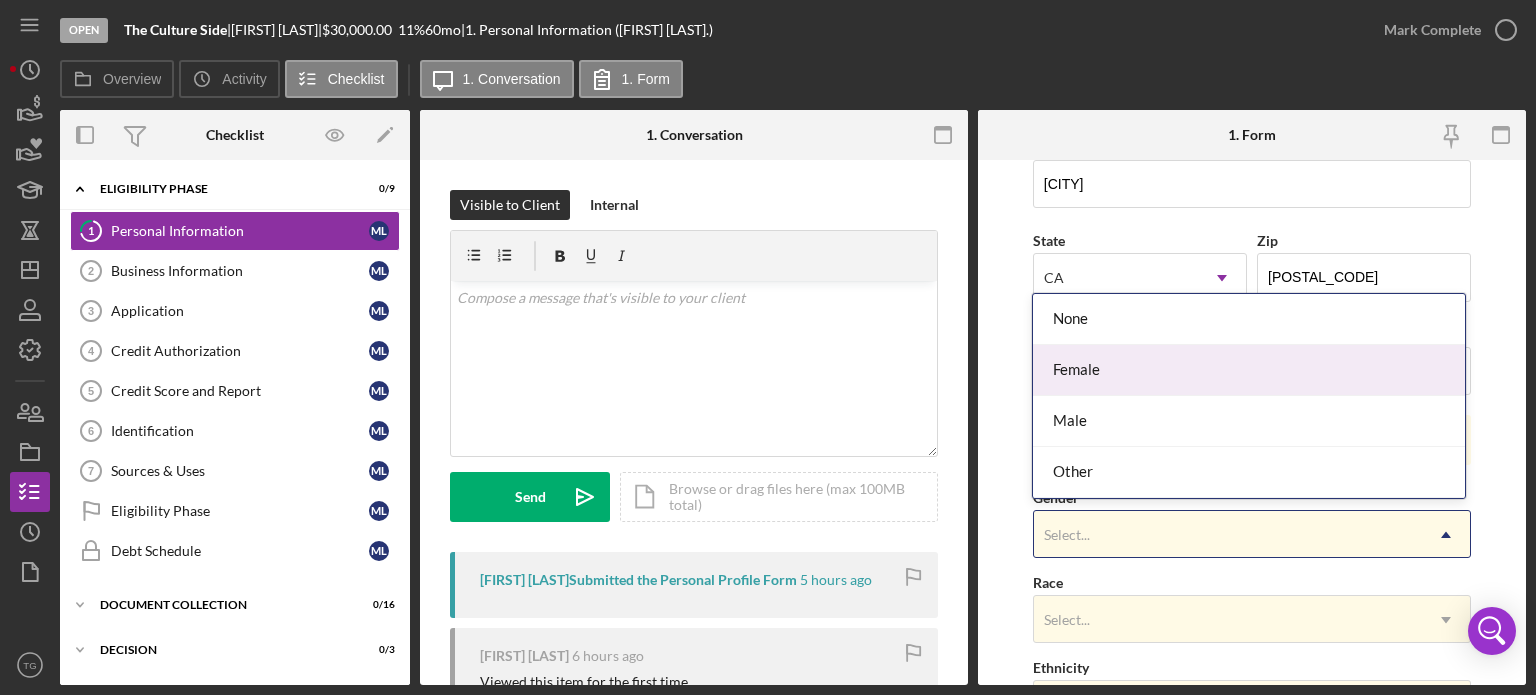 click on "Female" at bounding box center [1249, 370] 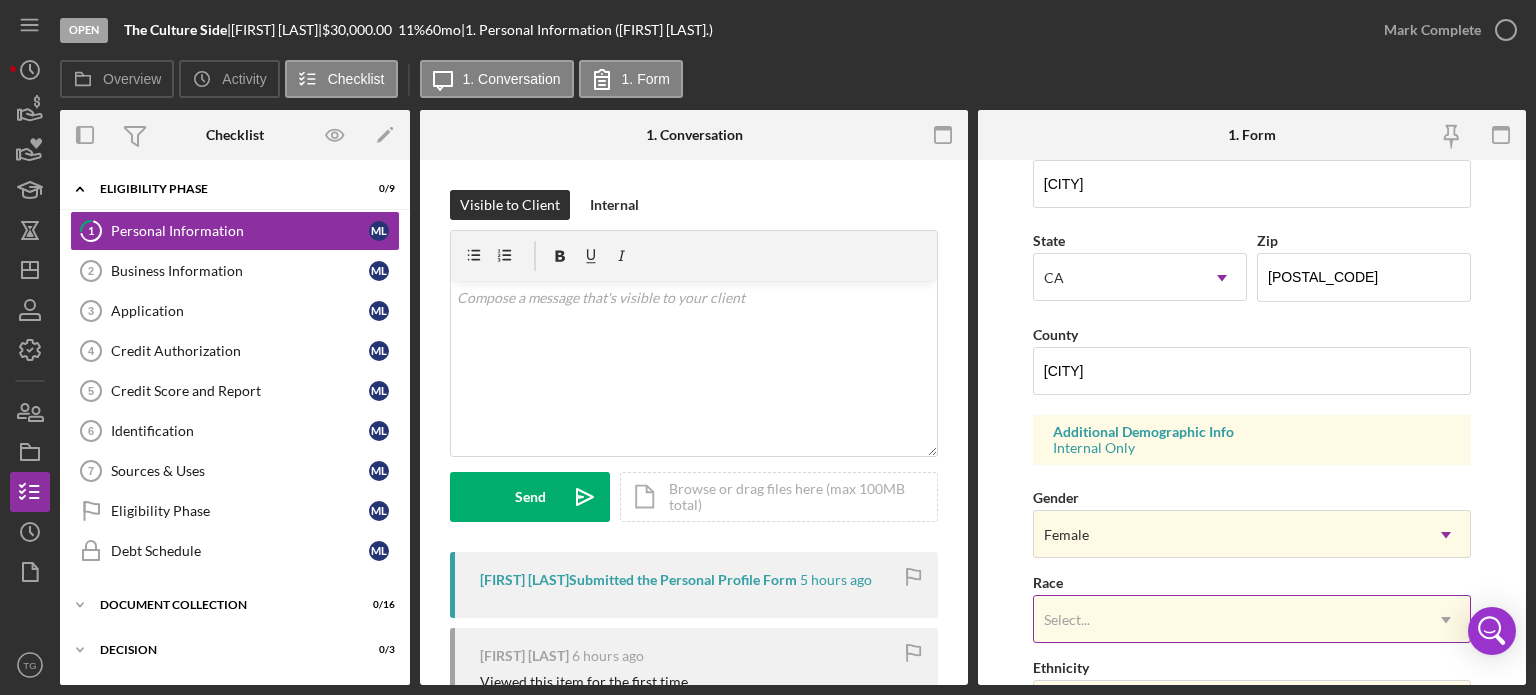 click on "Select..." at bounding box center (1228, 620) 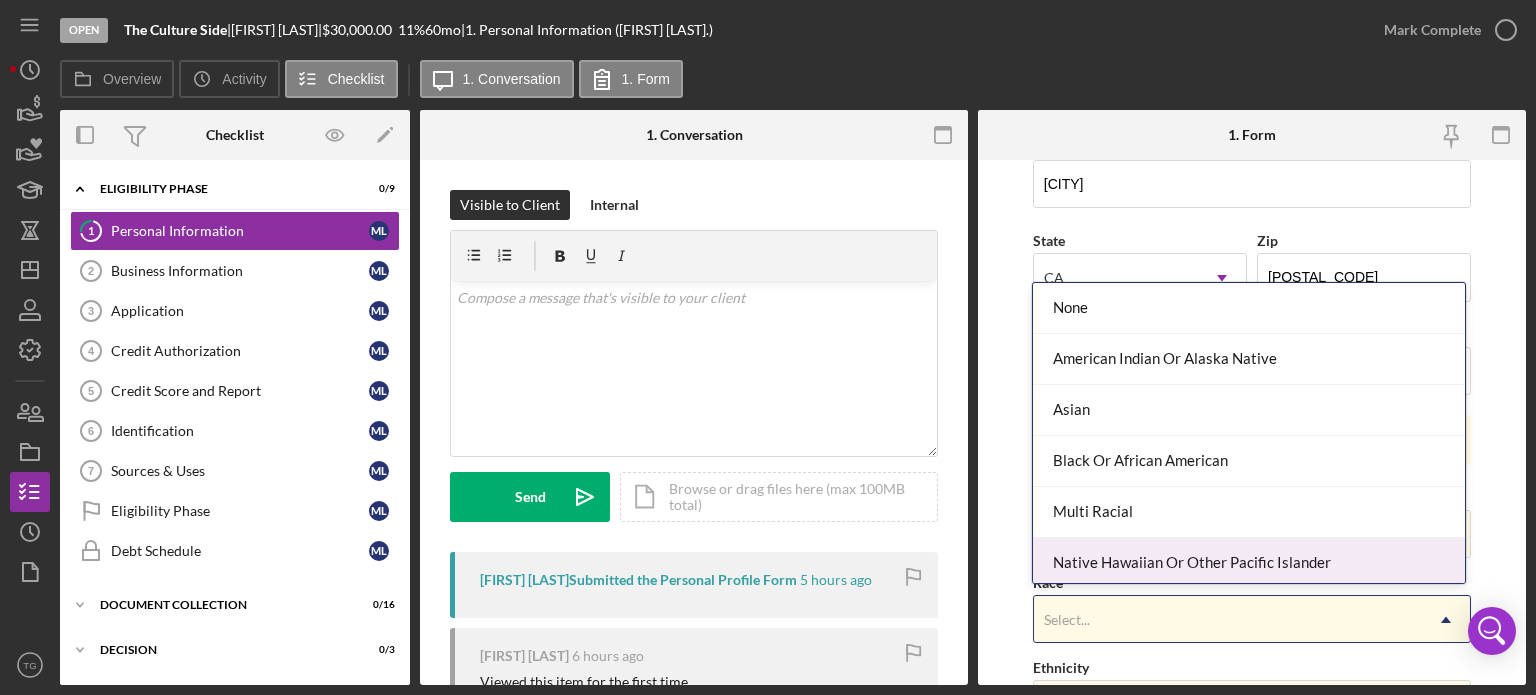scroll, scrollTop: 106, scrollLeft: 0, axis: vertical 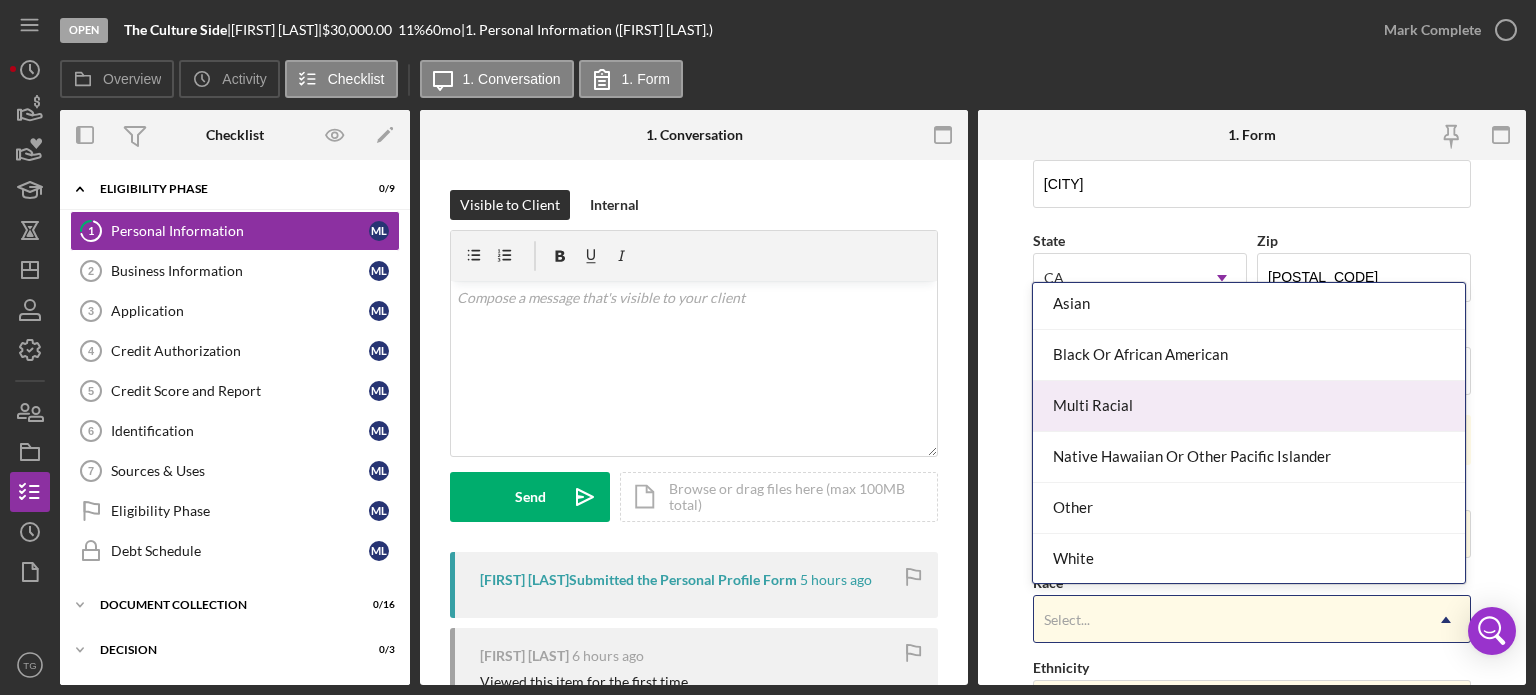 click on "Multi Racial" at bounding box center (1249, 406) 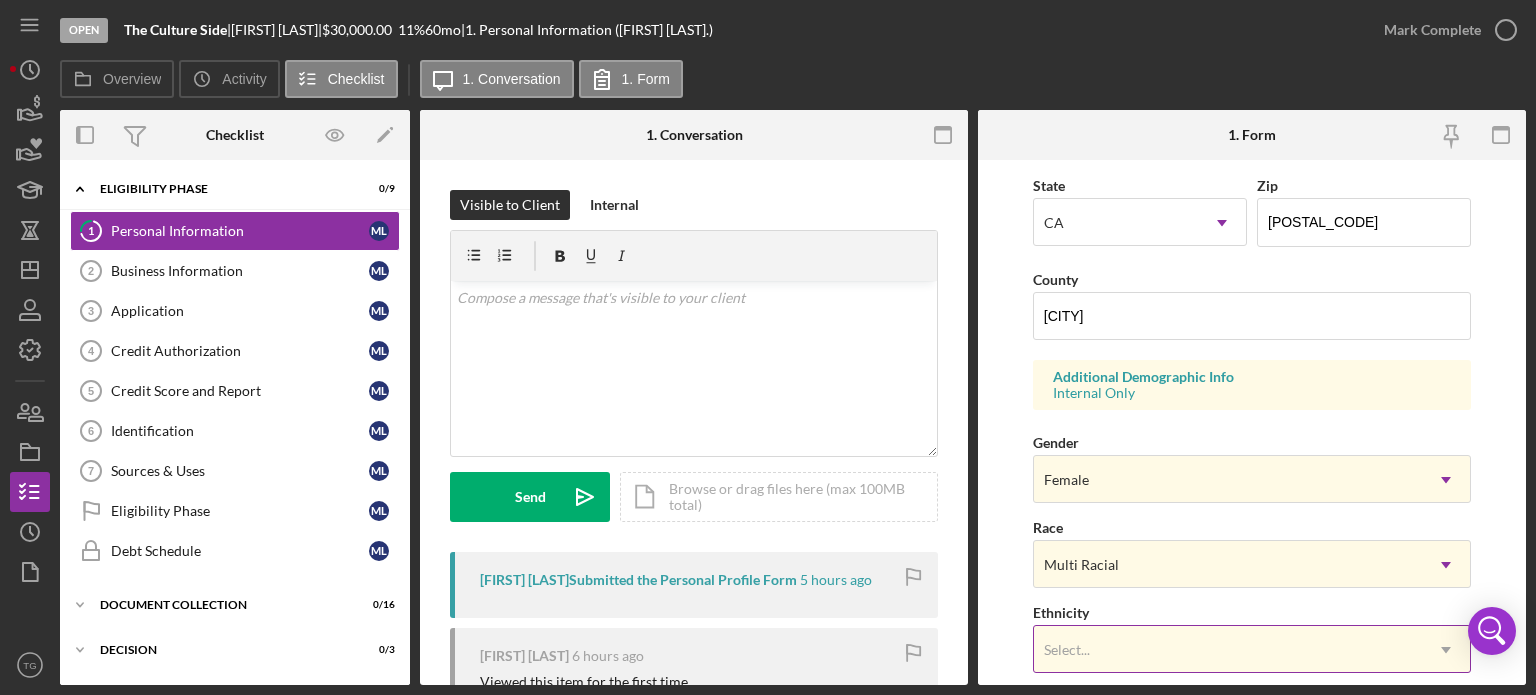 scroll, scrollTop: 600, scrollLeft: 0, axis: vertical 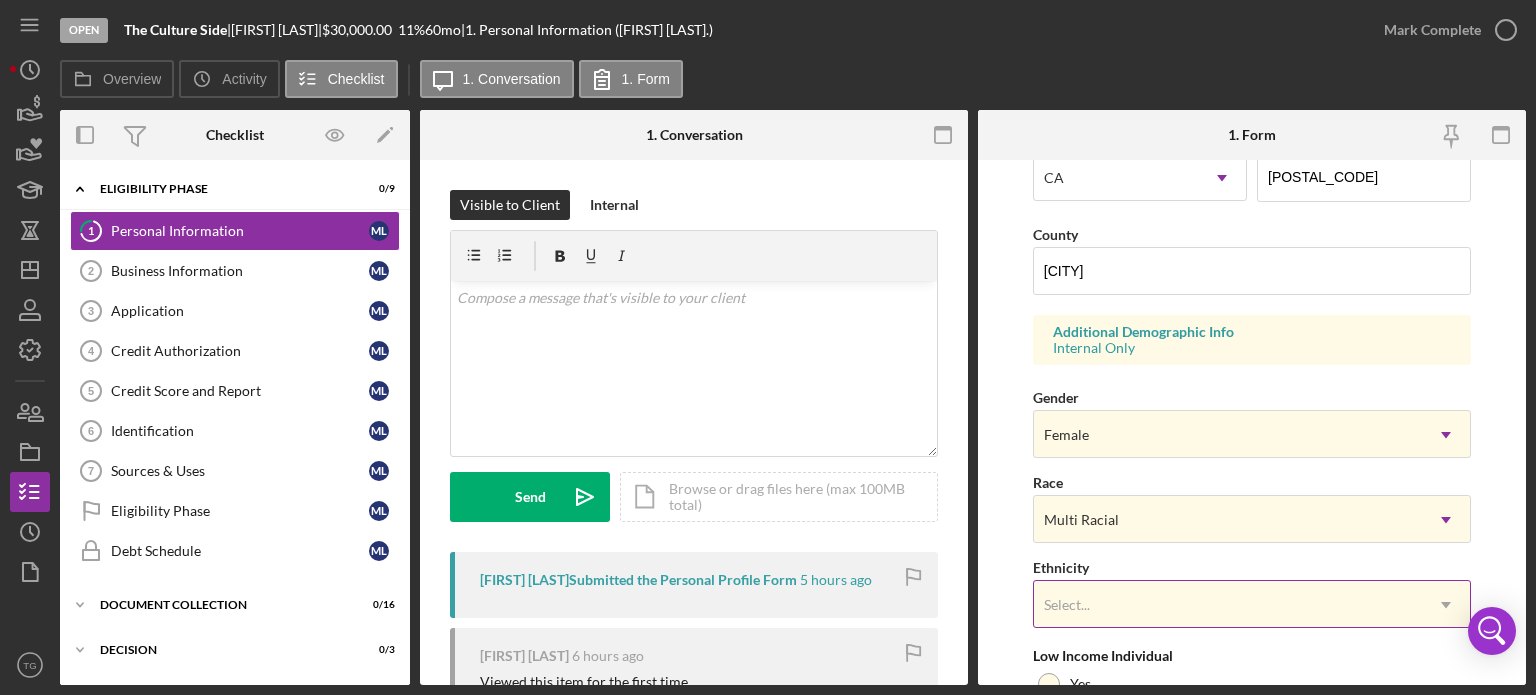 click on "Select..." at bounding box center (1228, 605) 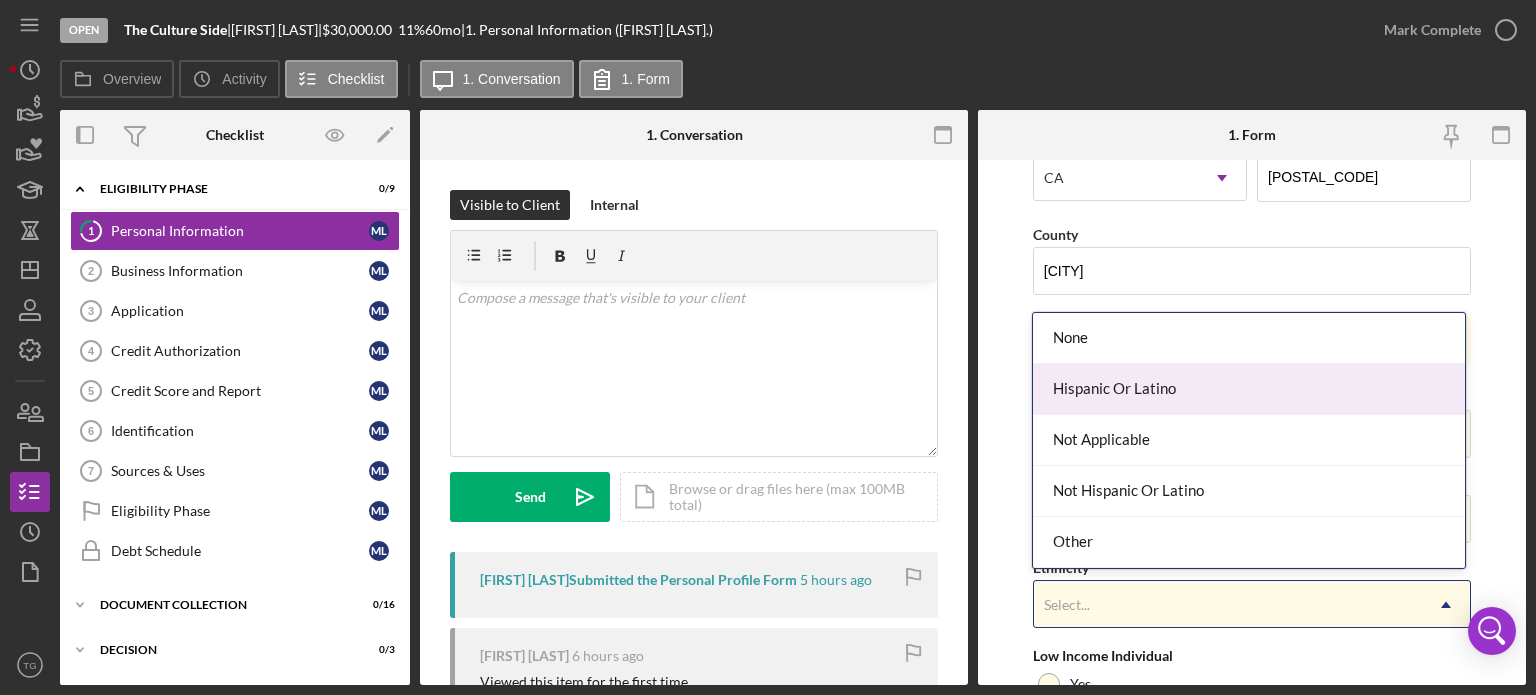 click on "Hispanic Or Latino" at bounding box center (1249, 389) 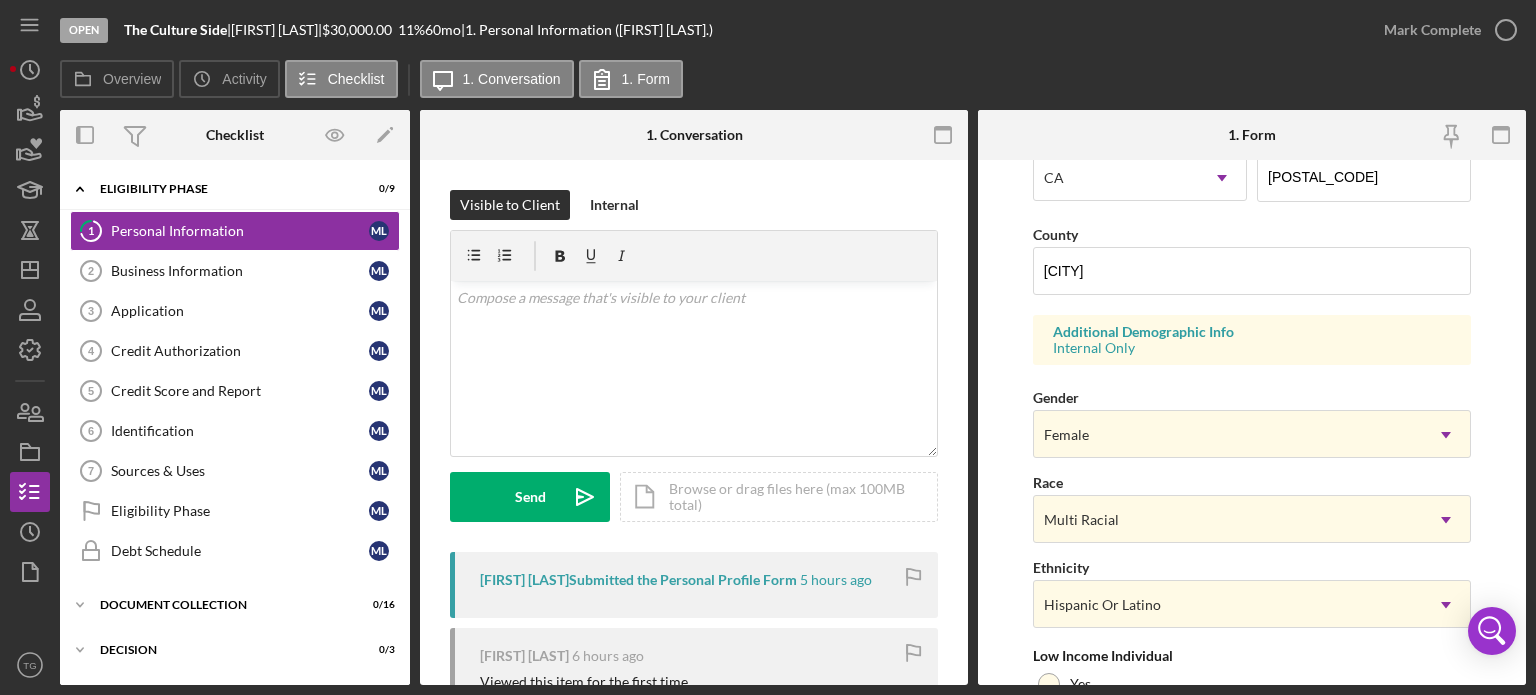 click on "Gender Female Icon/Dropdown Arrow" at bounding box center (1252, 421) 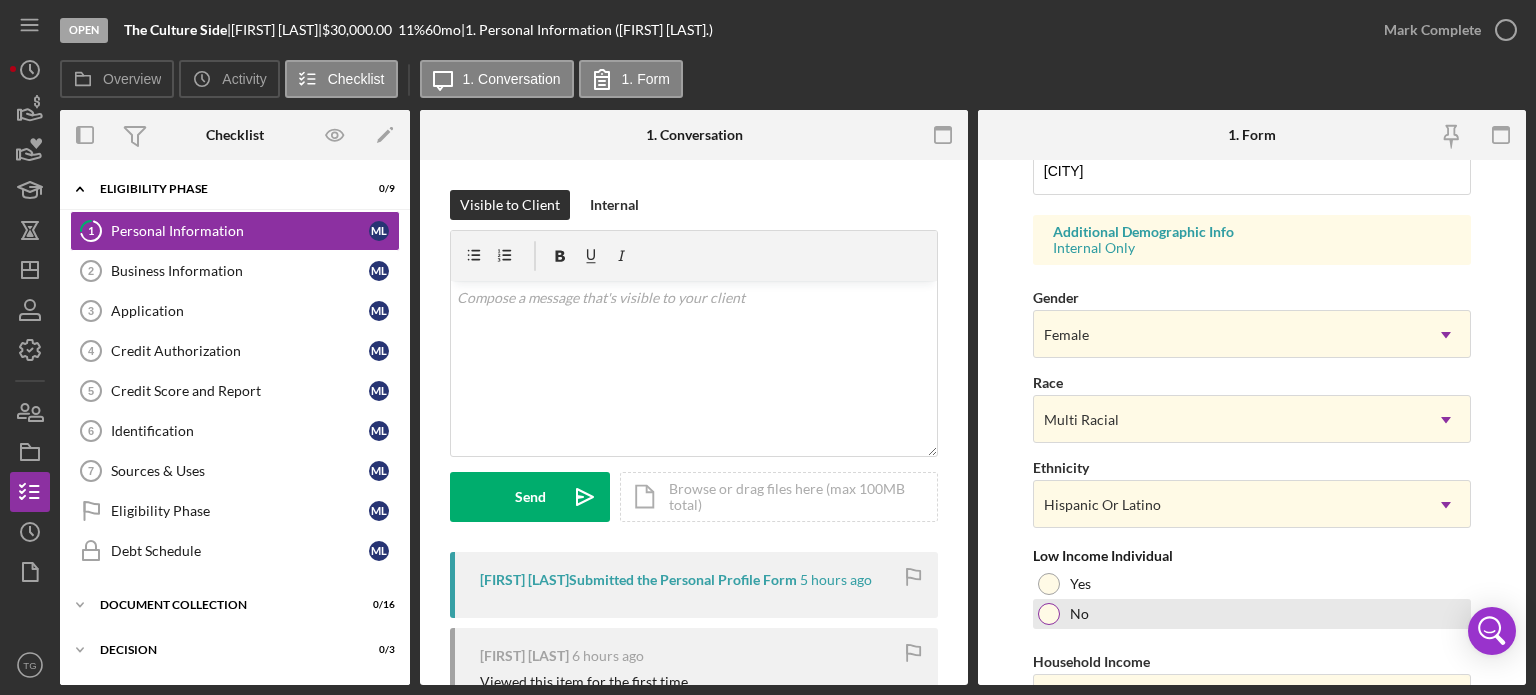 scroll, scrollTop: 800, scrollLeft: 0, axis: vertical 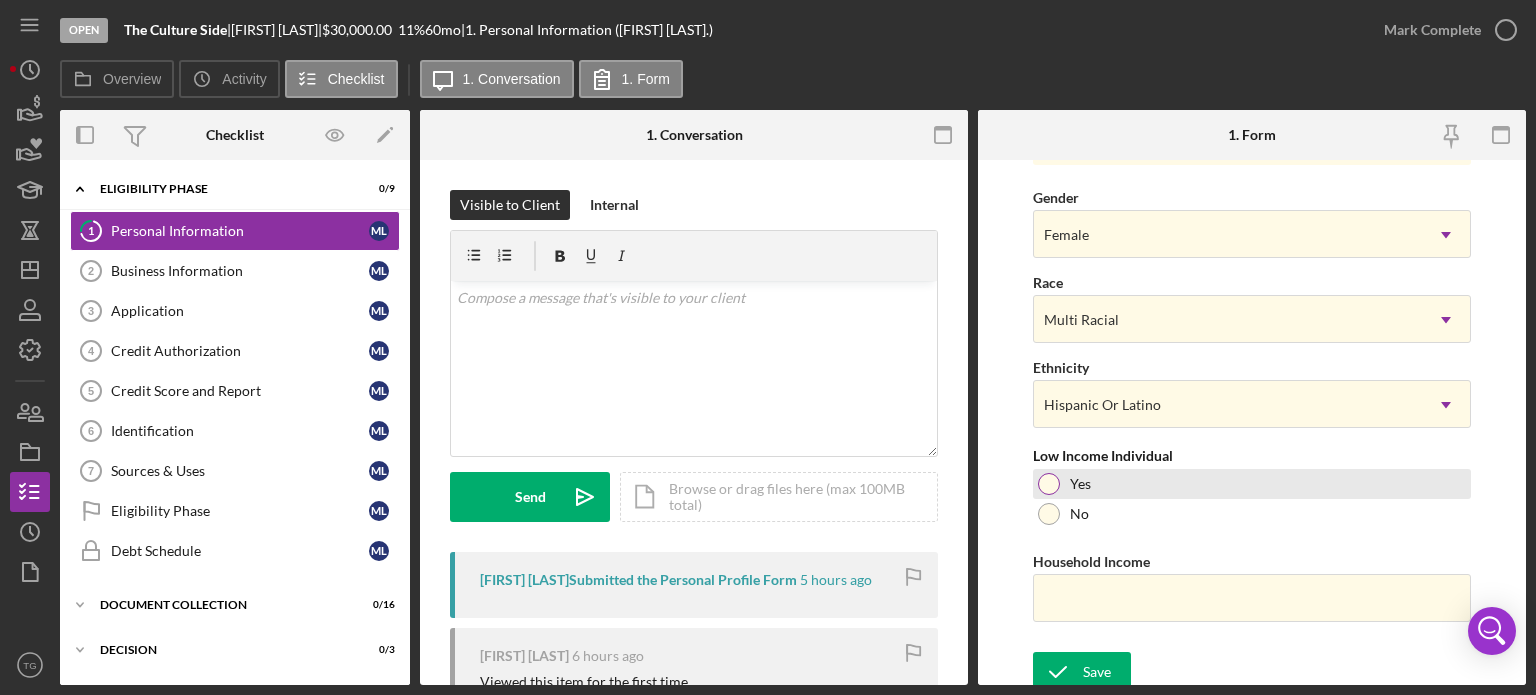 click at bounding box center (1049, 484) 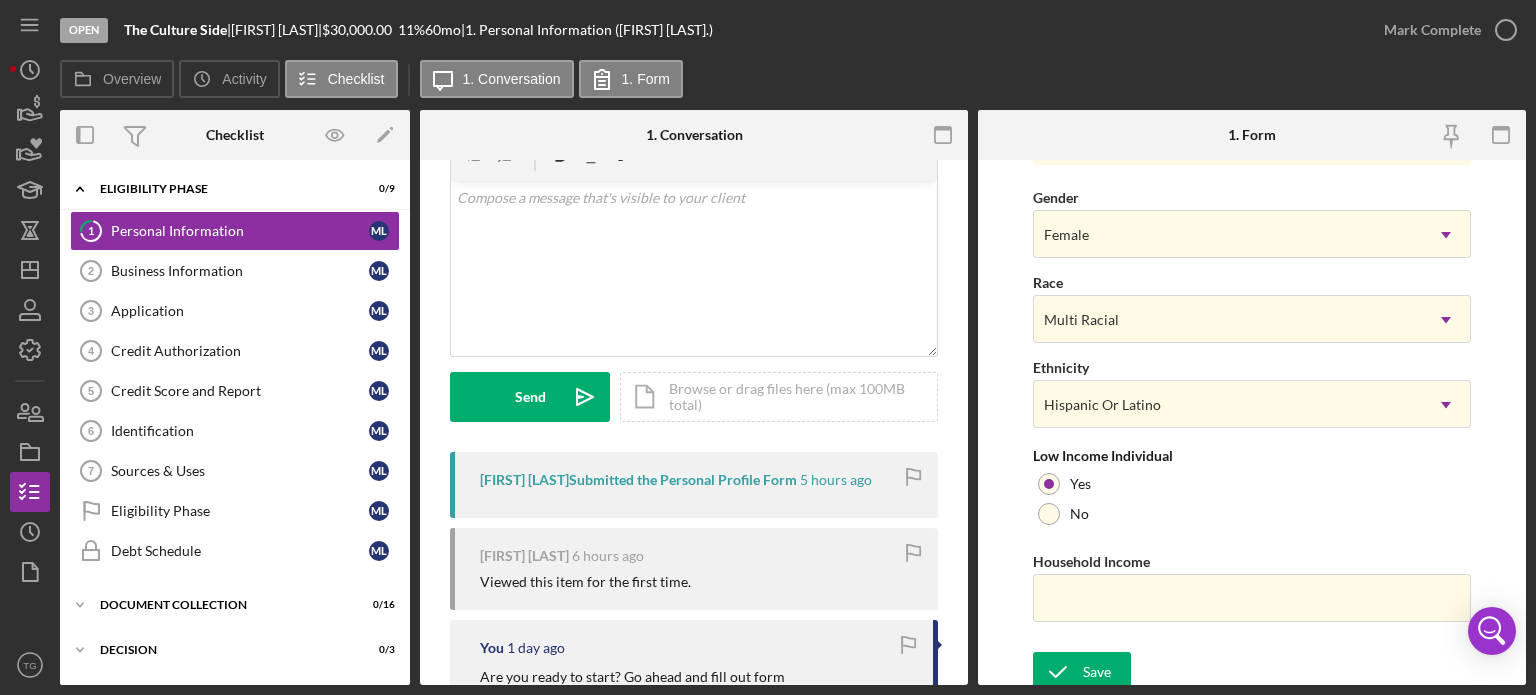 scroll, scrollTop: 200, scrollLeft: 0, axis: vertical 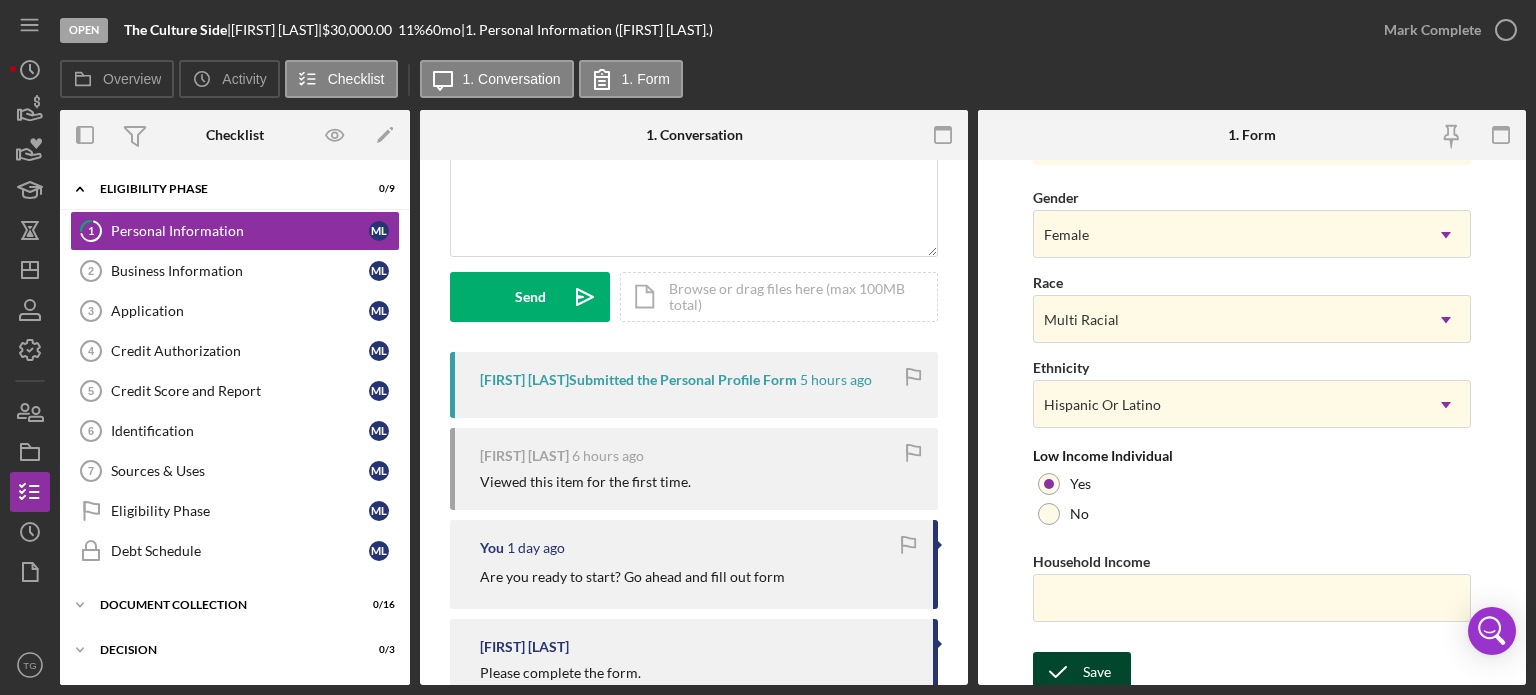 click 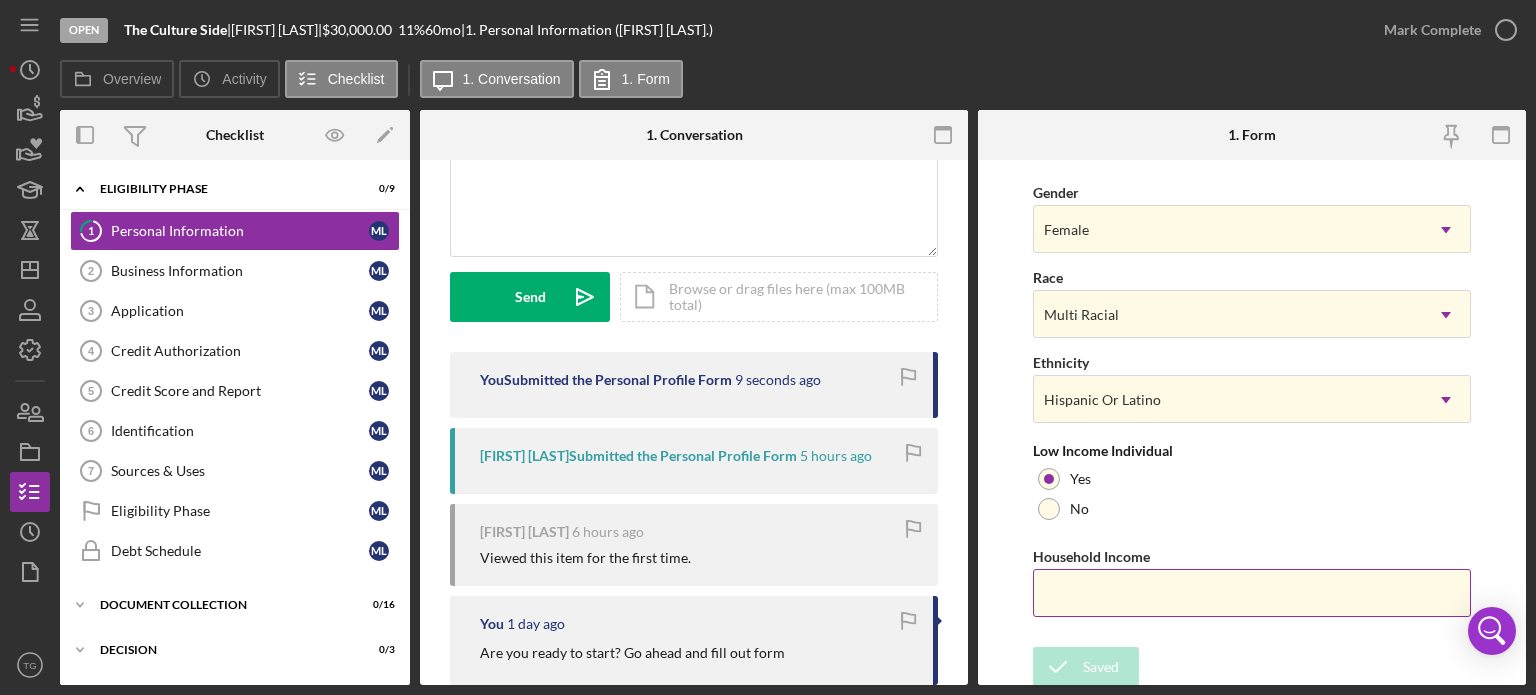 scroll, scrollTop: 806, scrollLeft: 0, axis: vertical 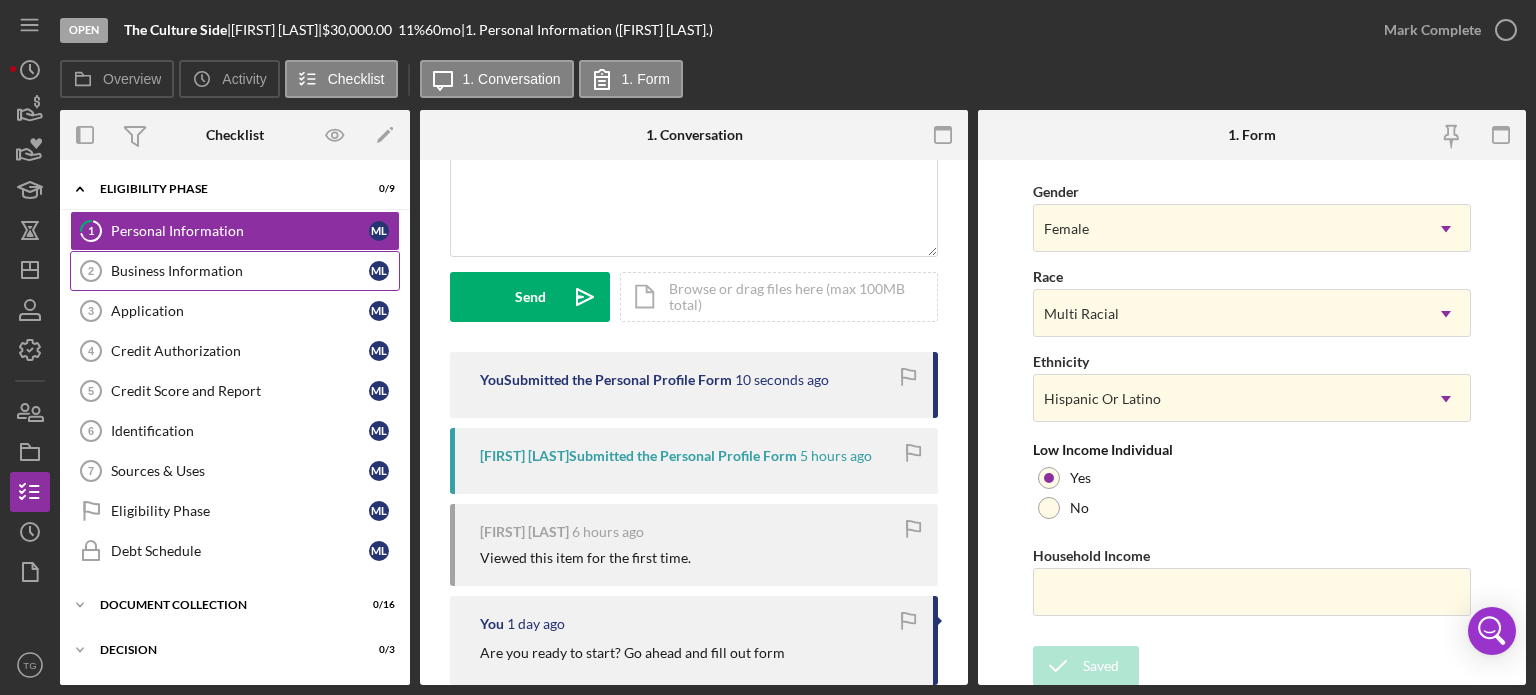 click on "Business Information" at bounding box center (240, 271) 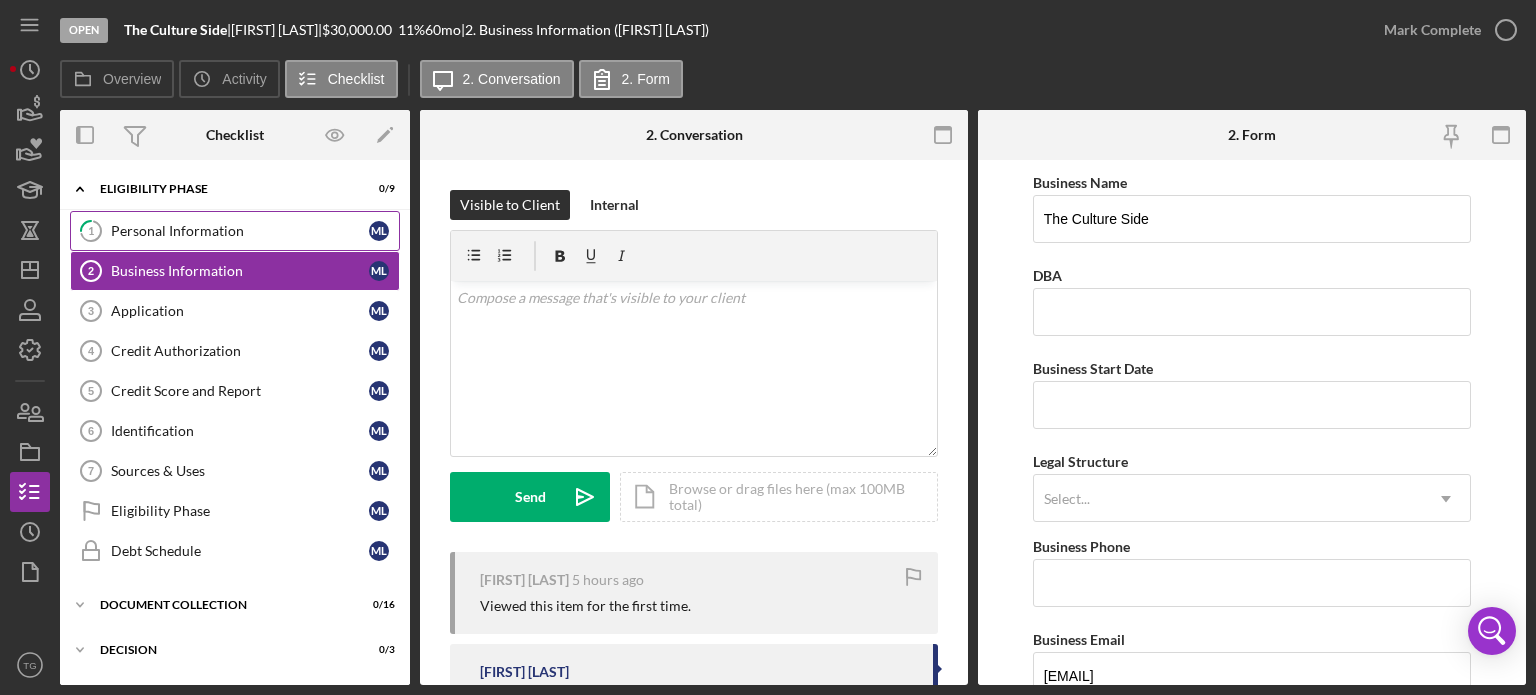 click on "Personal Information" at bounding box center (240, 231) 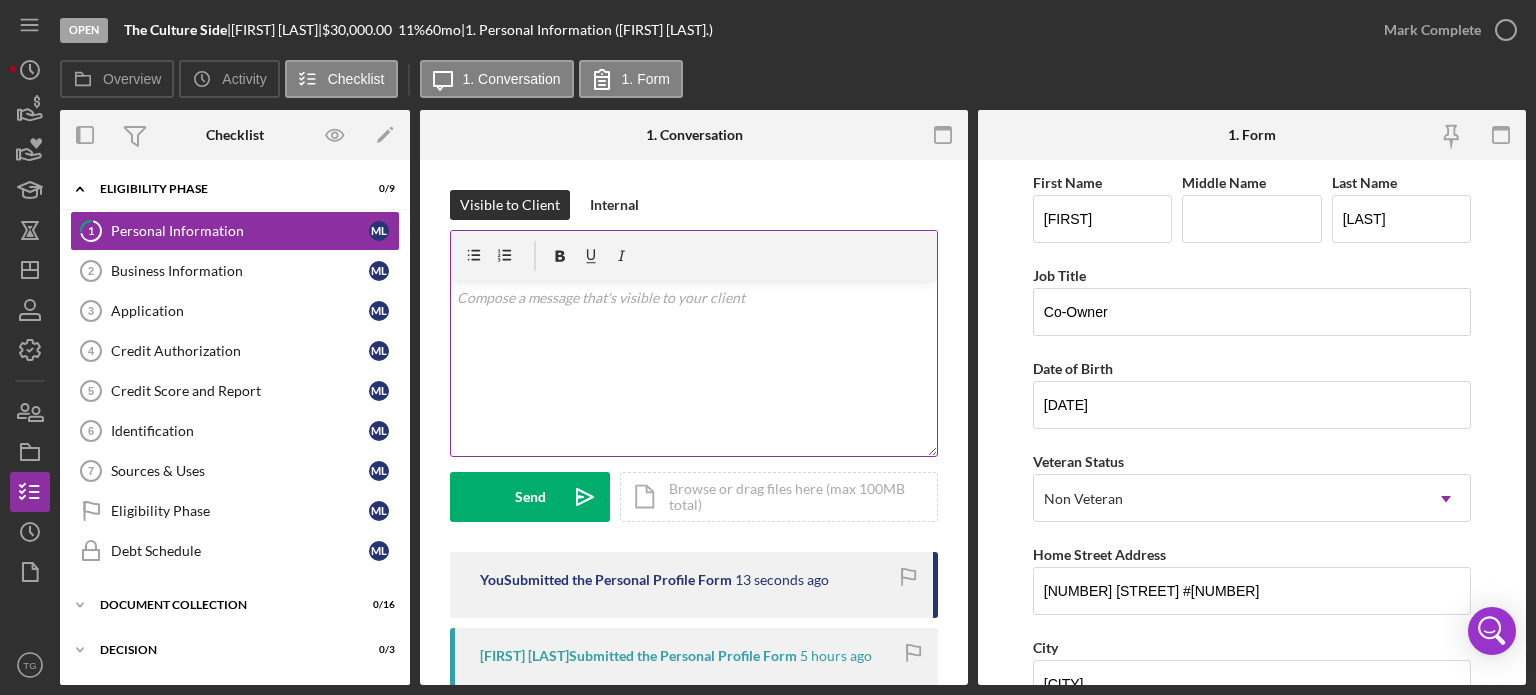 click at bounding box center [694, 298] 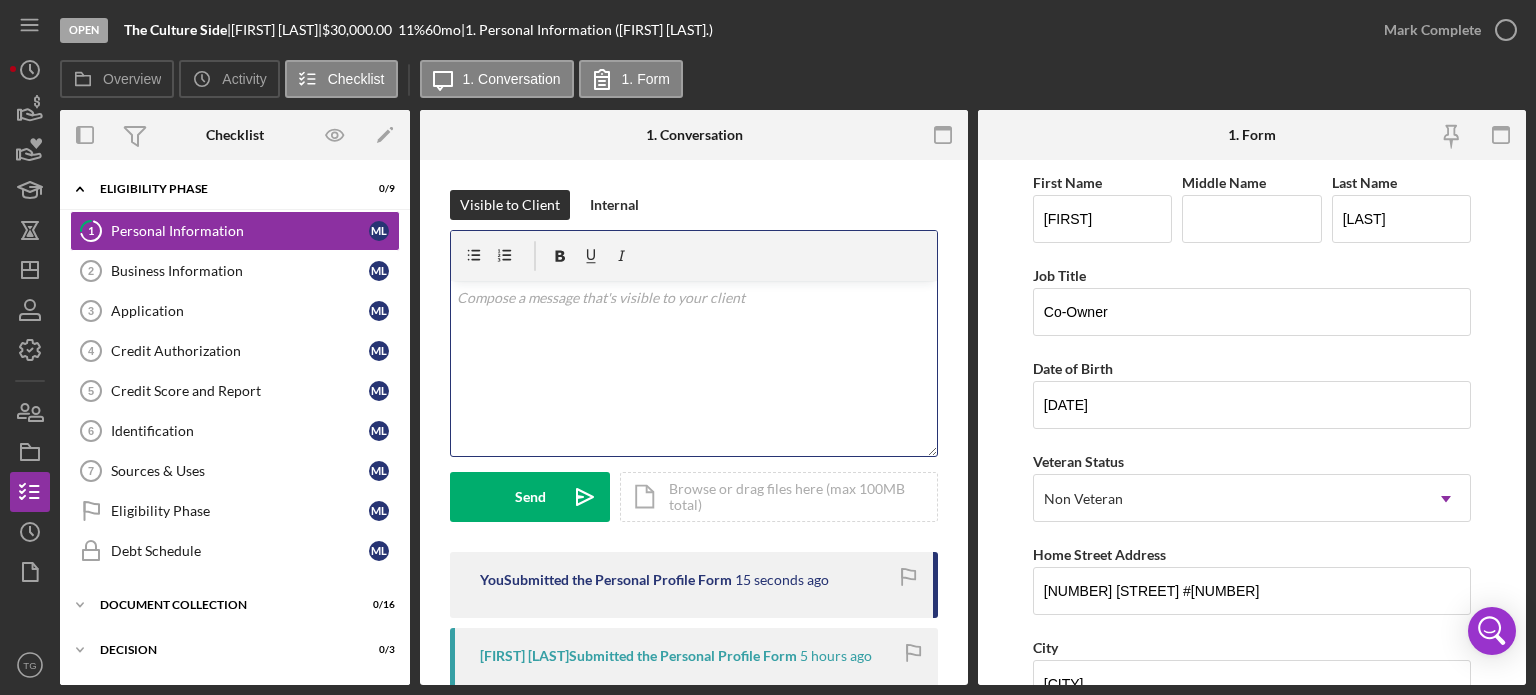 type 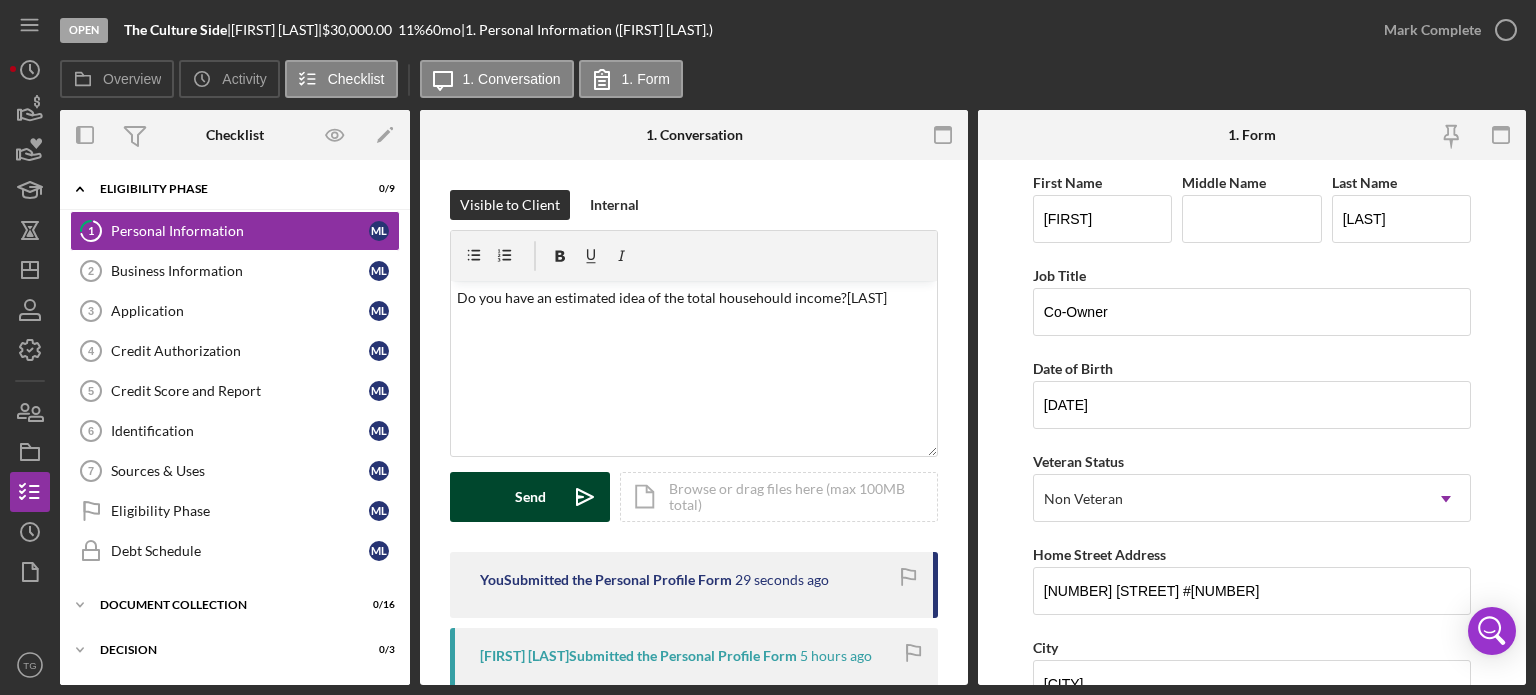 click on "Send" at bounding box center [530, 497] 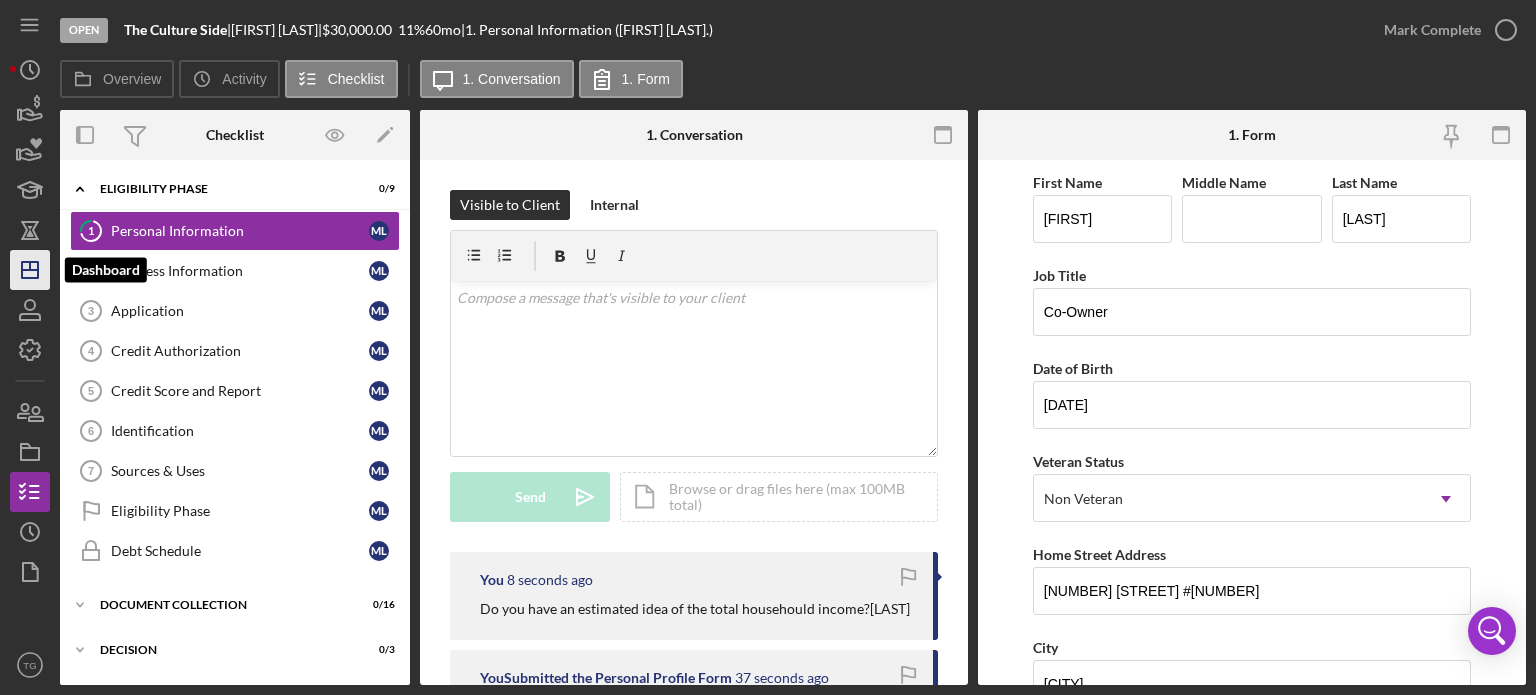 click on "Icon/Dashboard" 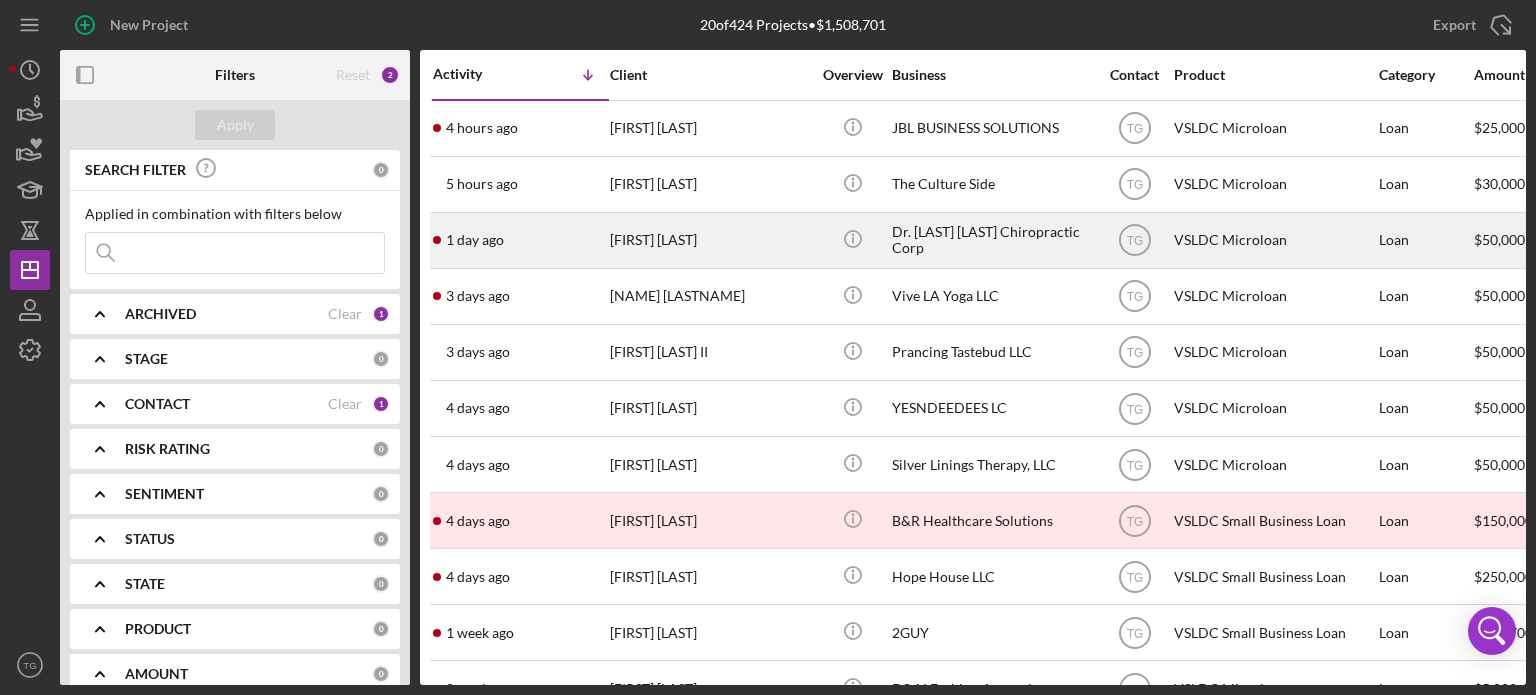 click on "[FIRST] [LAST]" at bounding box center [710, 240] 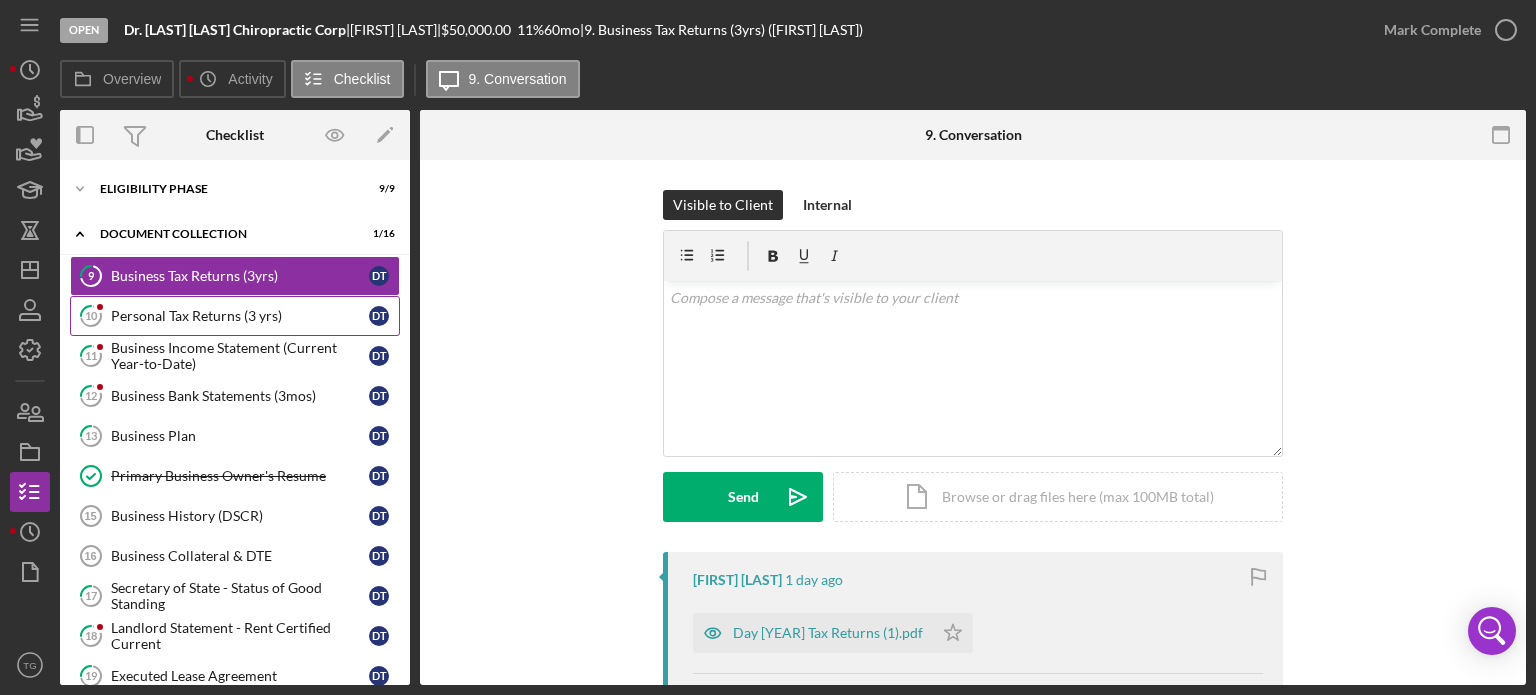 click on "Personal Tax Returns (3 yrs)" at bounding box center [240, 316] 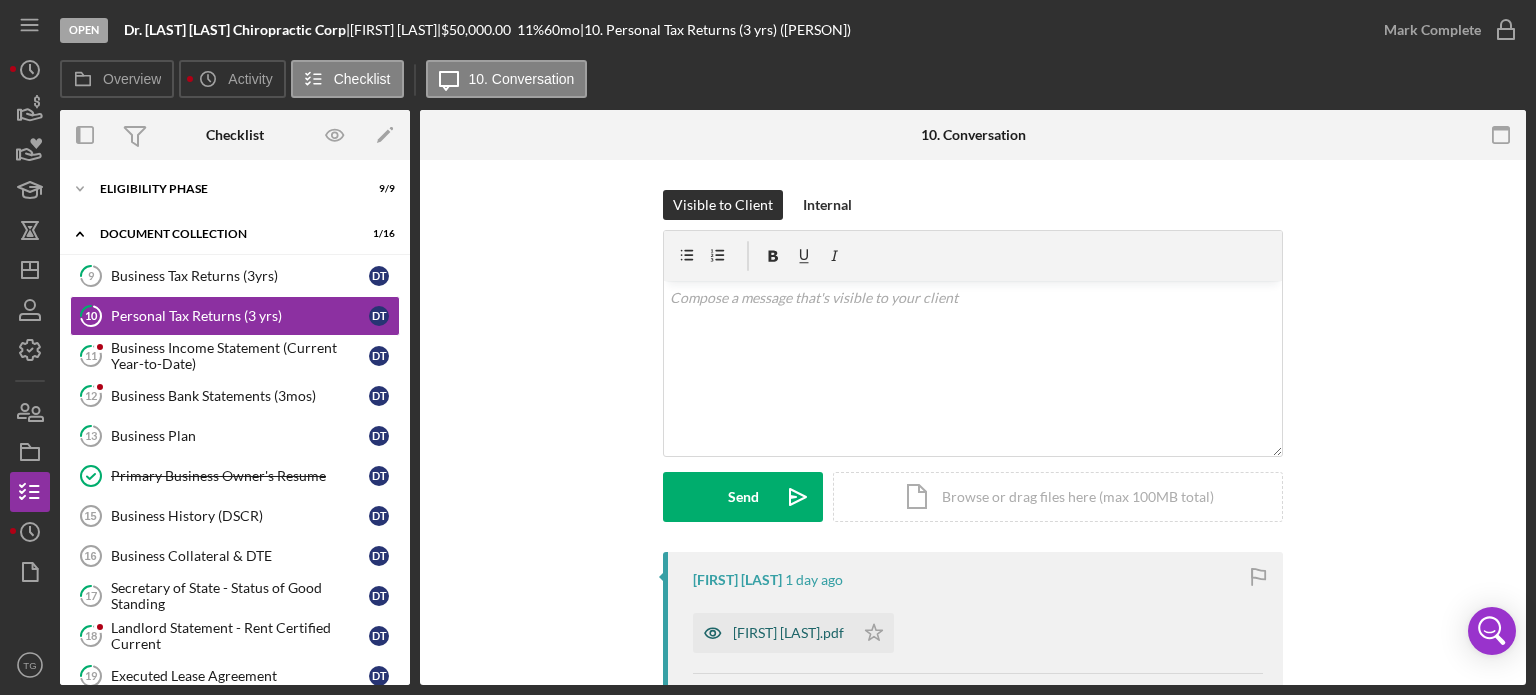 click on "[FIRST] [LAST].pdf" at bounding box center [773, 633] 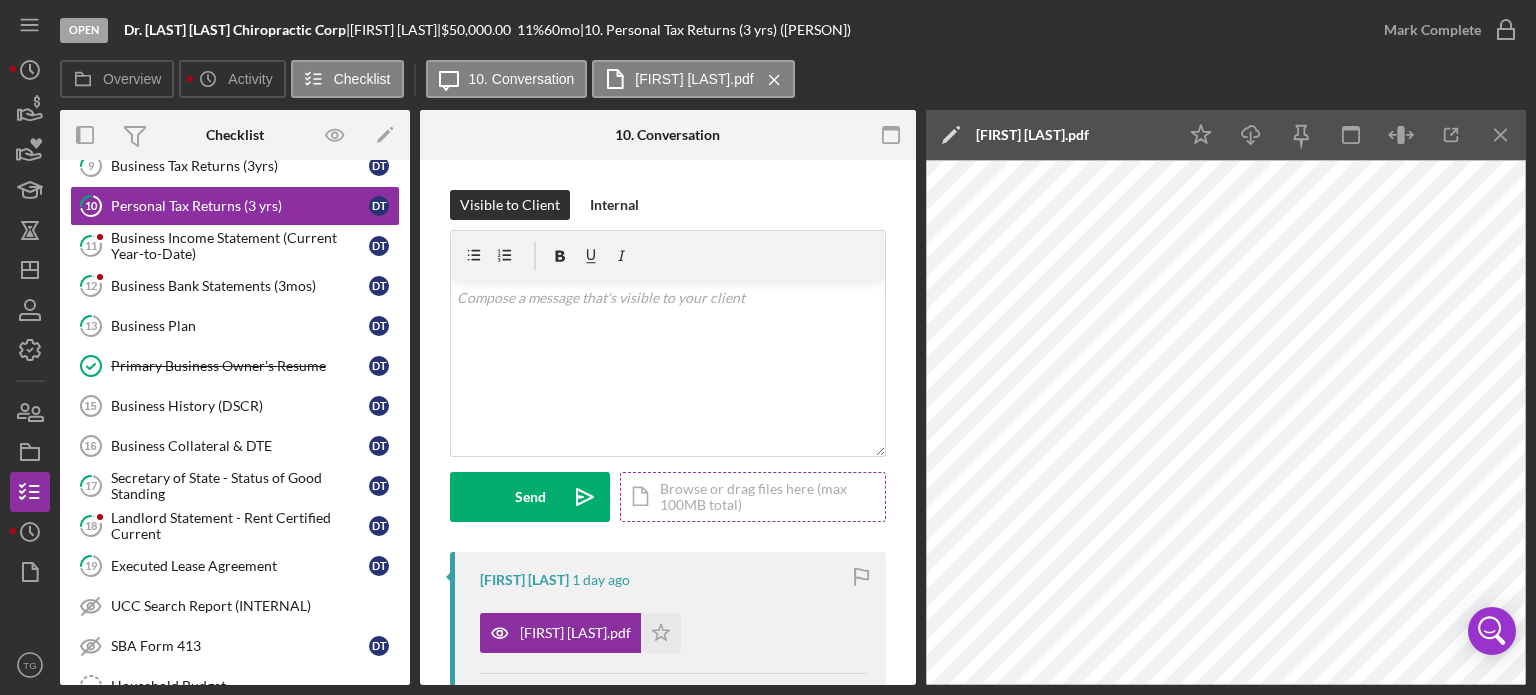 scroll, scrollTop: 200, scrollLeft: 0, axis: vertical 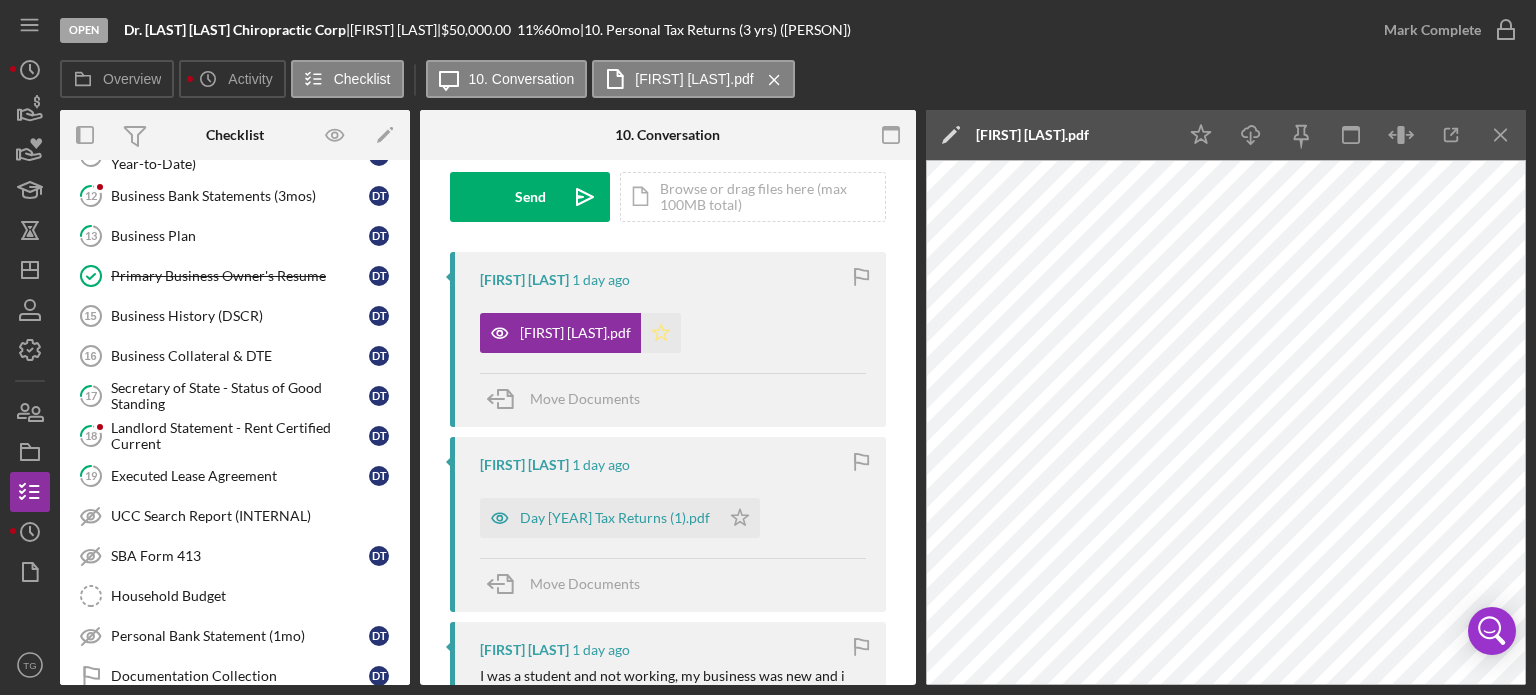 click on "Icon/Star" 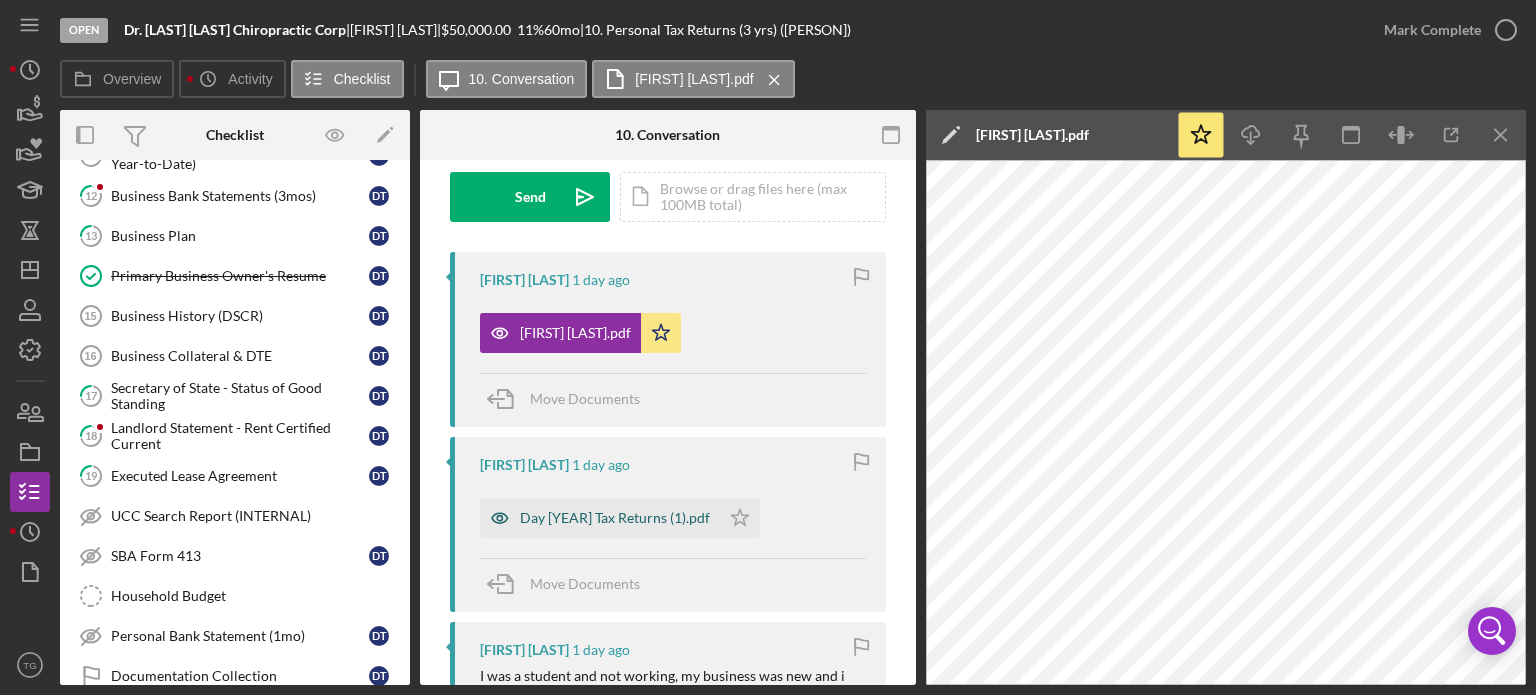 click on "Day [YEAR] Tax Returns (1).pdf" at bounding box center (600, 518) 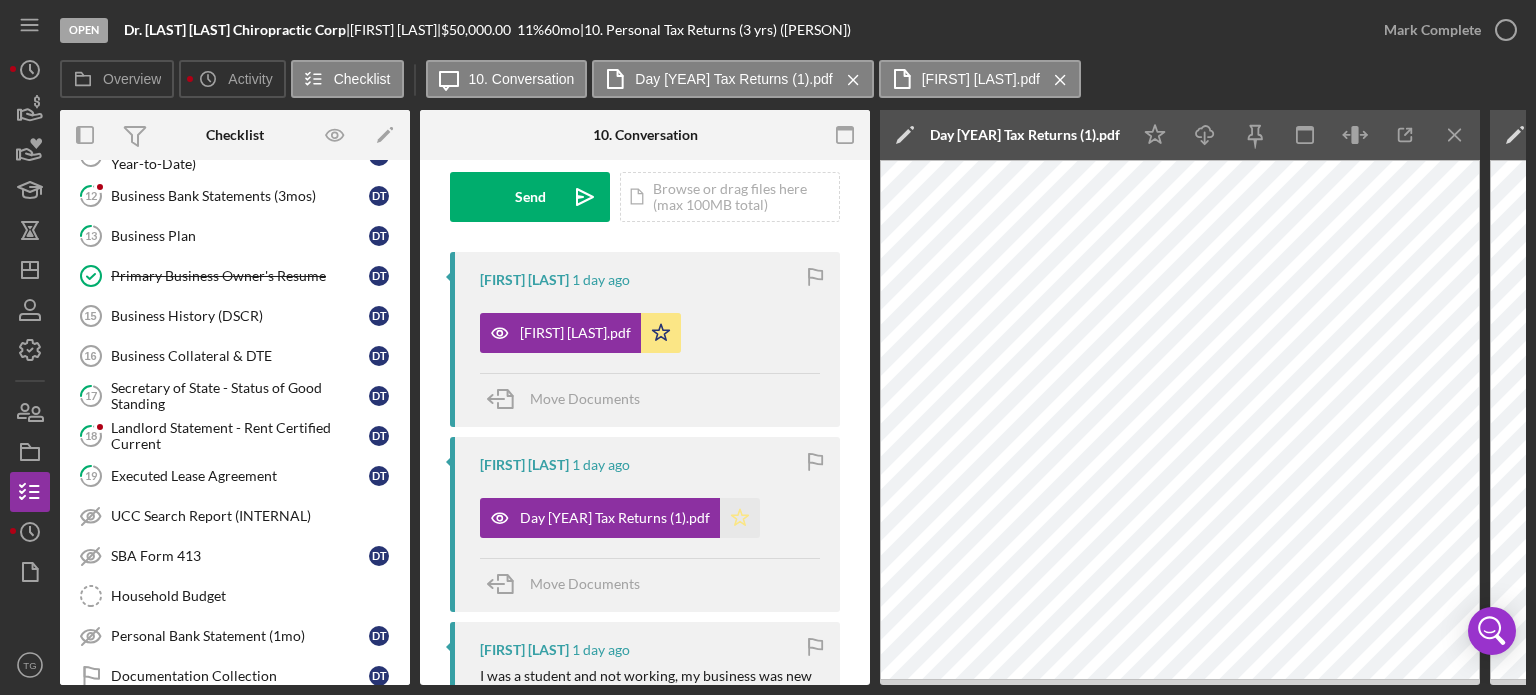 click on "Icon/Star" 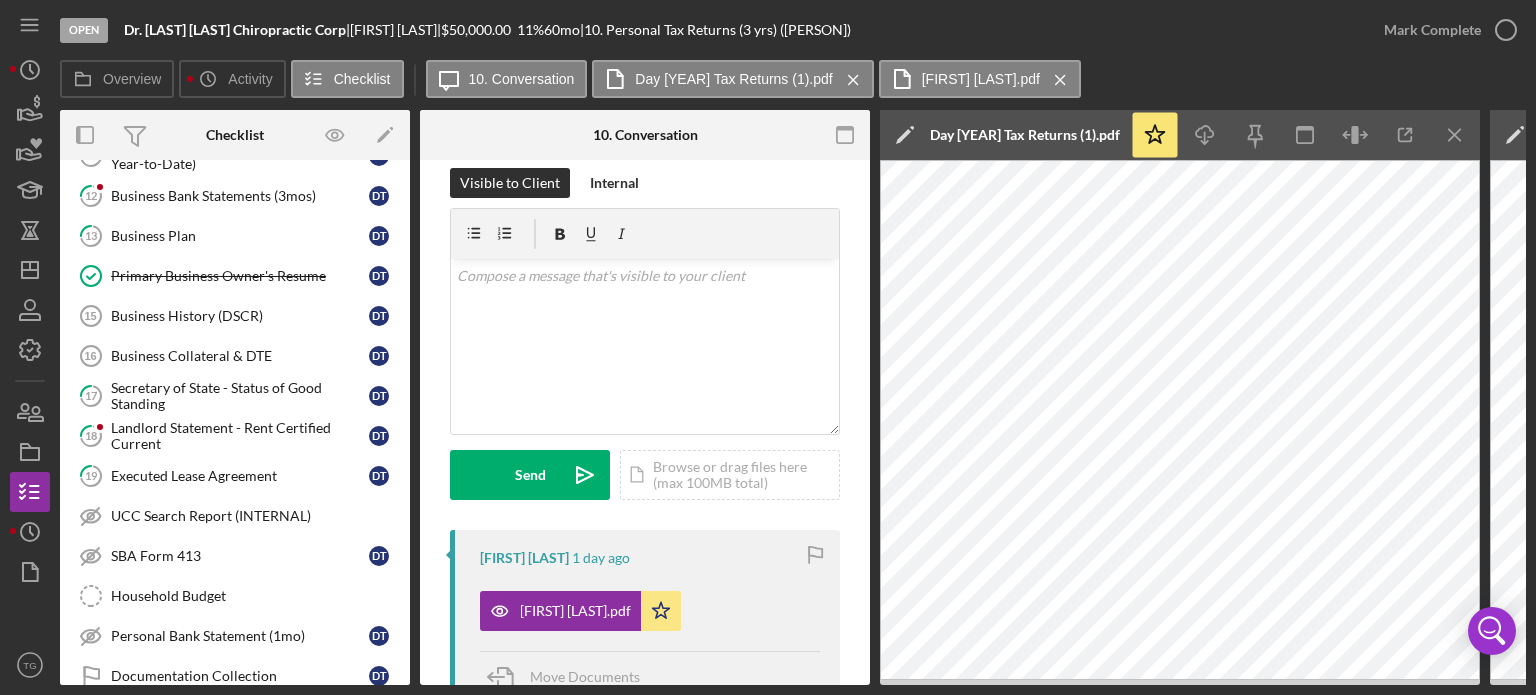 scroll, scrollTop: 0, scrollLeft: 0, axis: both 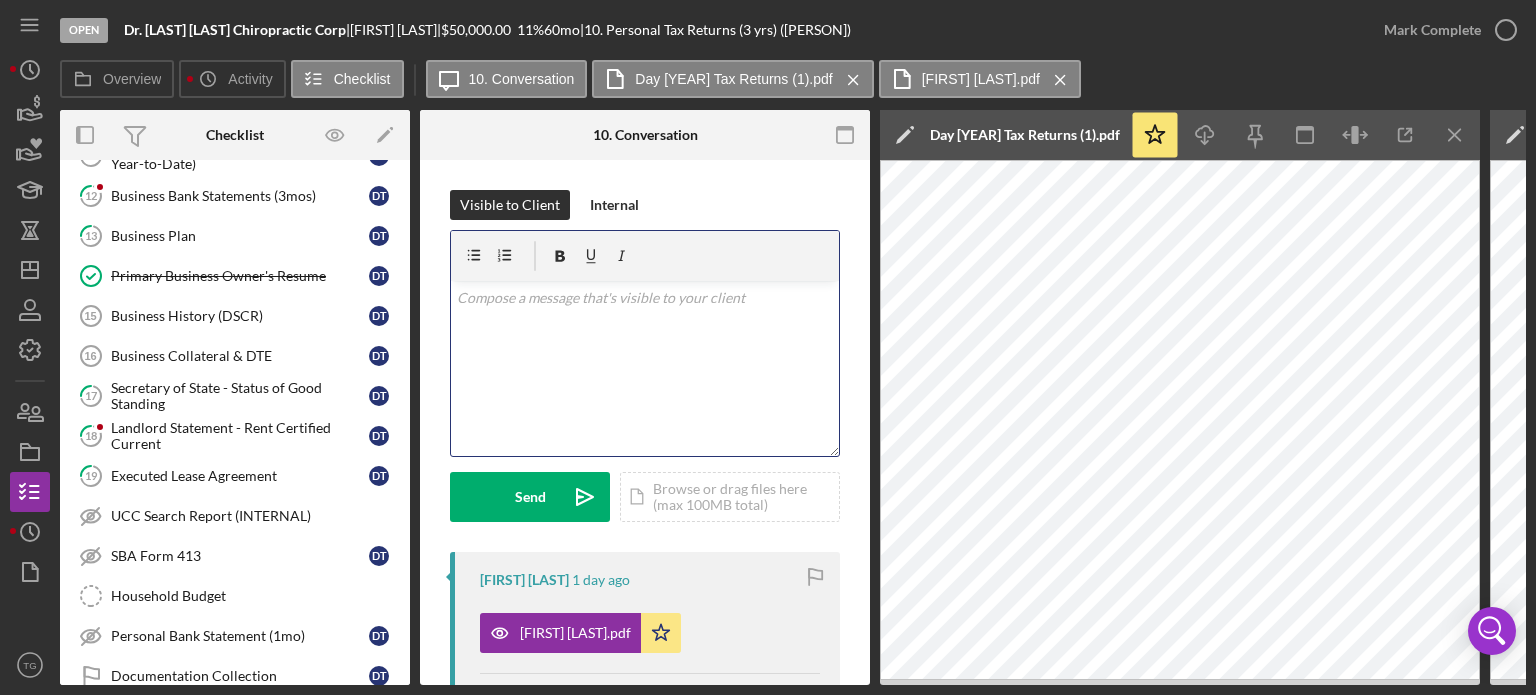 click at bounding box center (645, 298) 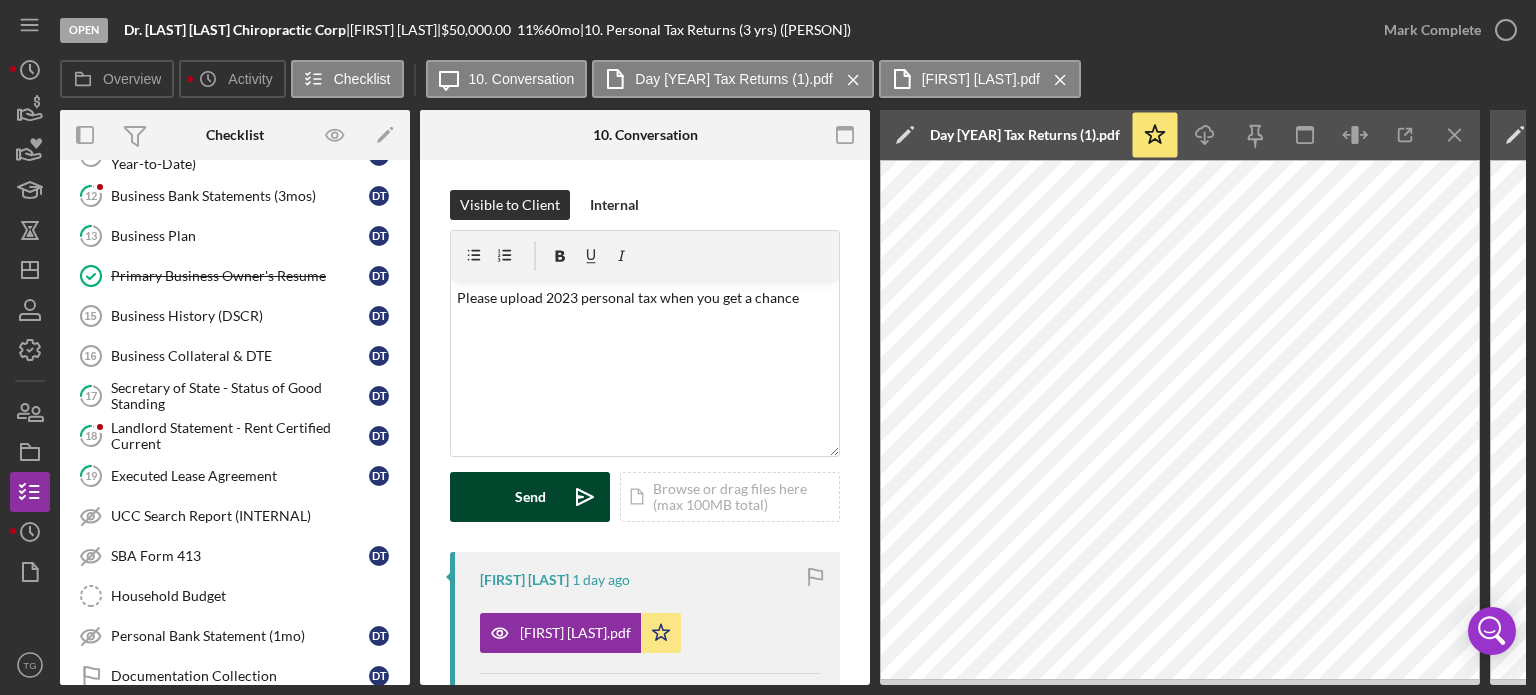 click on "Send" at bounding box center [530, 497] 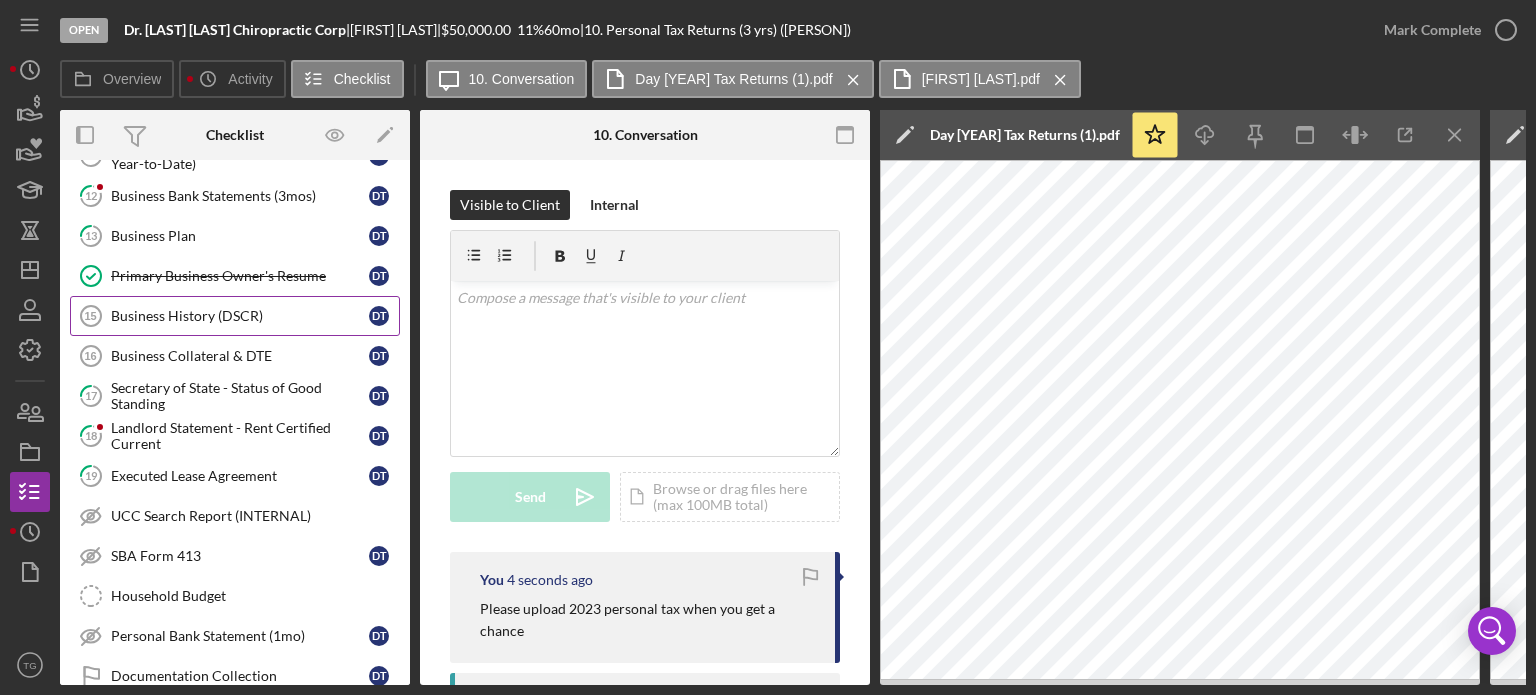 click on "Business History (DSCR)" at bounding box center [240, 316] 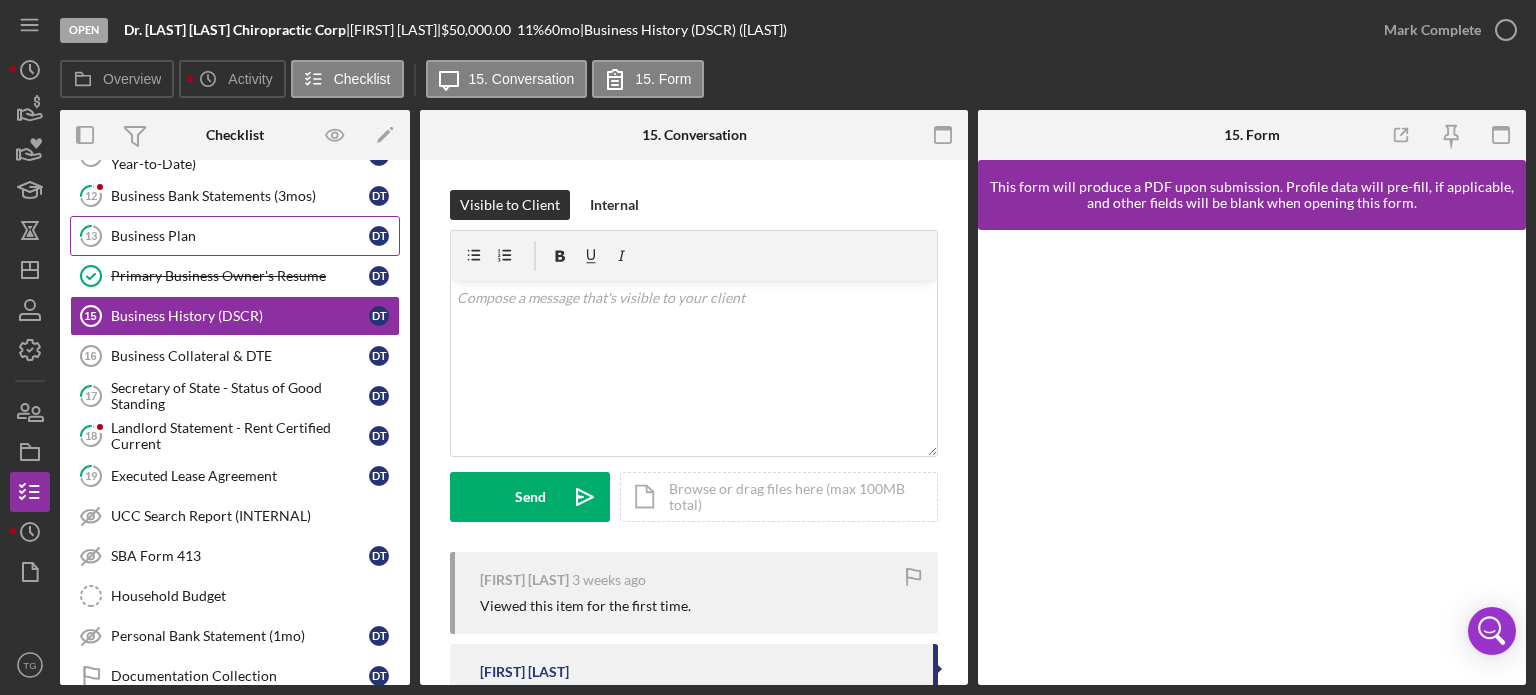 click on "13 Business Plan [FIRST] [LAST]" at bounding box center (235, 236) 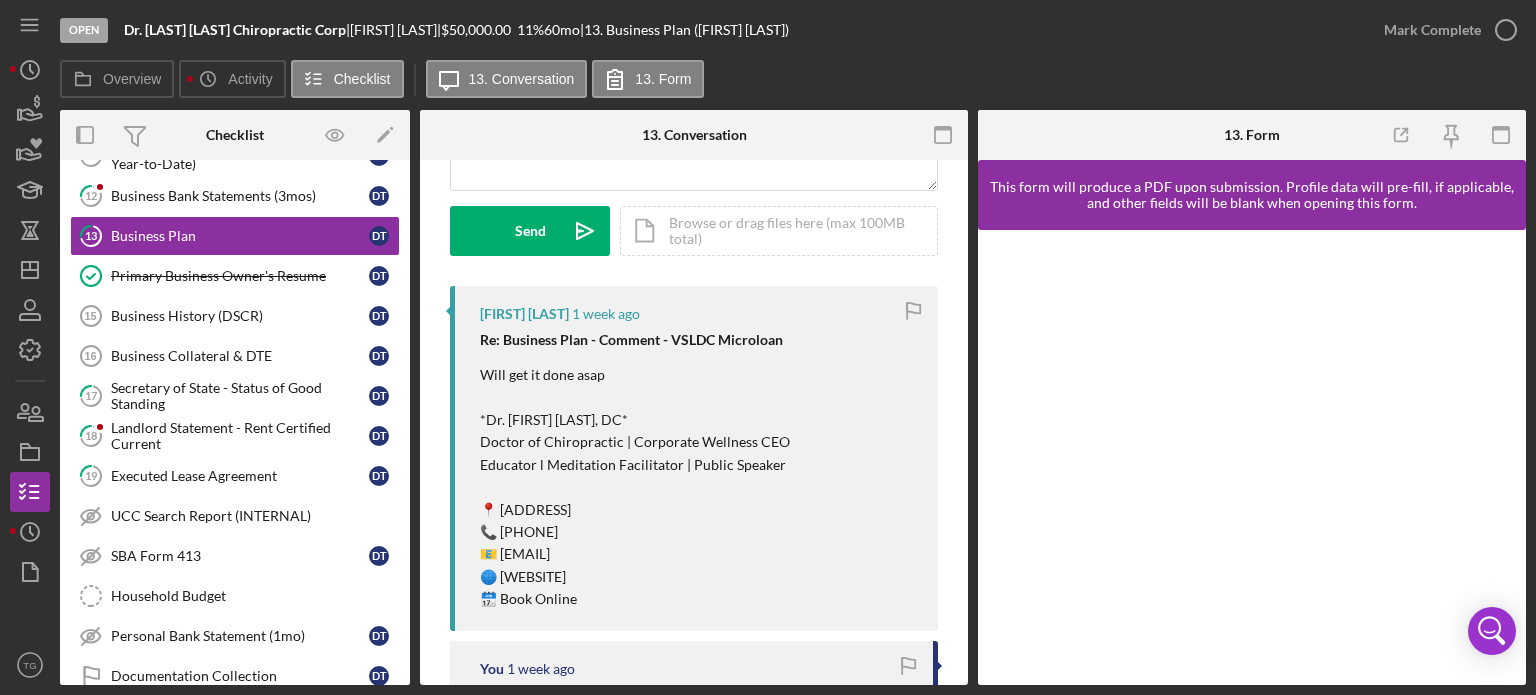 scroll, scrollTop: 300, scrollLeft: 0, axis: vertical 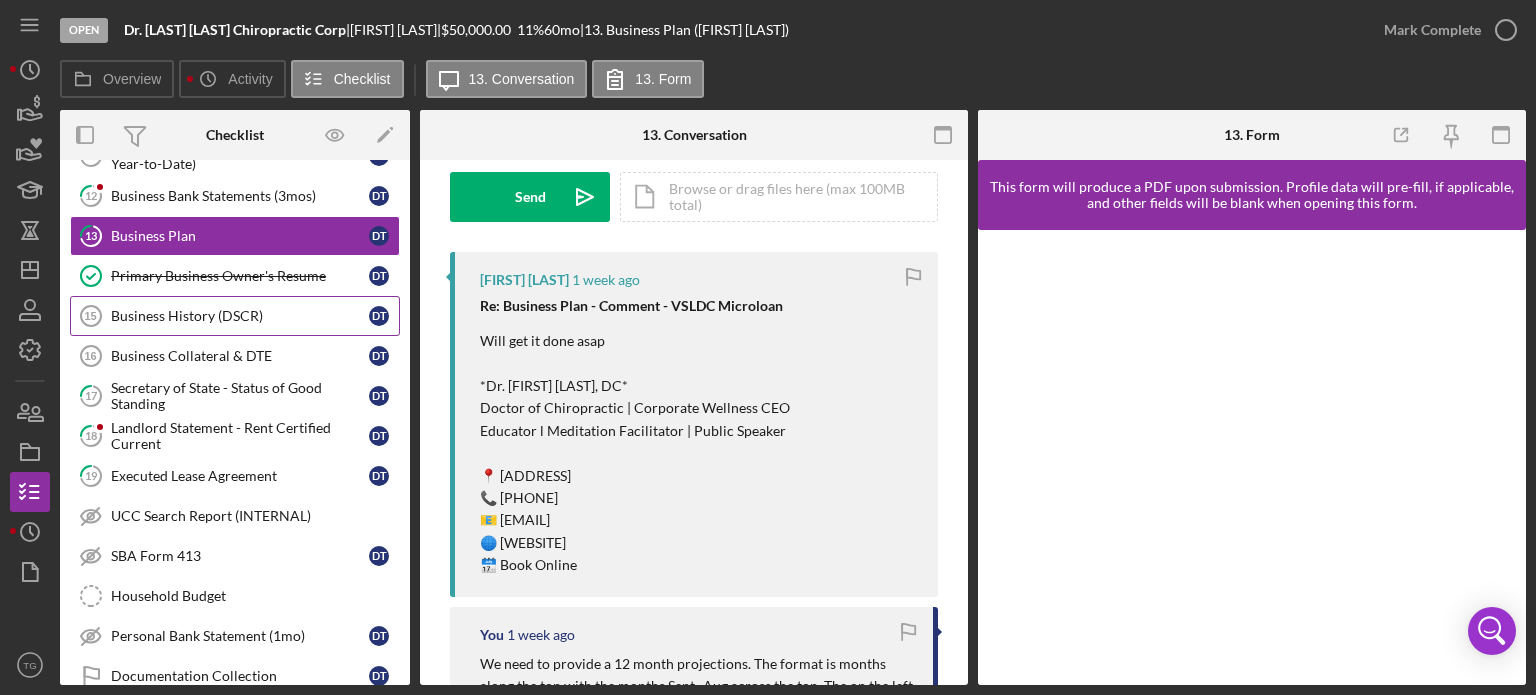 click on "Business History (DSCR) 15 Business History (DSCR) D T" at bounding box center (235, 316) 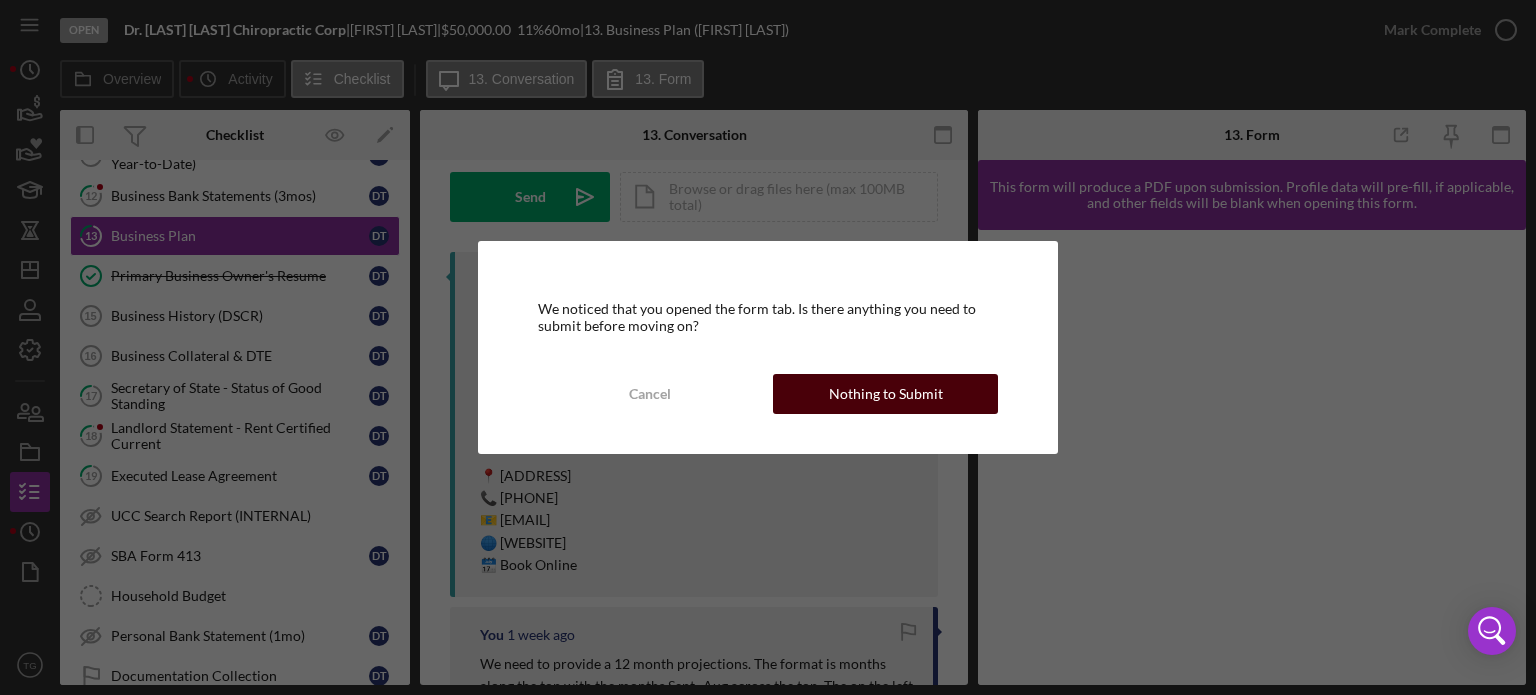 click on "Nothing to Submit" at bounding box center (886, 394) 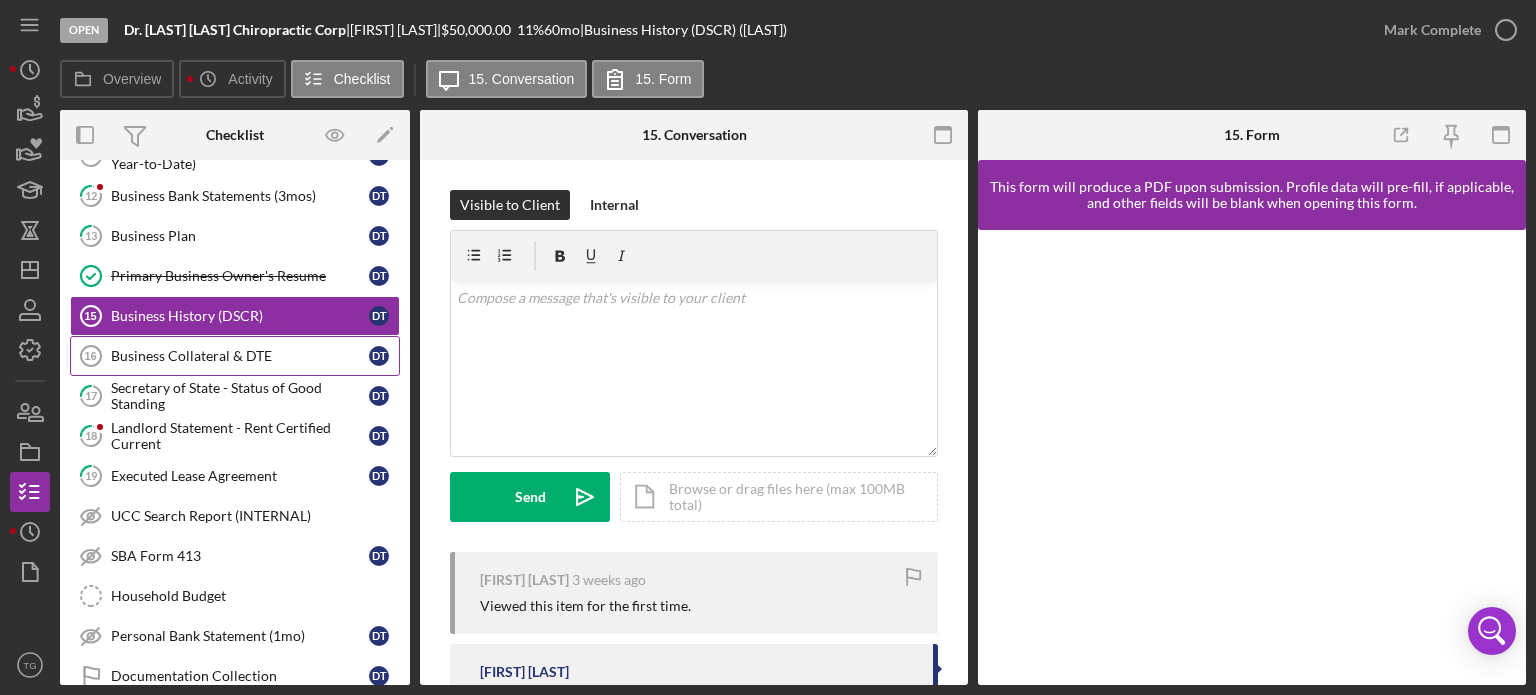click on "Business Collateral & DTE" at bounding box center (240, 356) 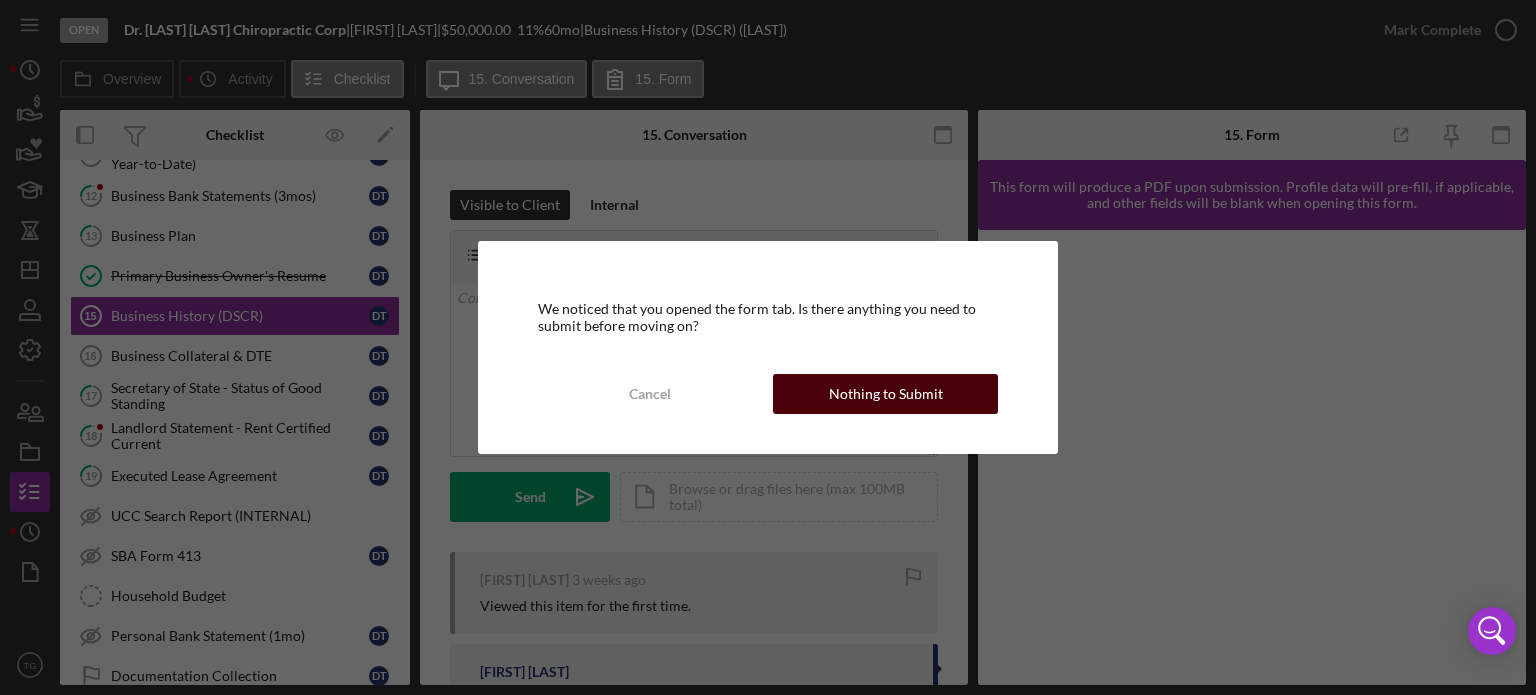 click on "Nothing to Submit" at bounding box center [886, 394] 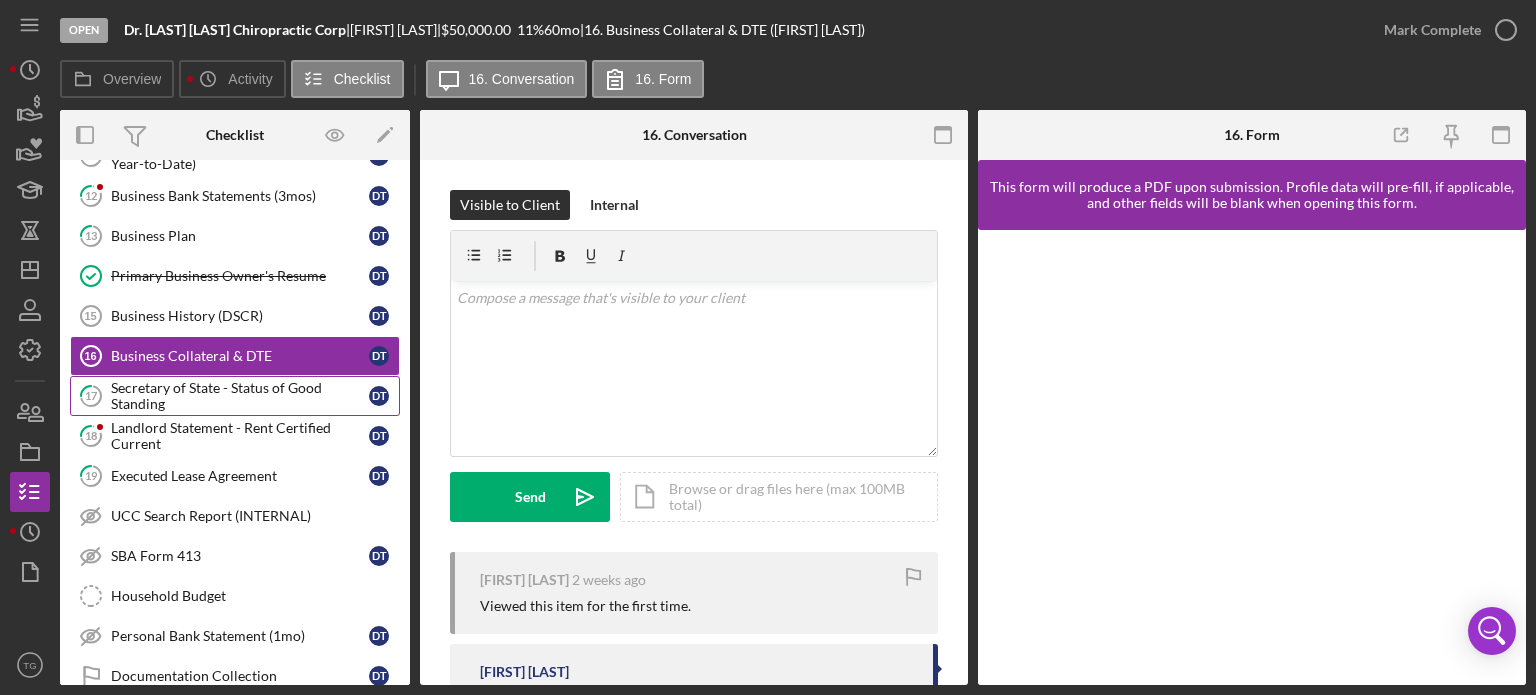 click on "Secretary of State - Status of Good Standing" at bounding box center (240, 396) 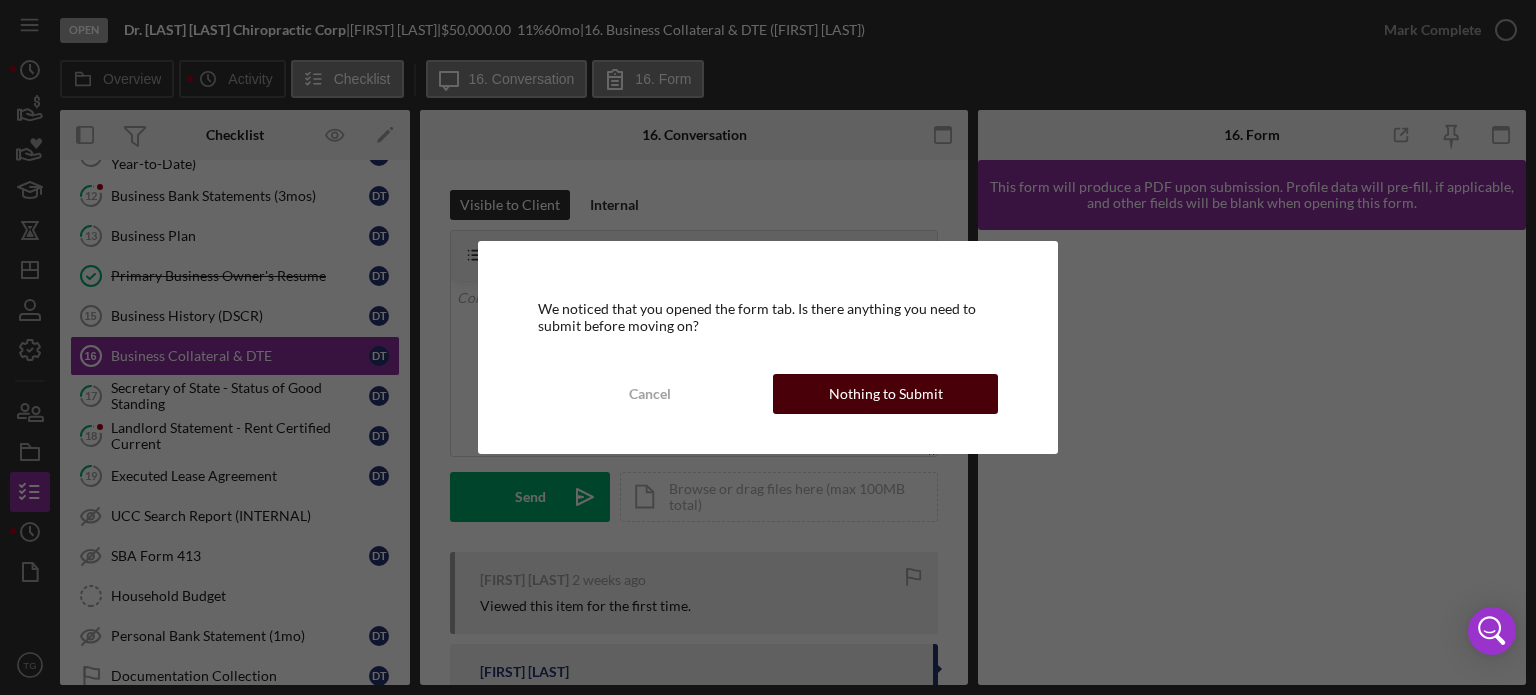 click on "Nothing to Submit" at bounding box center (886, 394) 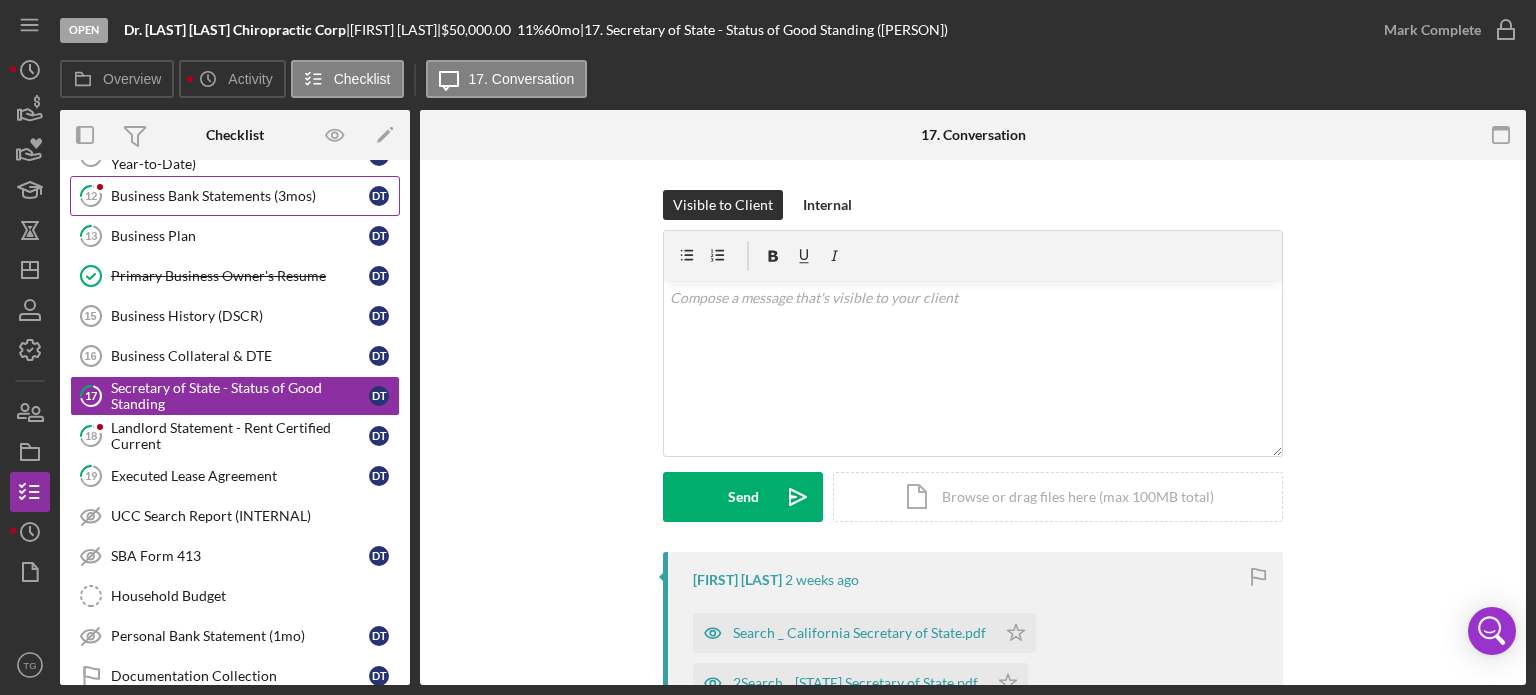click on "Business Bank Statements (3mos)" at bounding box center [240, 196] 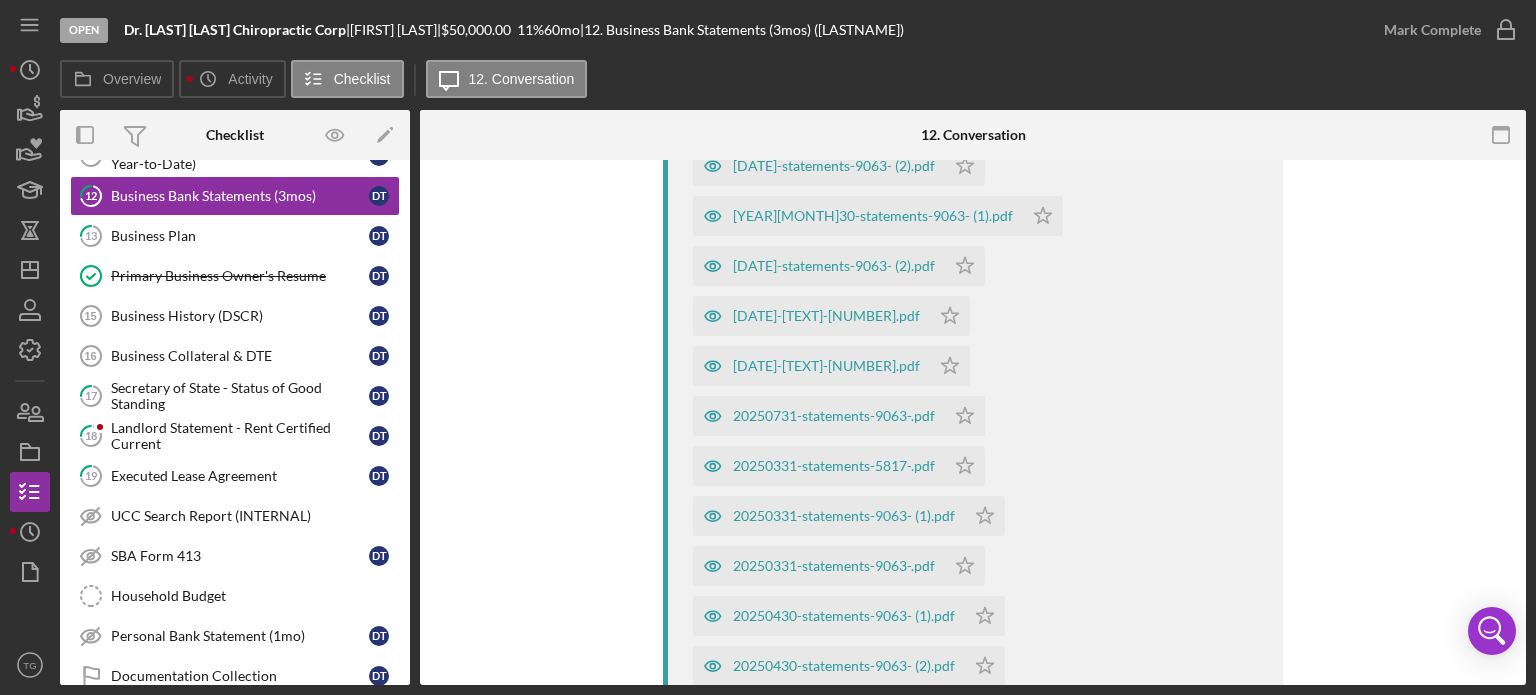 scroll, scrollTop: 652, scrollLeft: 0, axis: vertical 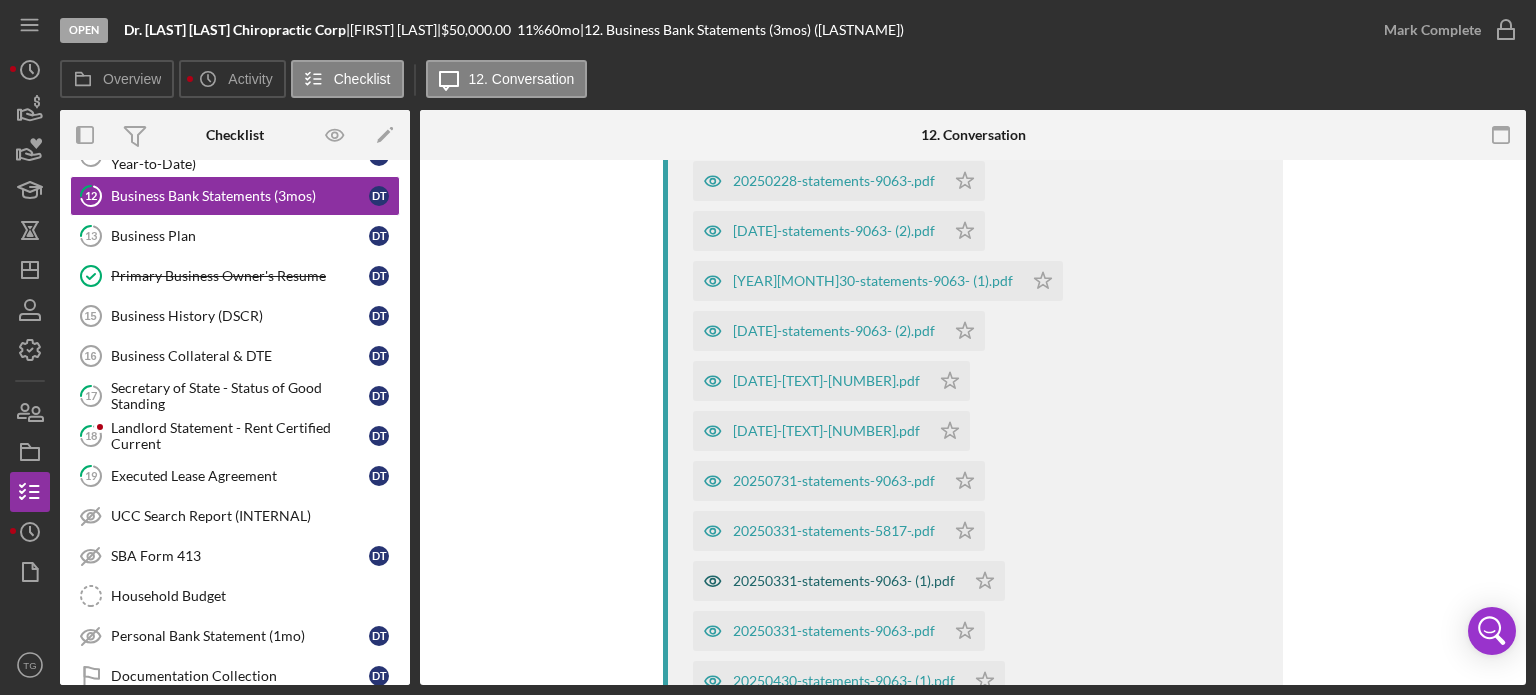 click on "20250331-statements-9063- (1).pdf" at bounding box center (844, 581) 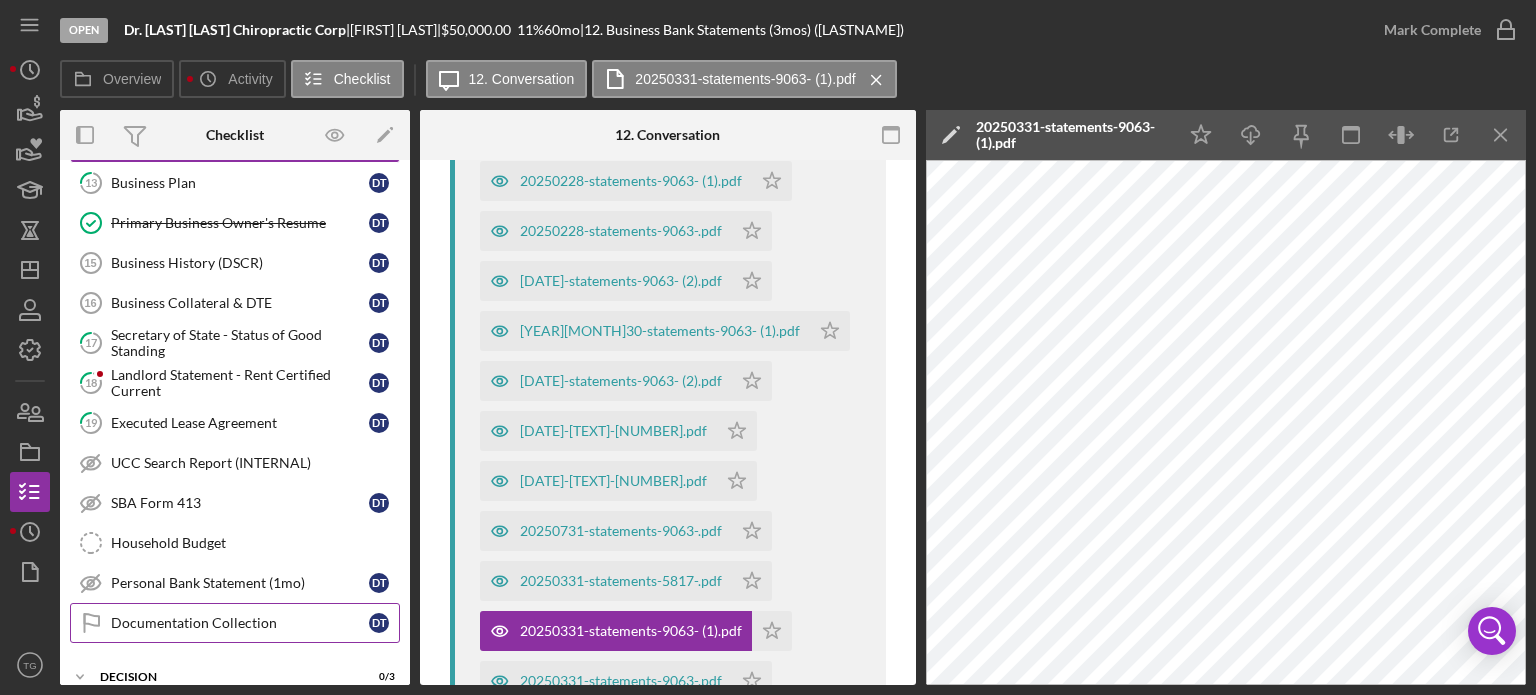 scroll, scrollTop: 300, scrollLeft: 0, axis: vertical 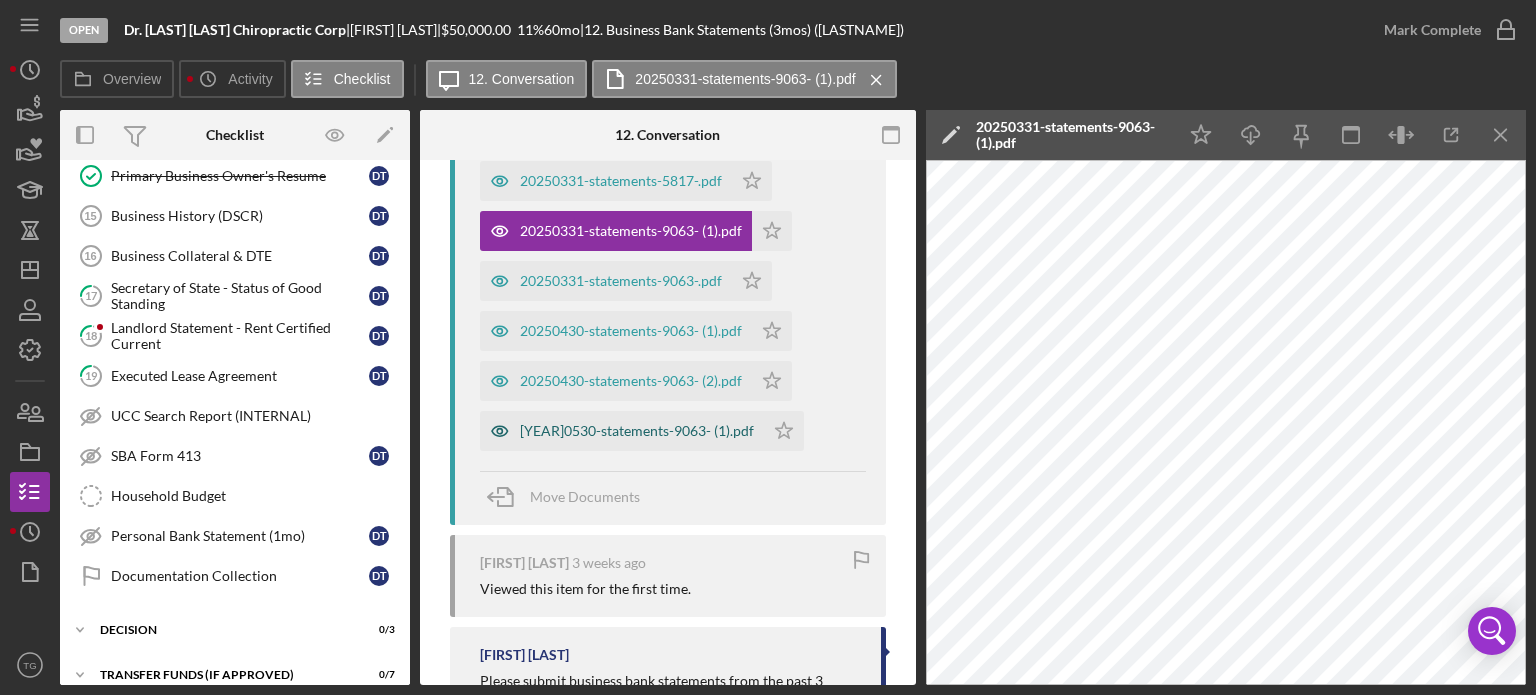 click on "[YEAR]0530-statements-9063- (1).pdf" at bounding box center (637, 431) 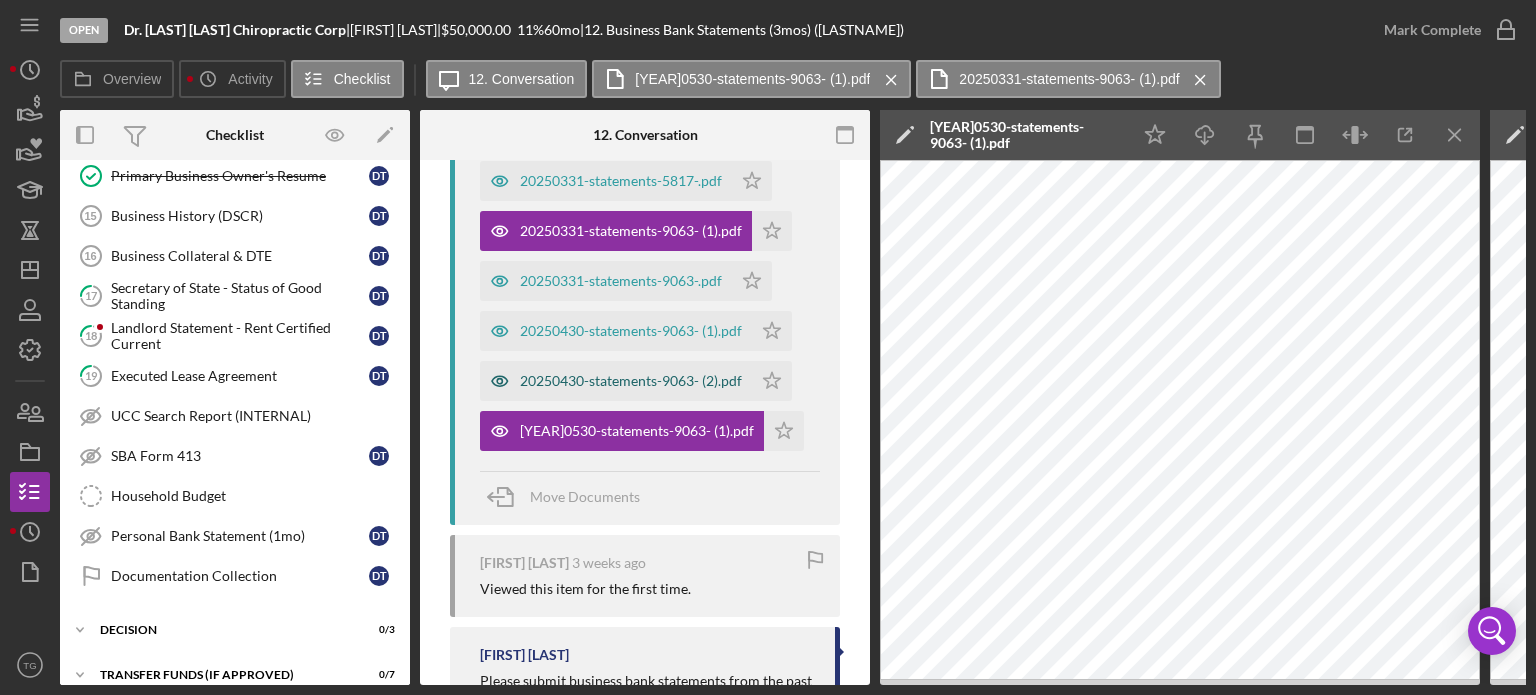 click on "20250430-statements-9063- (2).pdf" at bounding box center [631, 381] 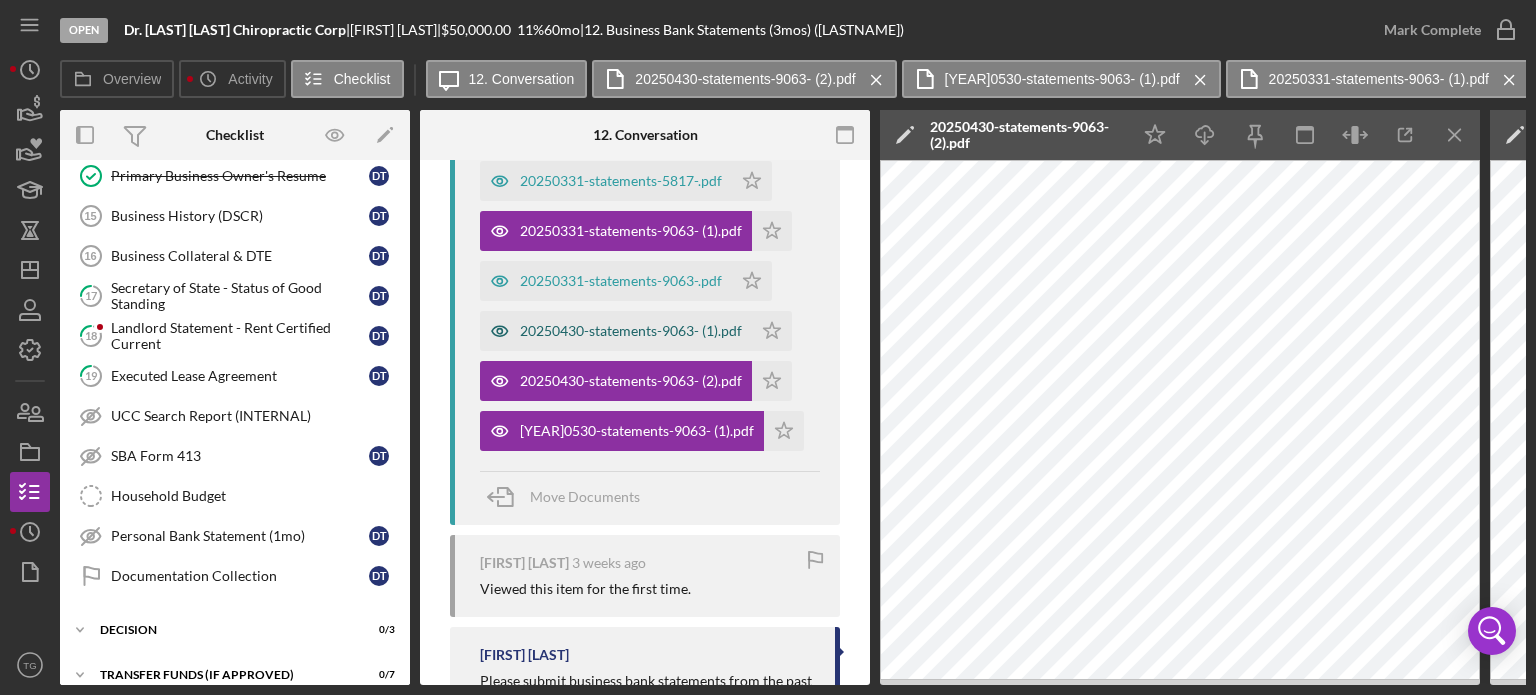 click on "20250430-statements-9063- (1).pdf" at bounding box center [631, 331] 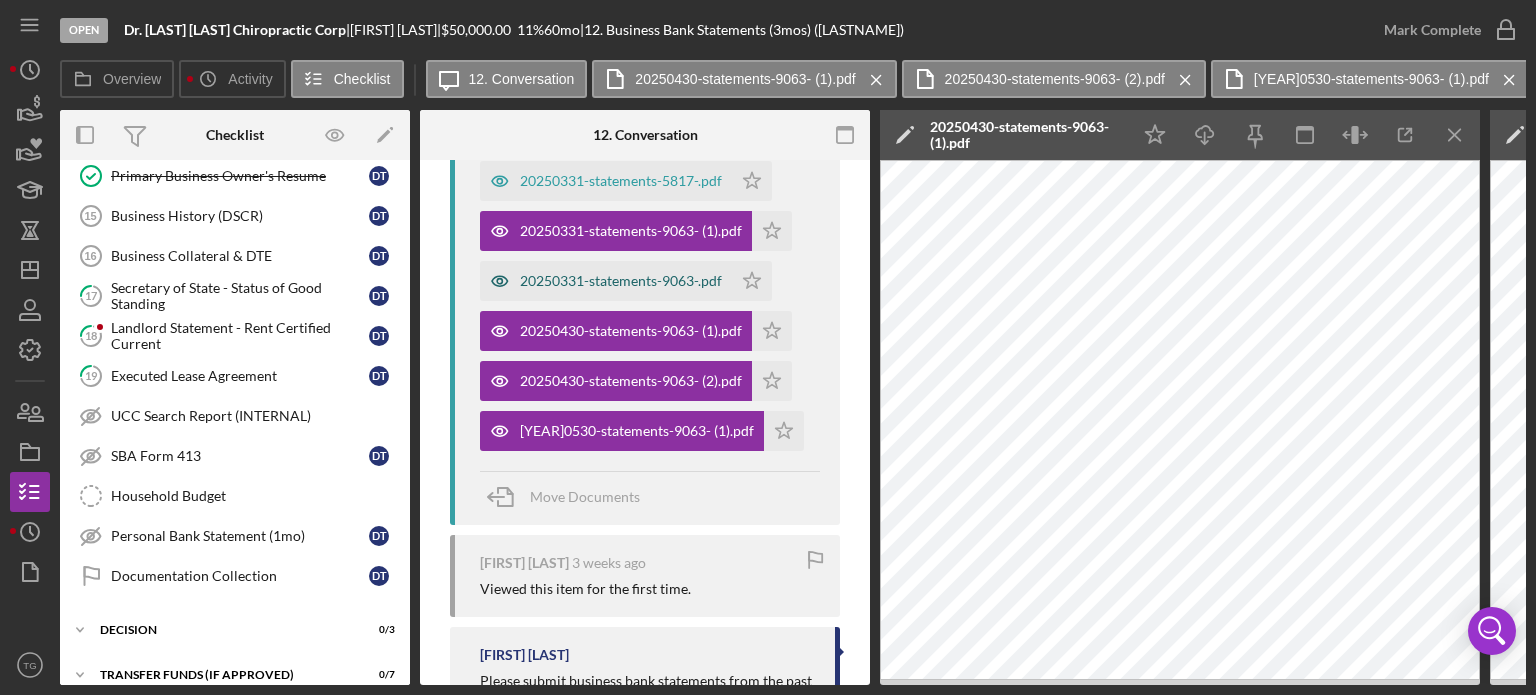 click on "20250331-statements-9063-.pdf" at bounding box center [621, 281] 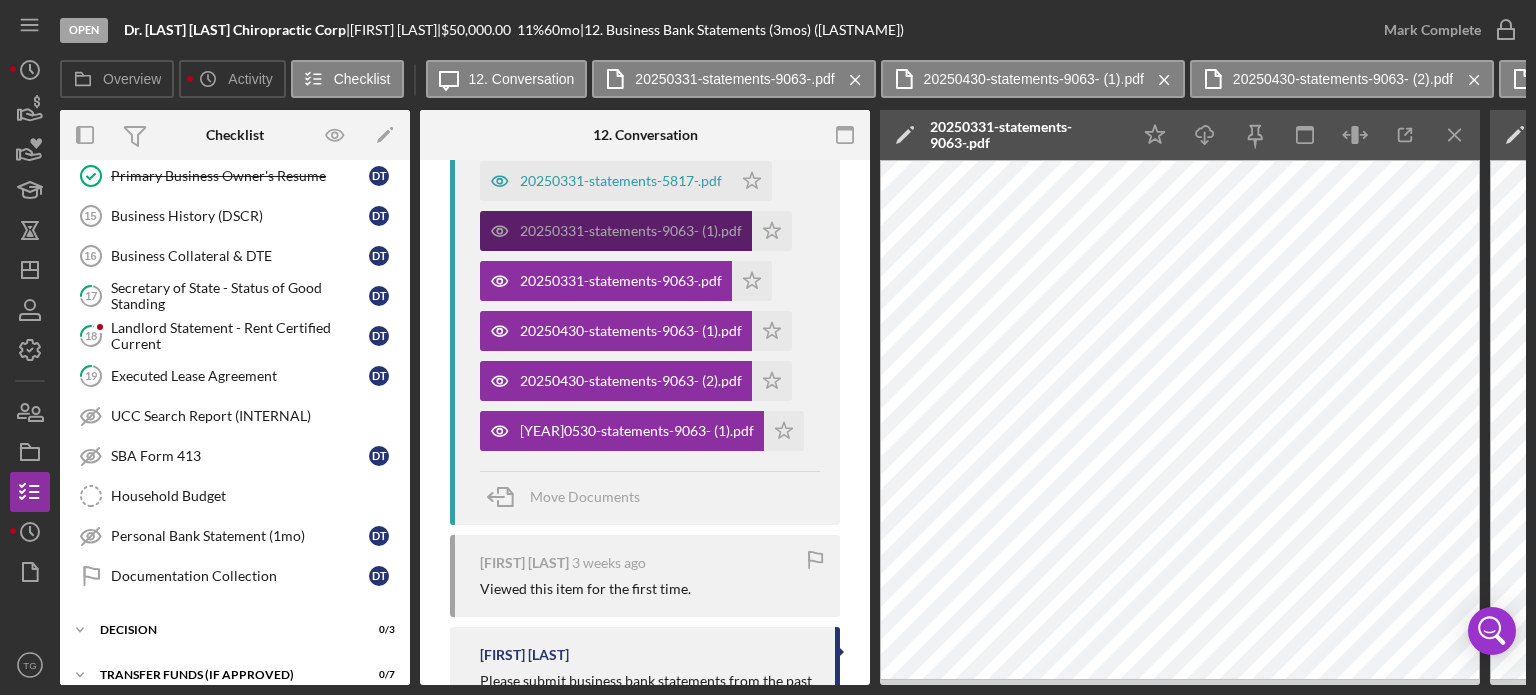 click on "20250331-statements-9063- (1).pdf" at bounding box center [631, 231] 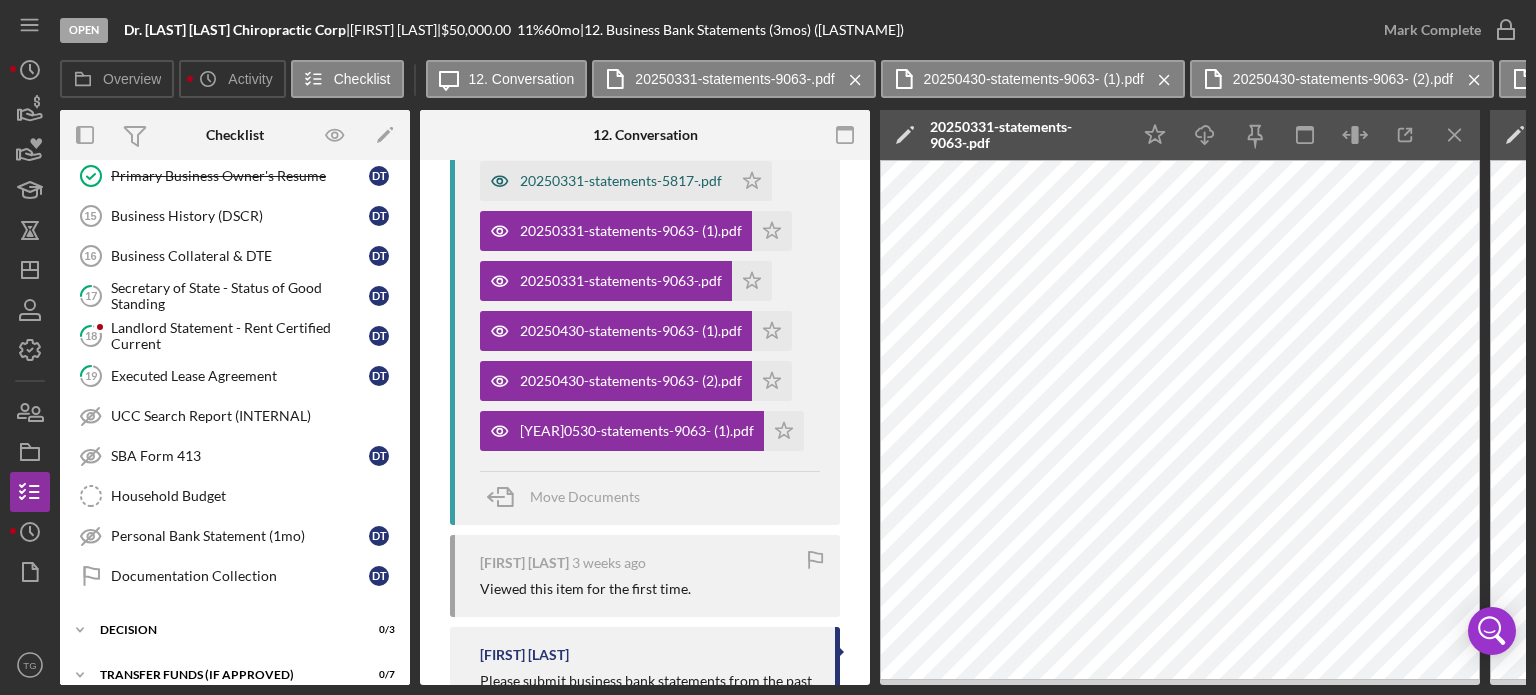 click on "20250331-statements-5817-.pdf" at bounding box center (621, 181) 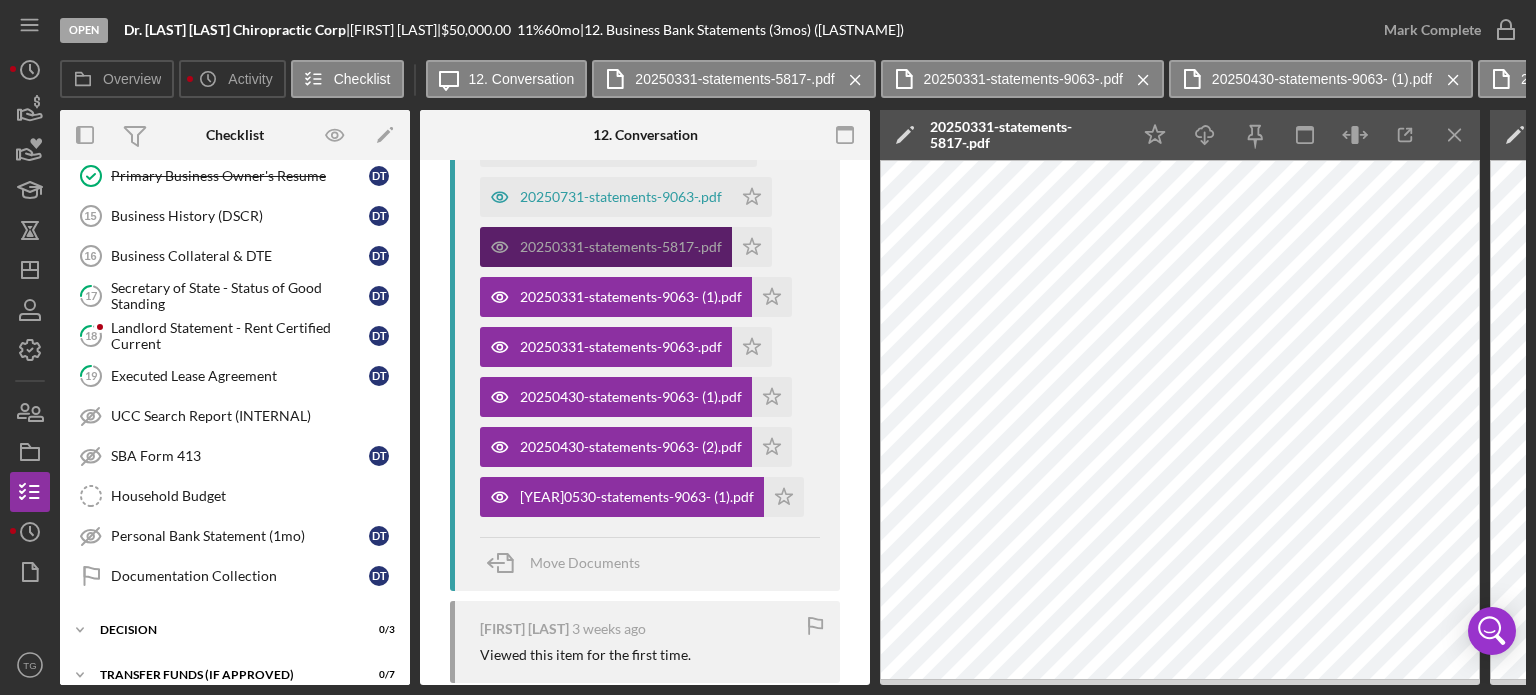 scroll, scrollTop: 952, scrollLeft: 0, axis: vertical 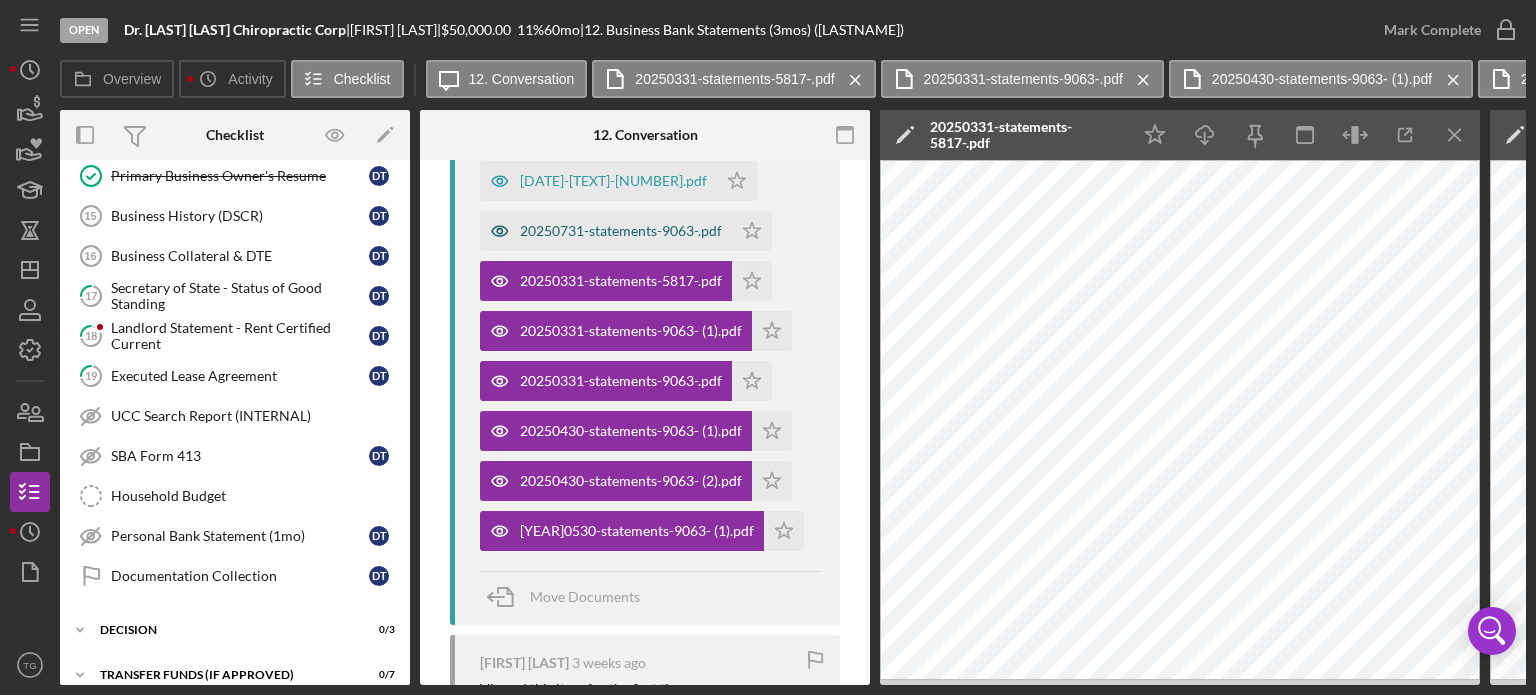 click on "20250731-statements-9063-.pdf" at bounding box center [621, 231] 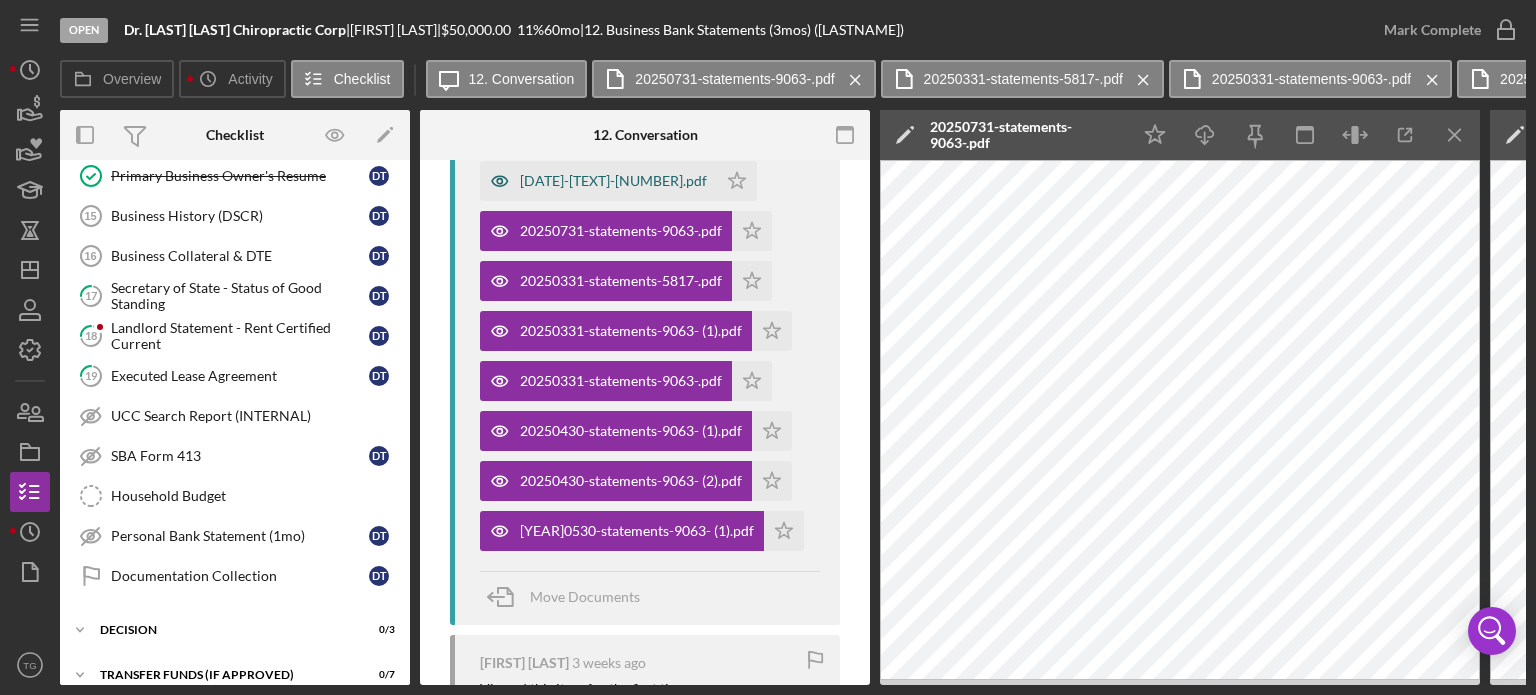 click on "[DATE]-[TEXT]-[NUMBER].pdf" at bounding box center (613, 181) 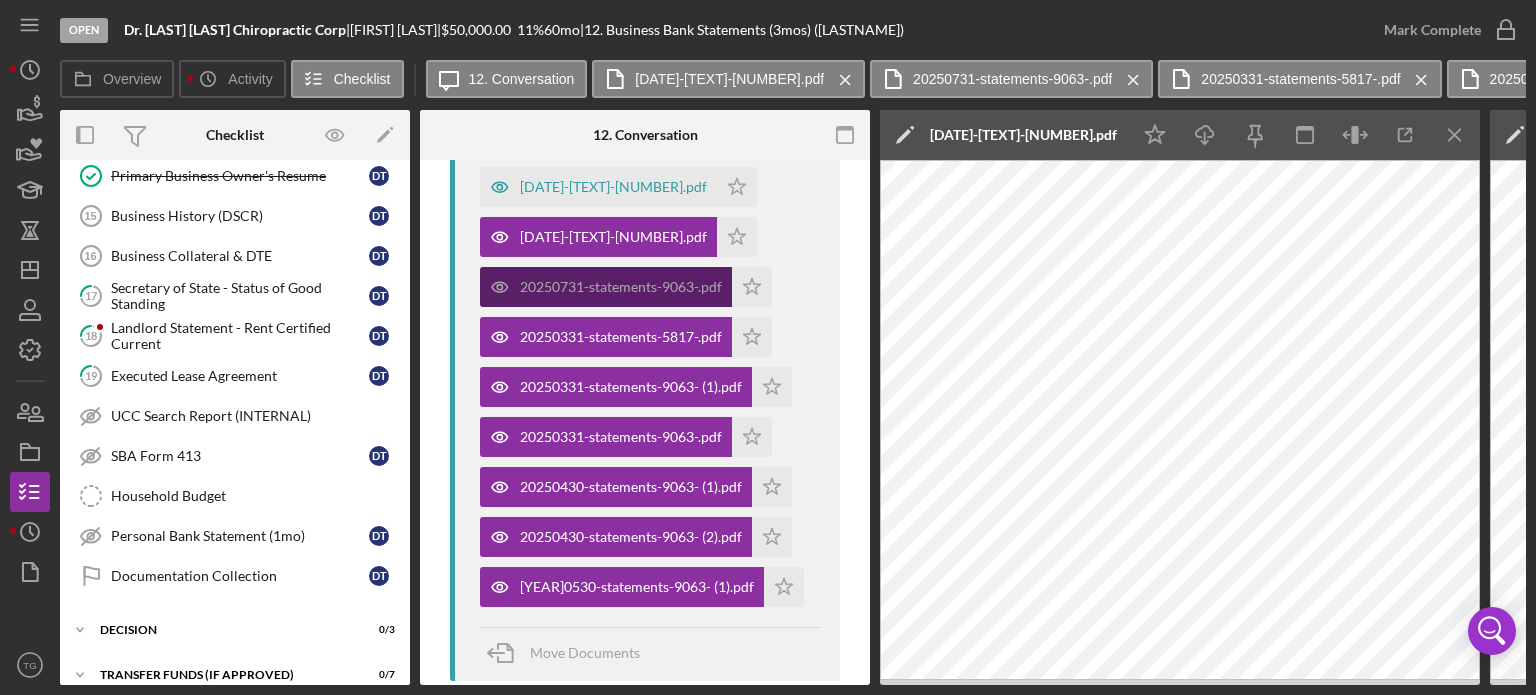 scroll, scrollTop: 852, scrollLeft: 0, axis: vertical 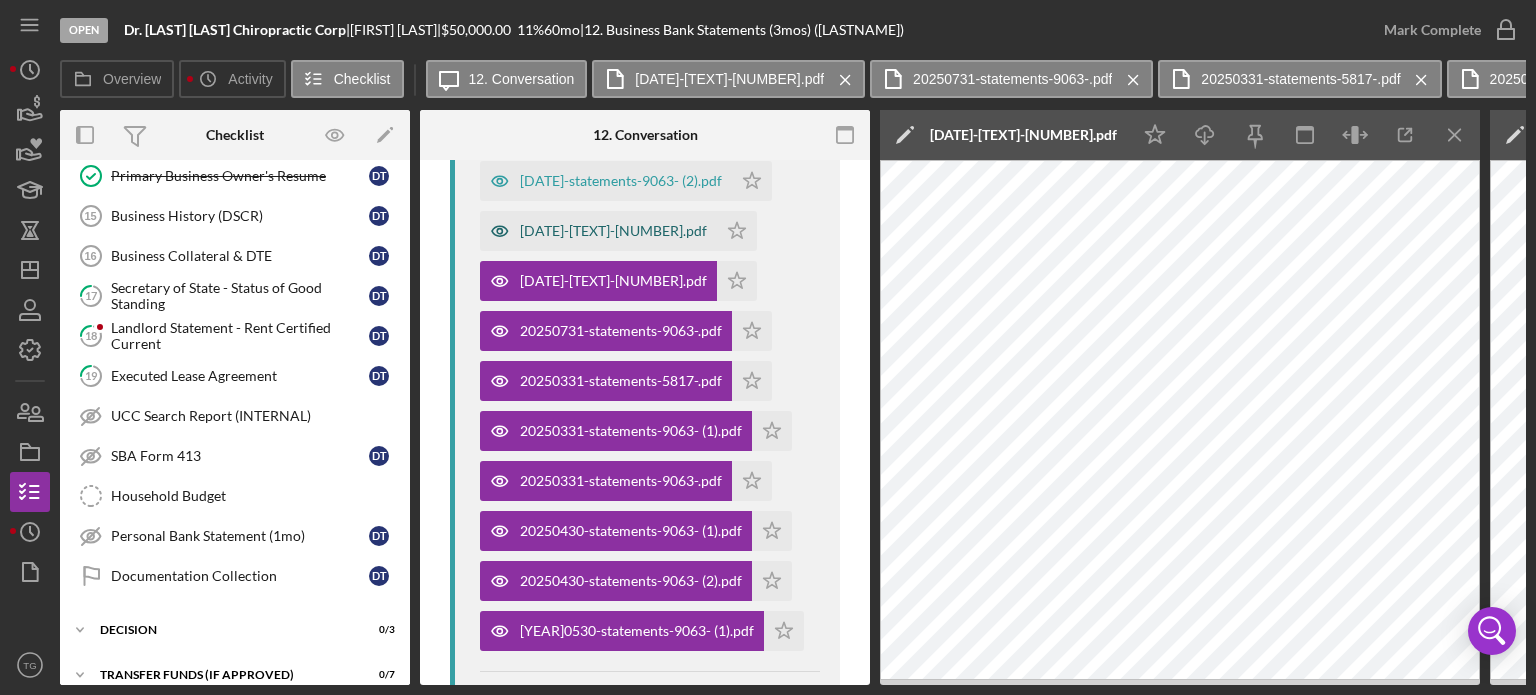 click on "[DATE]-[TEXT]-[NUMBER].pdf" at bounding box center [613, 231] 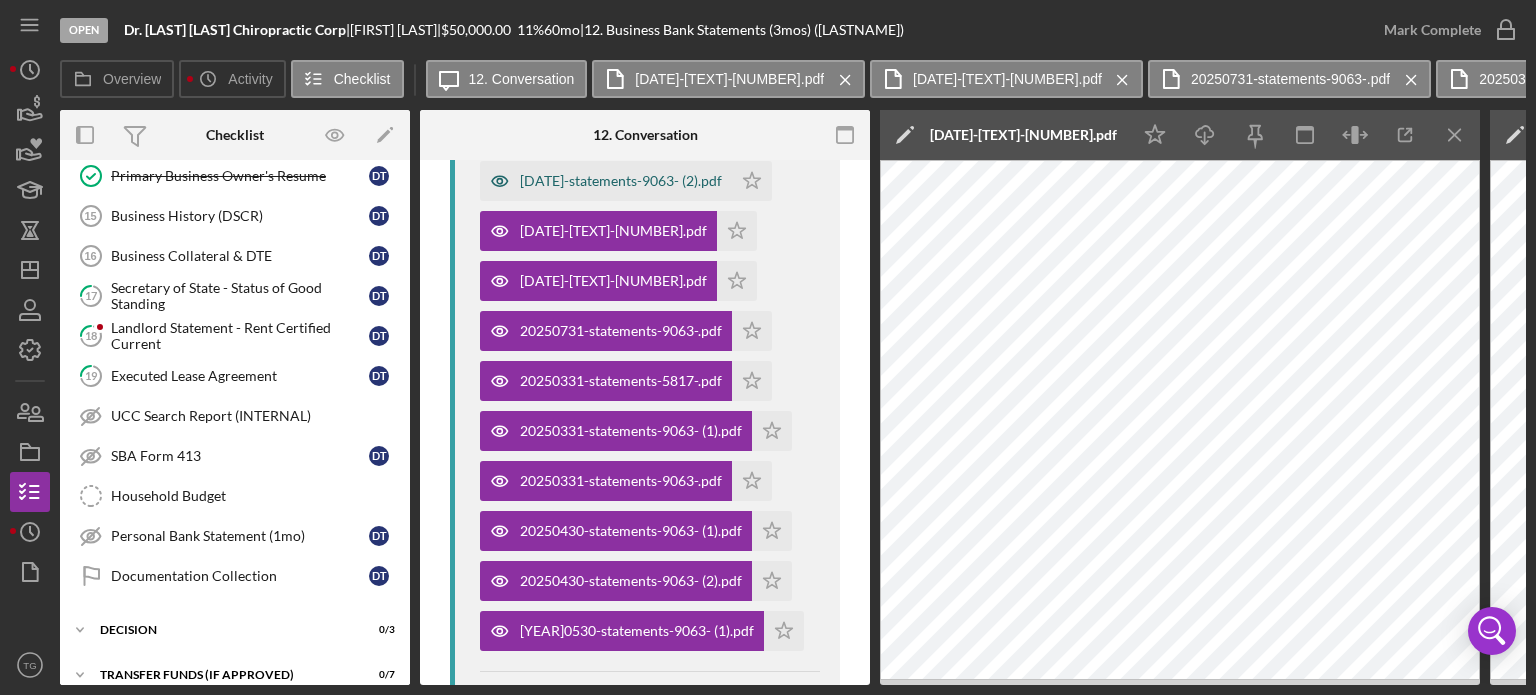click on "[DATE]-statements-9063- (2).pdf" at bounding box center [606, 181] 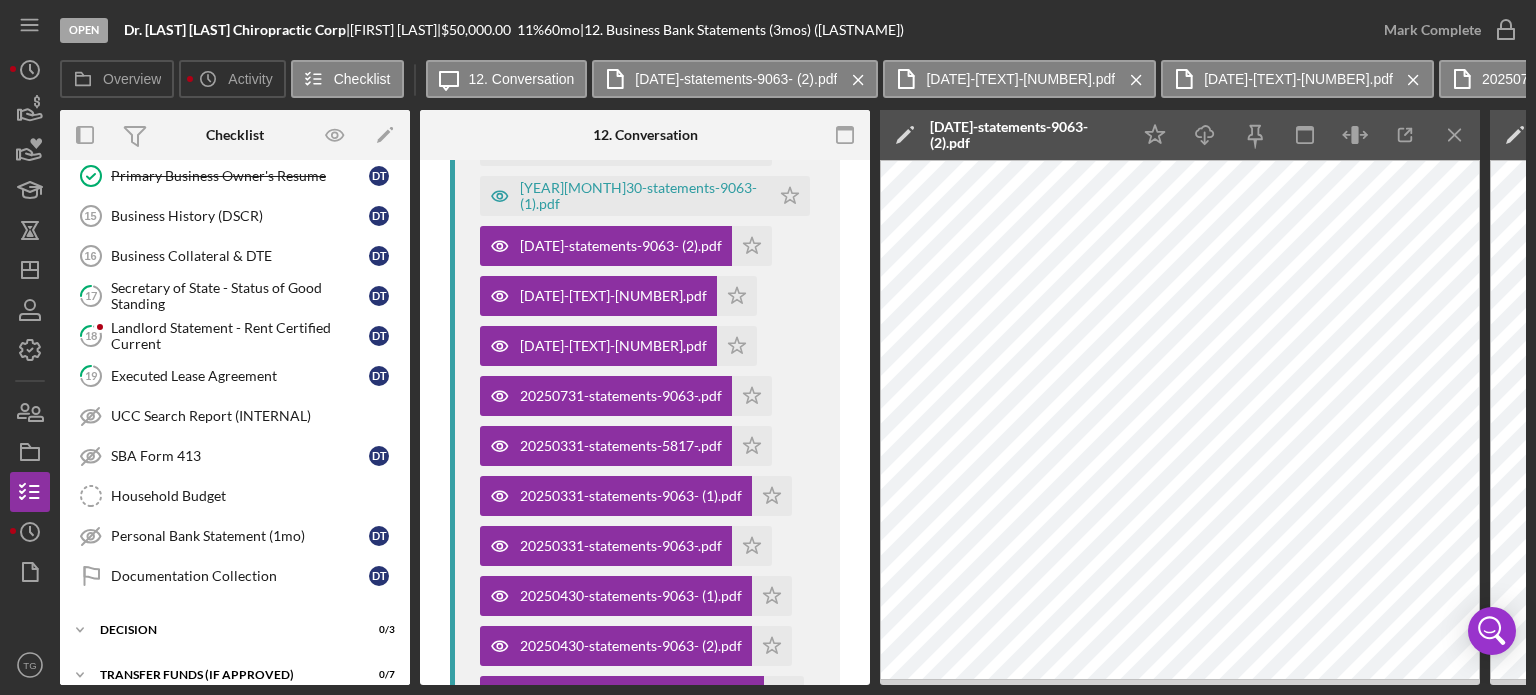 scroll, scrollTop: 752, scrollLeft: 0, axis: vertical 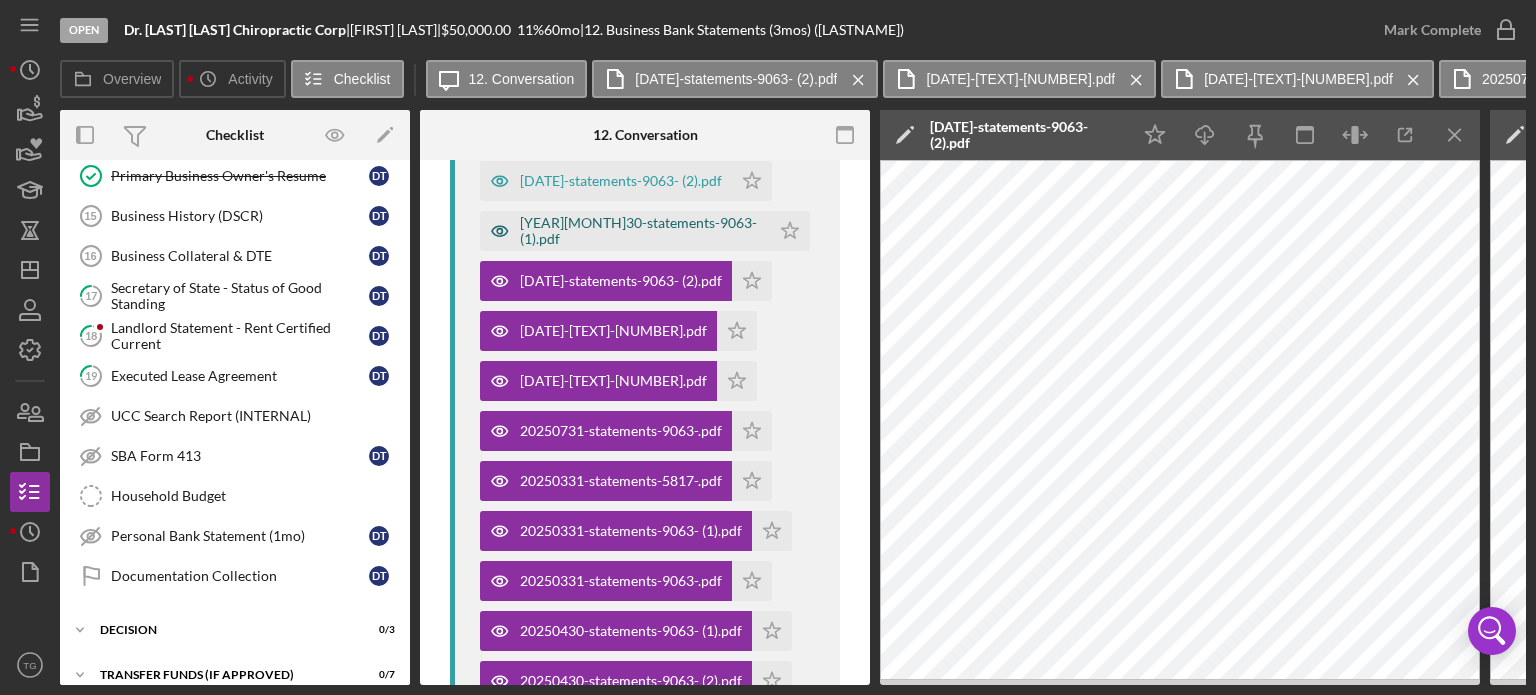 click on "[YEAR][MONTH]30-statements-9063- (1).pdf" at bounding box center [625, 231] 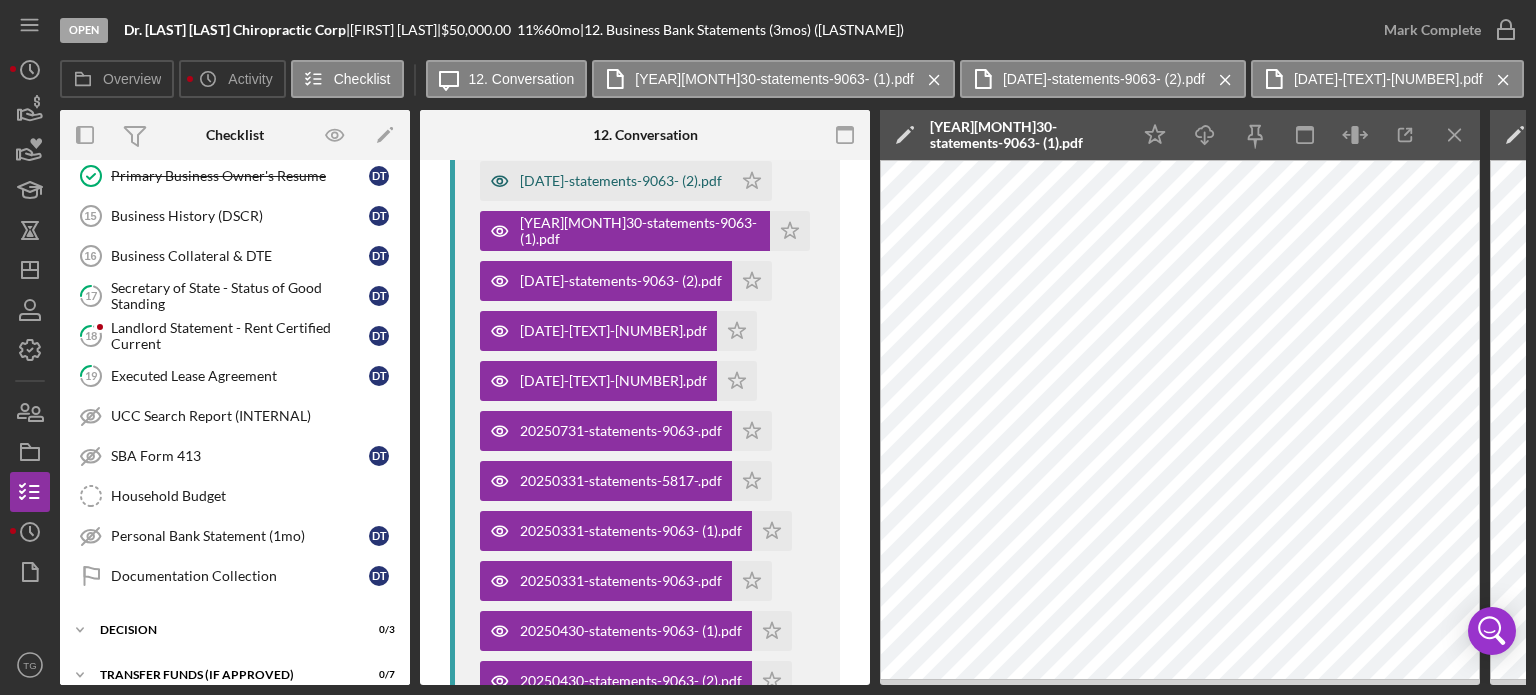 click on "[DATE]-statements-9063- (2).pdf" at bounding box center (606, 181) 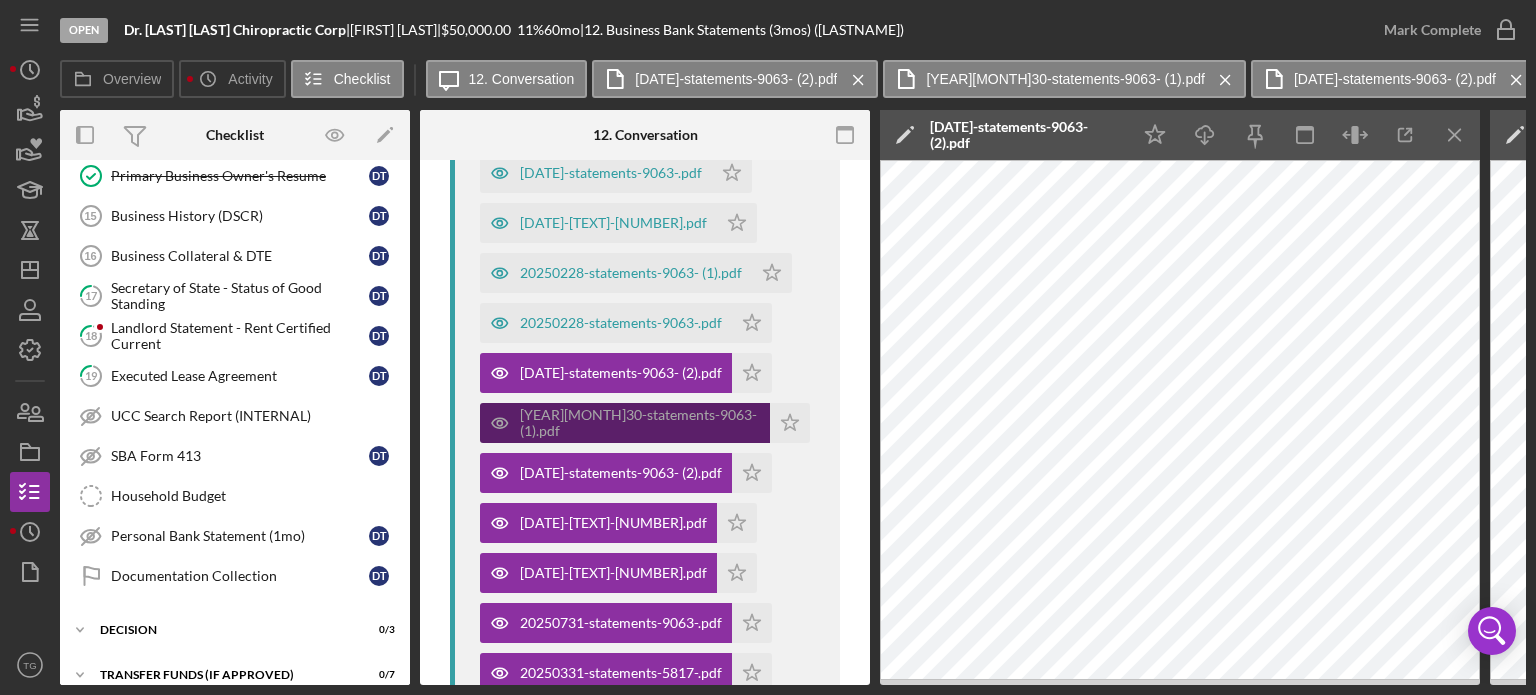 scroll, scrollTop: 552, scrollLeft: 0, axis: vertical 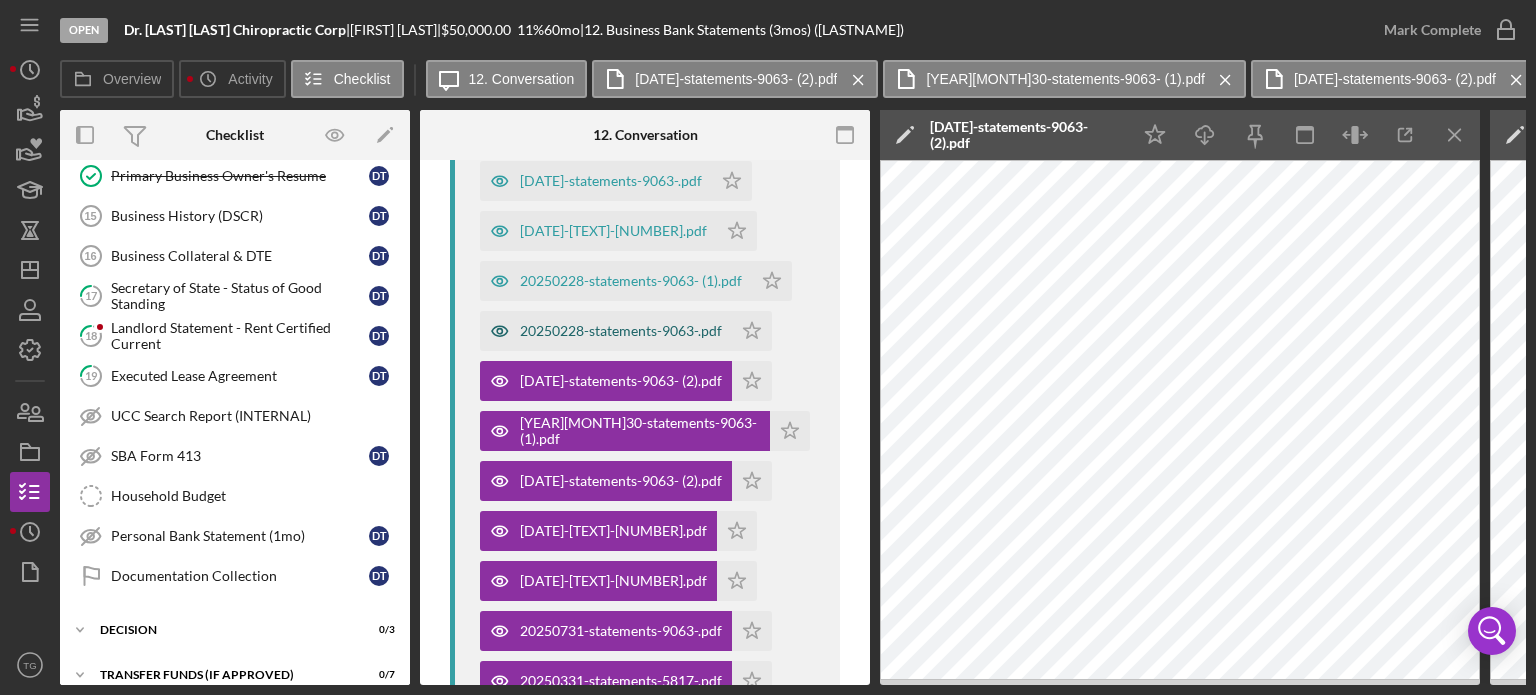 click on "20250228-statements-9063-.pdf" at bounding box center [621, 331] 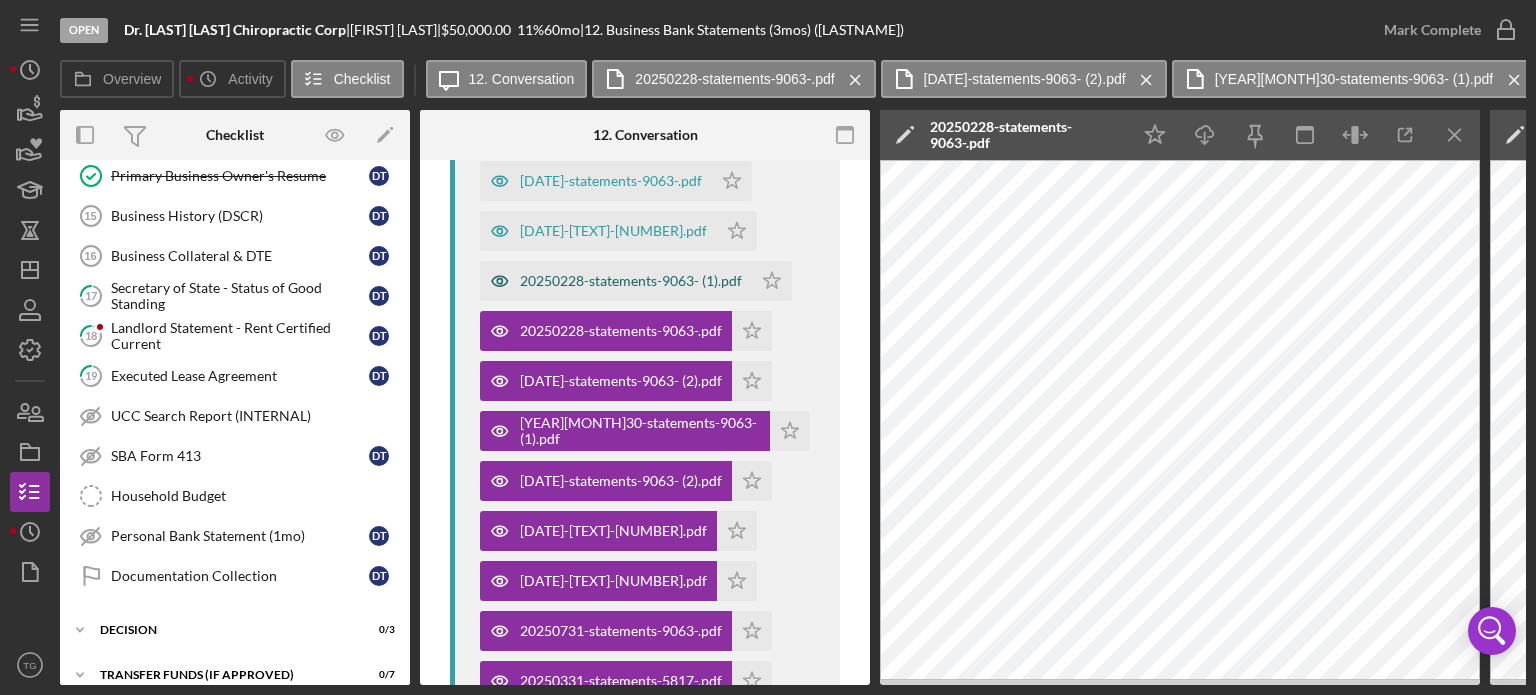 click on "20250228-statements-9063- (1).pdf" at bounding box center [631, 281] 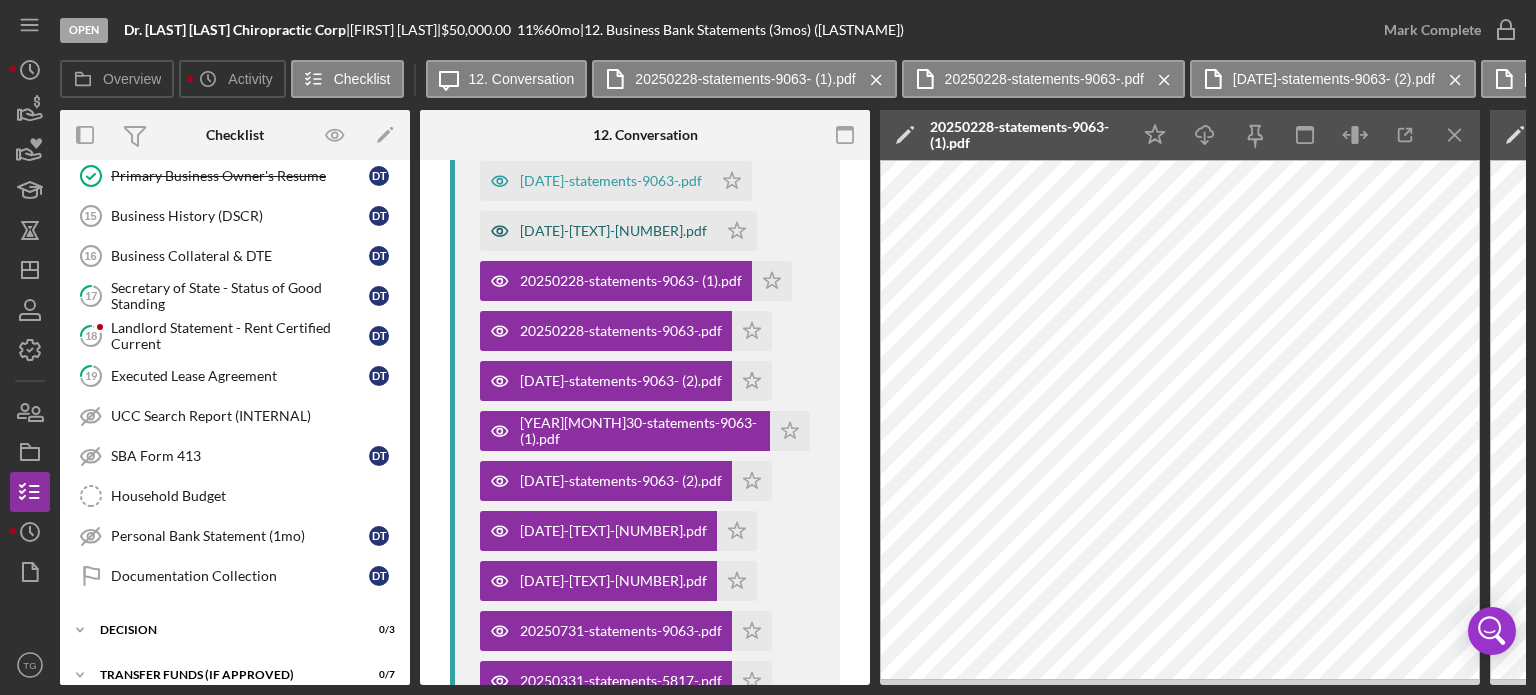 click on "[DATE]-[TEXT]-[NUMBER].pdf" at bounding box center (613, 231) 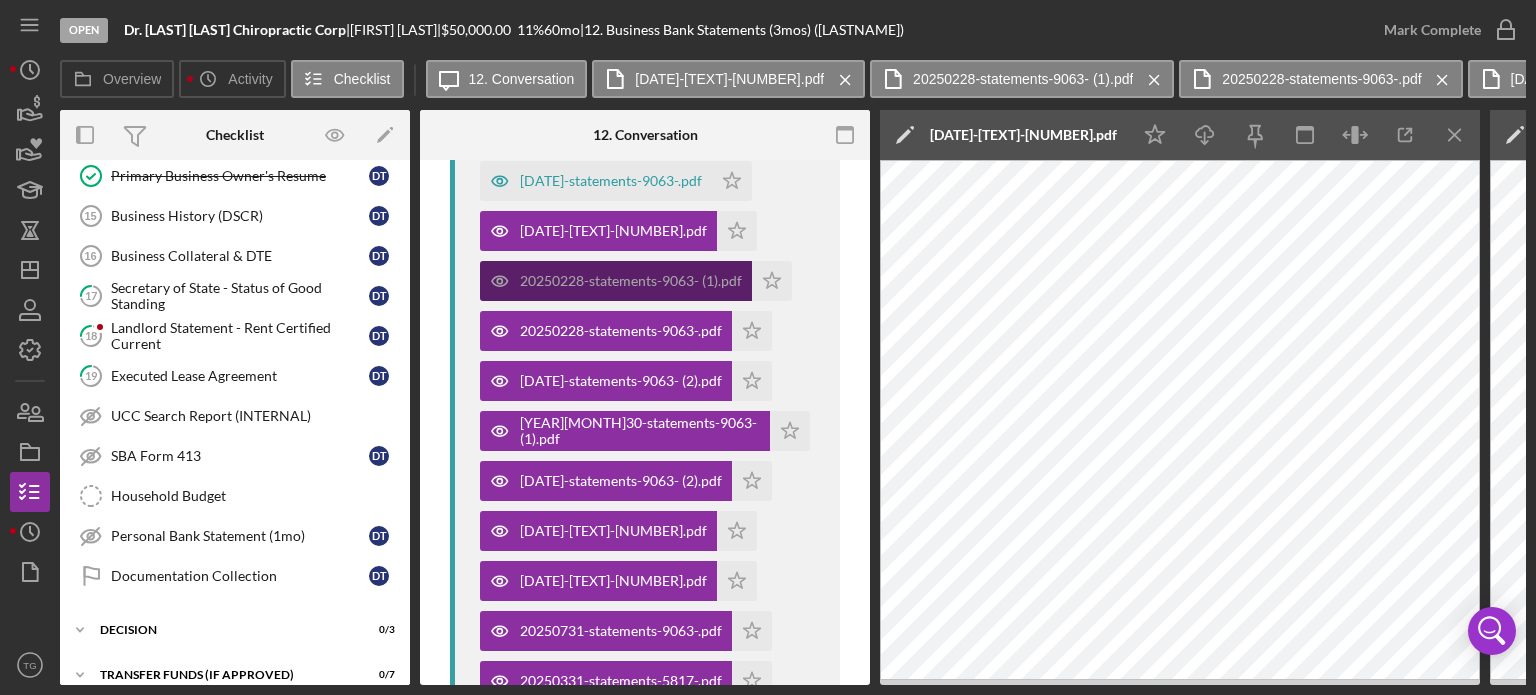 click on "20250228-statements-9063- (1).pdf" at bounding box center [631, 281] 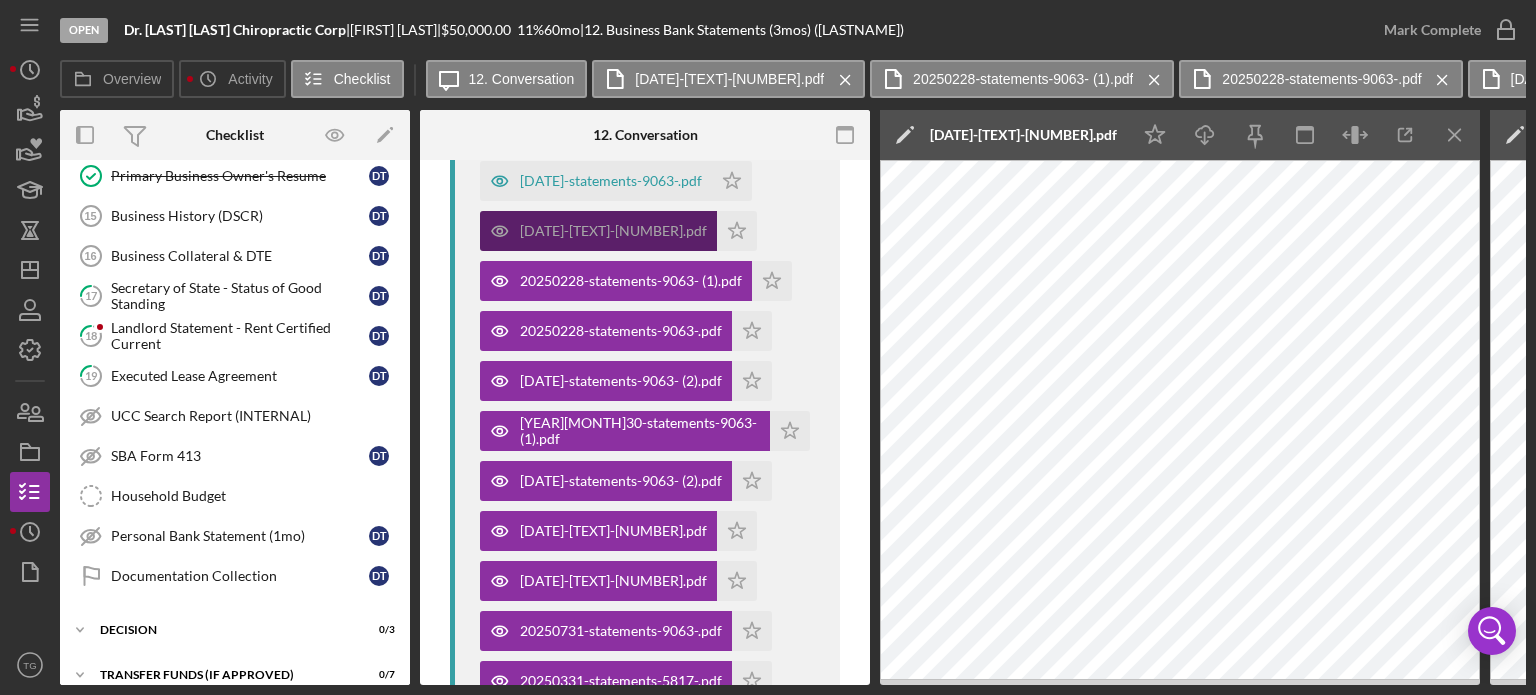 click on "[DATE]-[TEXT]-[NUMBER].pdf" at bounding box center [613, 231] 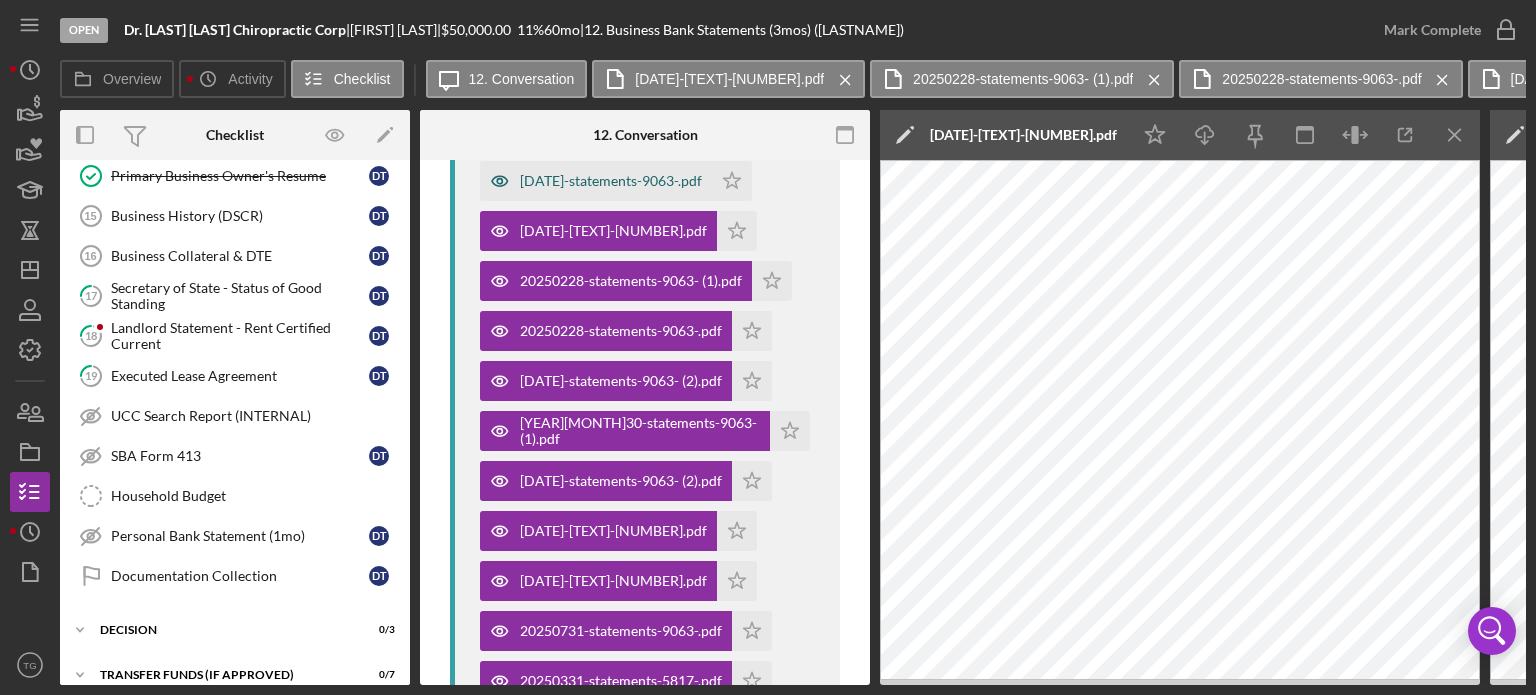 click on "[DATE]-statements-9063-.pdf" at bounding box center [611, 181] 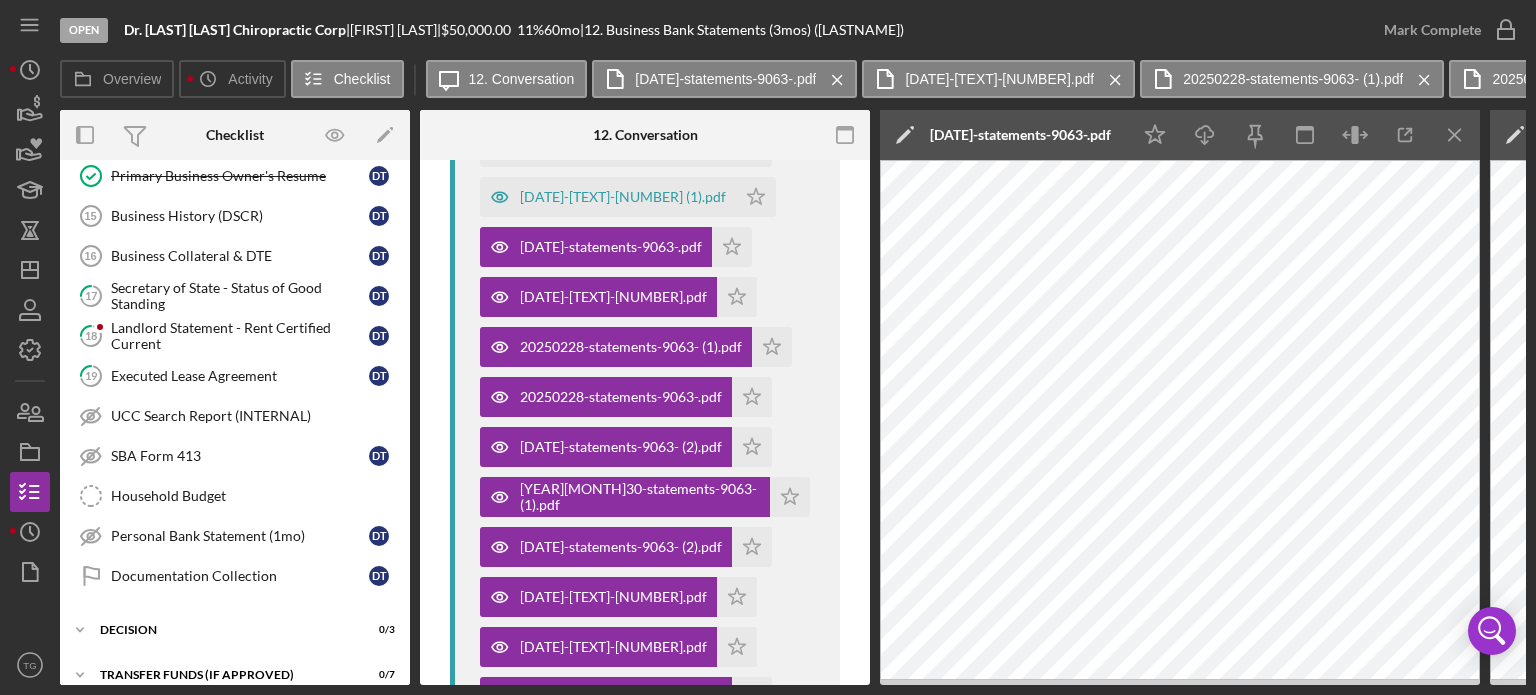 scroll, scrollTop: 452, scrollLeft: 0, axis: vertical 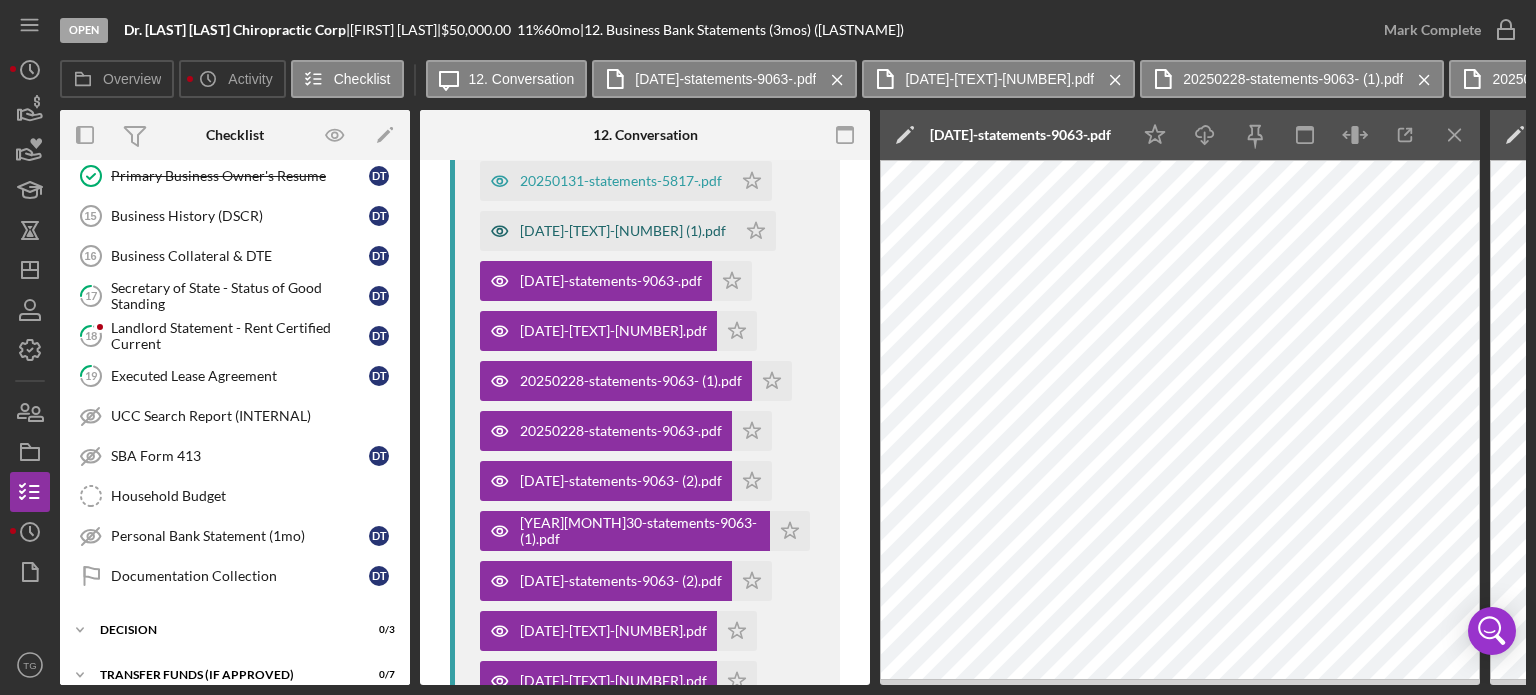 click on "[DATE]-[TEXT]-[NUMBER] (1).pdf" at bounding box center (623, 231) 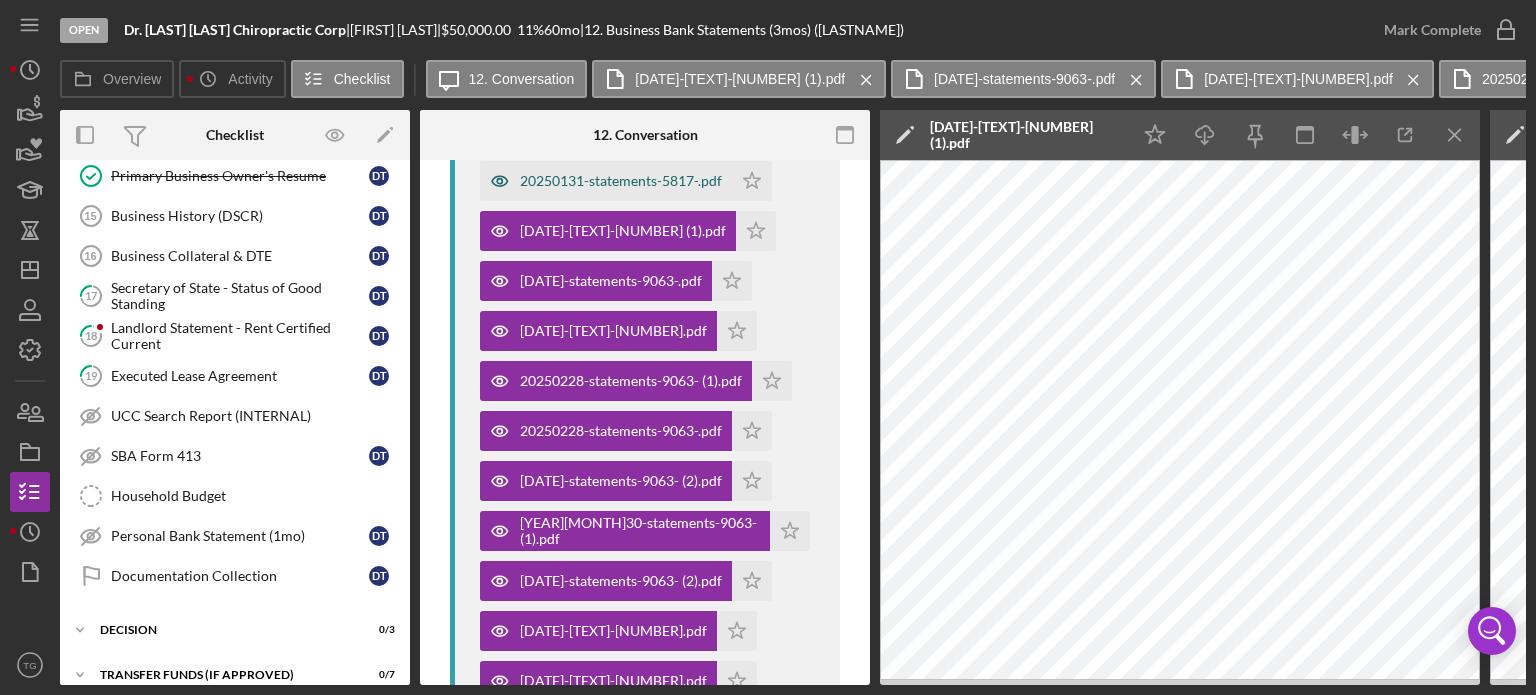 click on "20250131-statements-5817-.pdf" at bounding box center [621, 181] 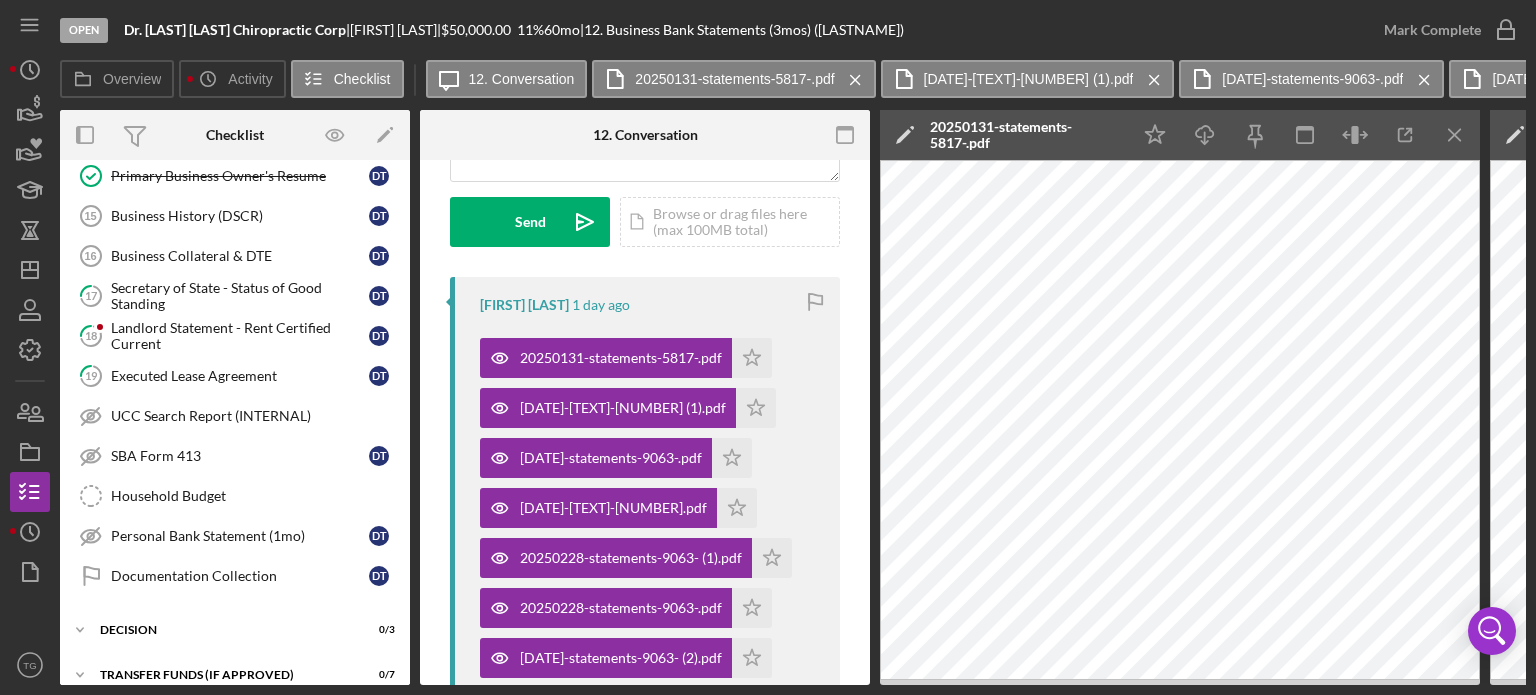 scroll, scrollTop: 252, scrollLeft: 0, axis: vertical 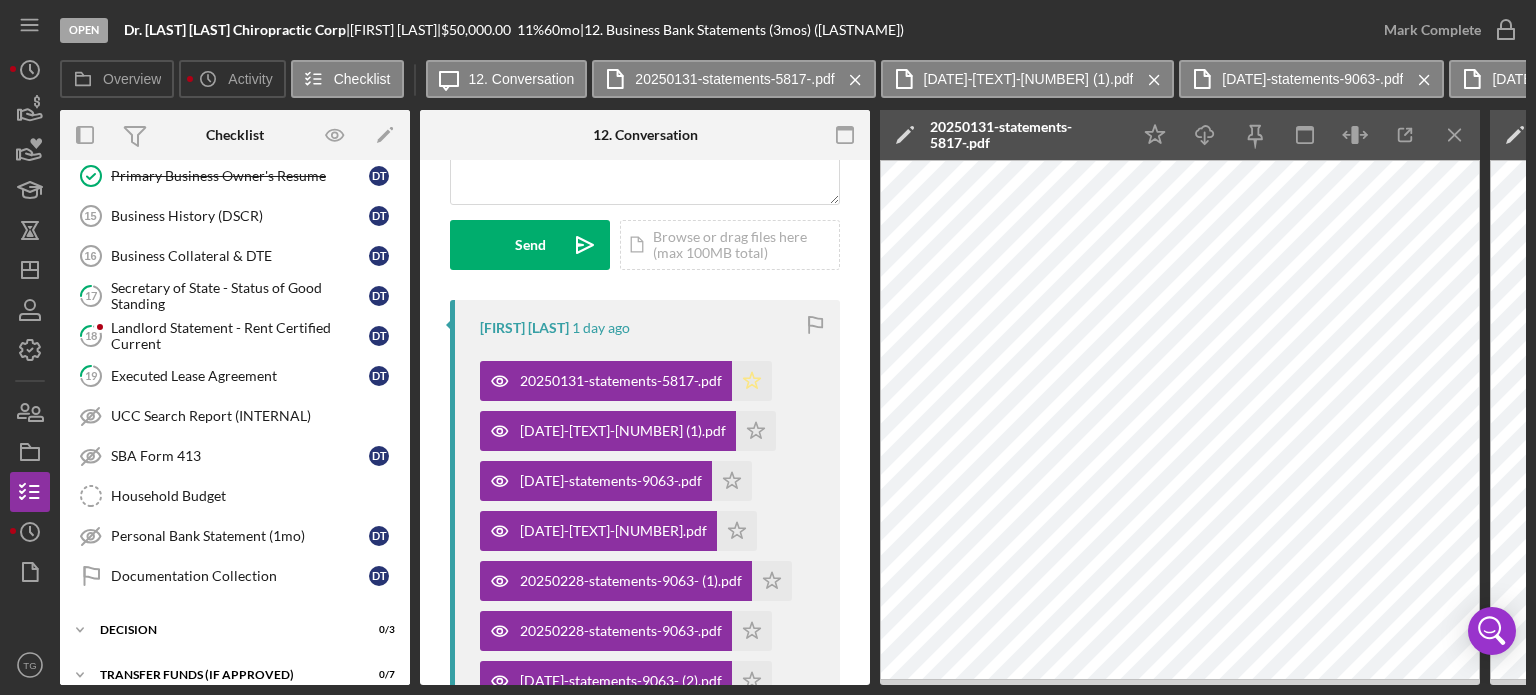 click on "Icon/Star" 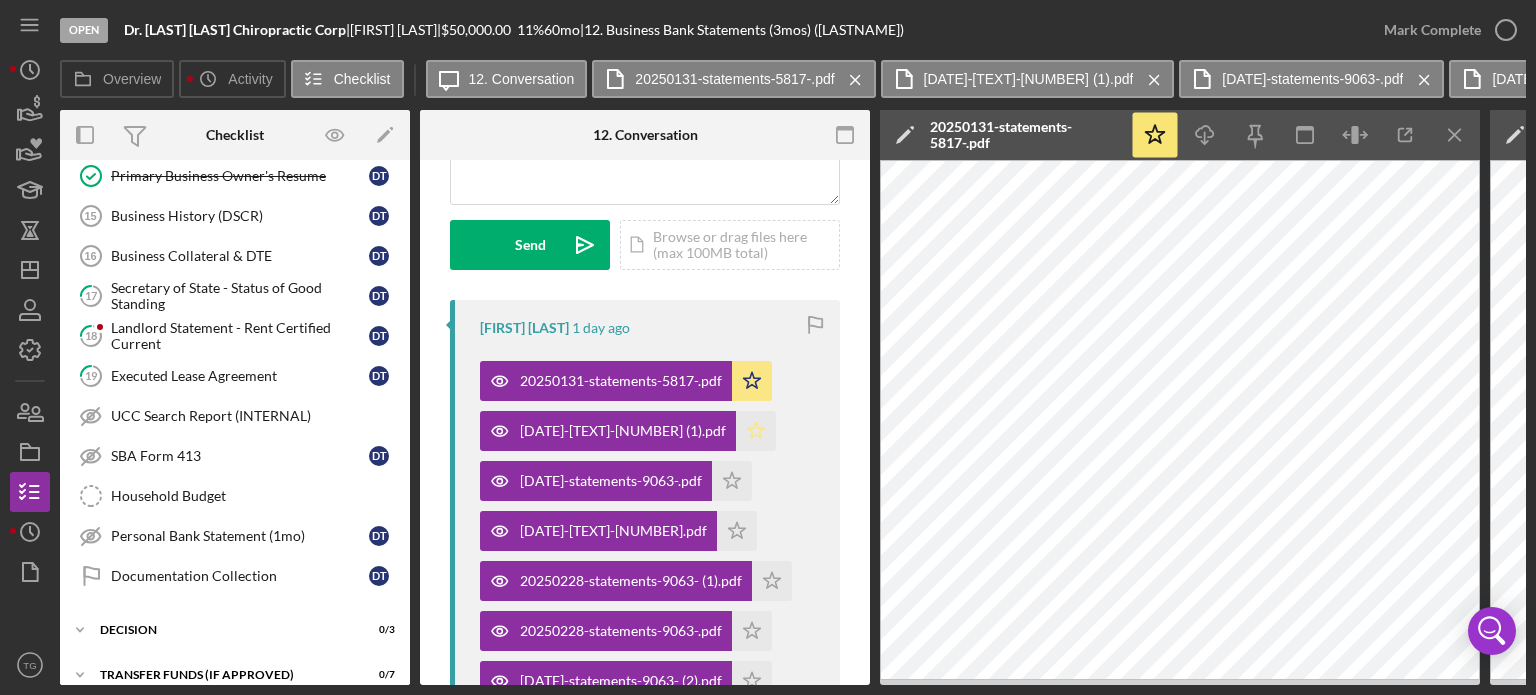 click on "Icon/Star" 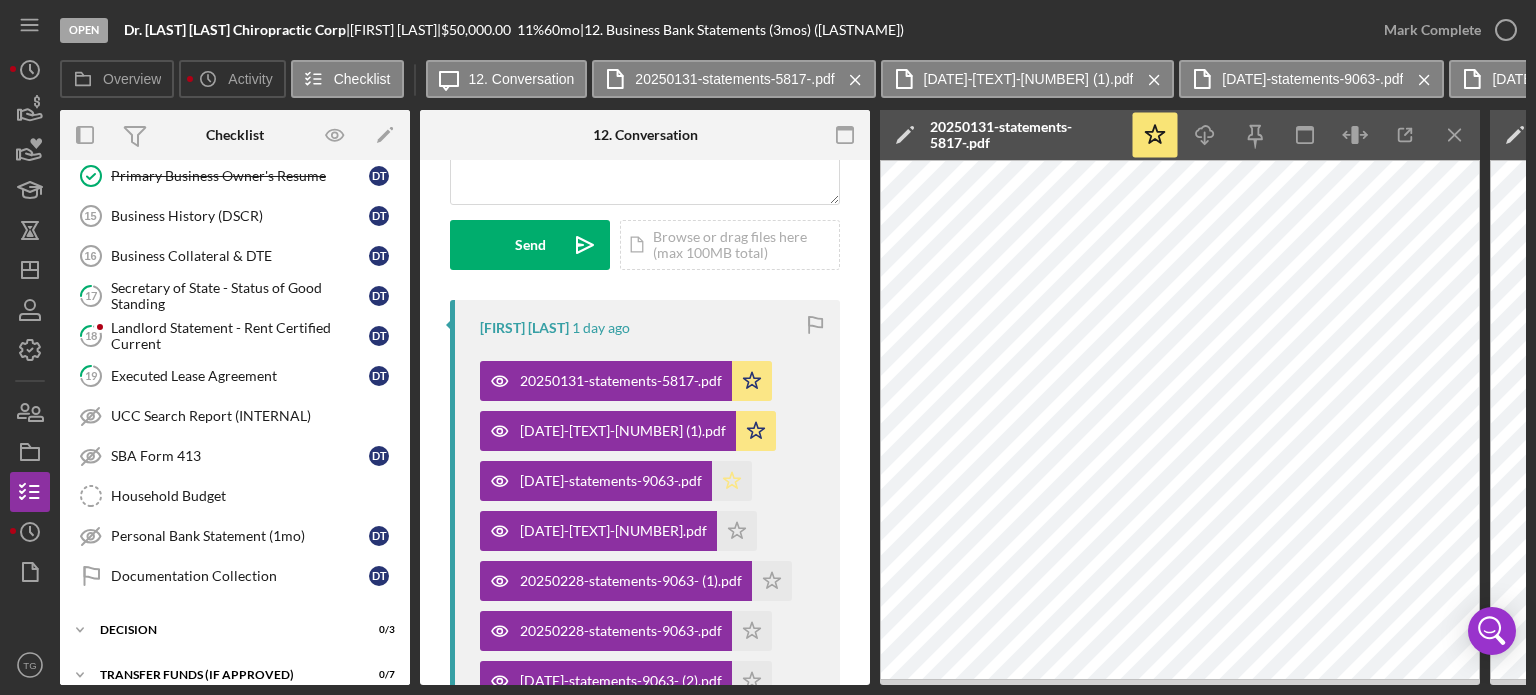 click on "Icon/Star" 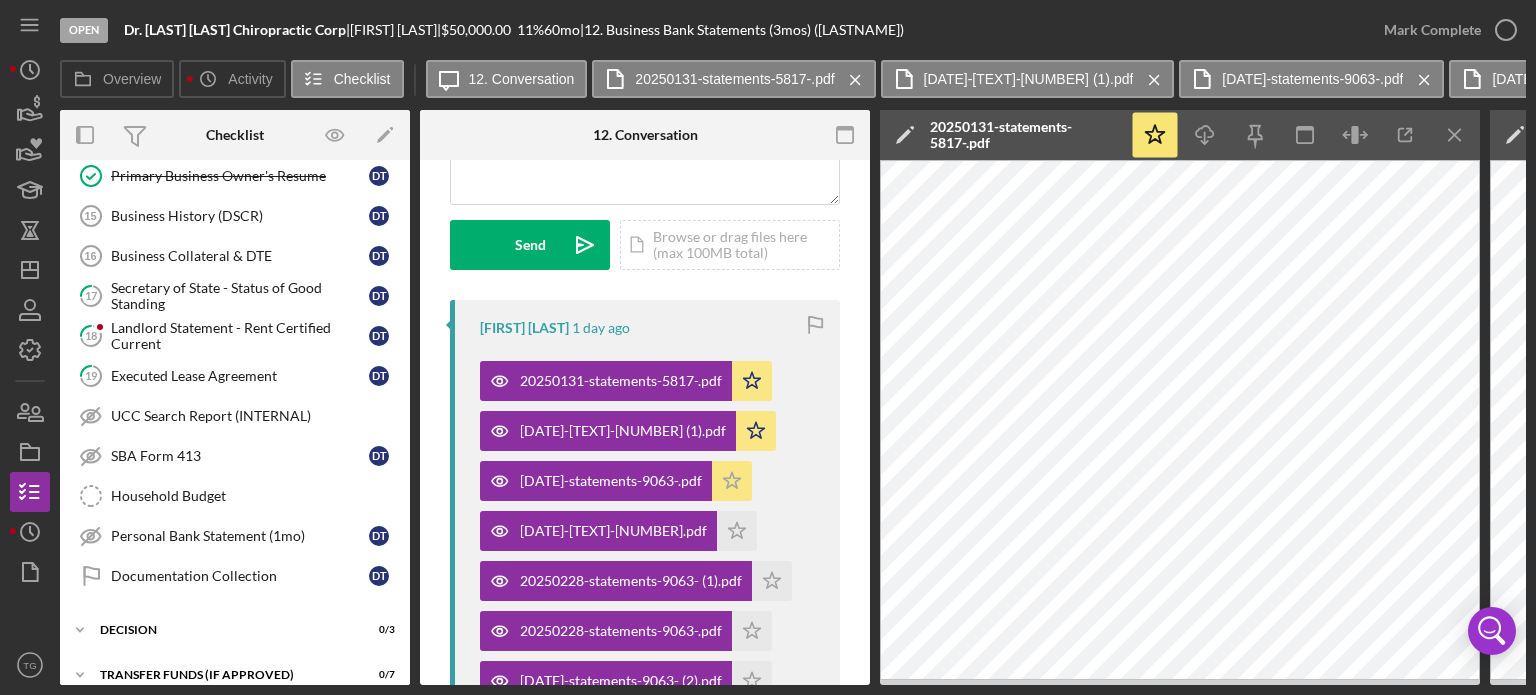 click on "Icon/Star" 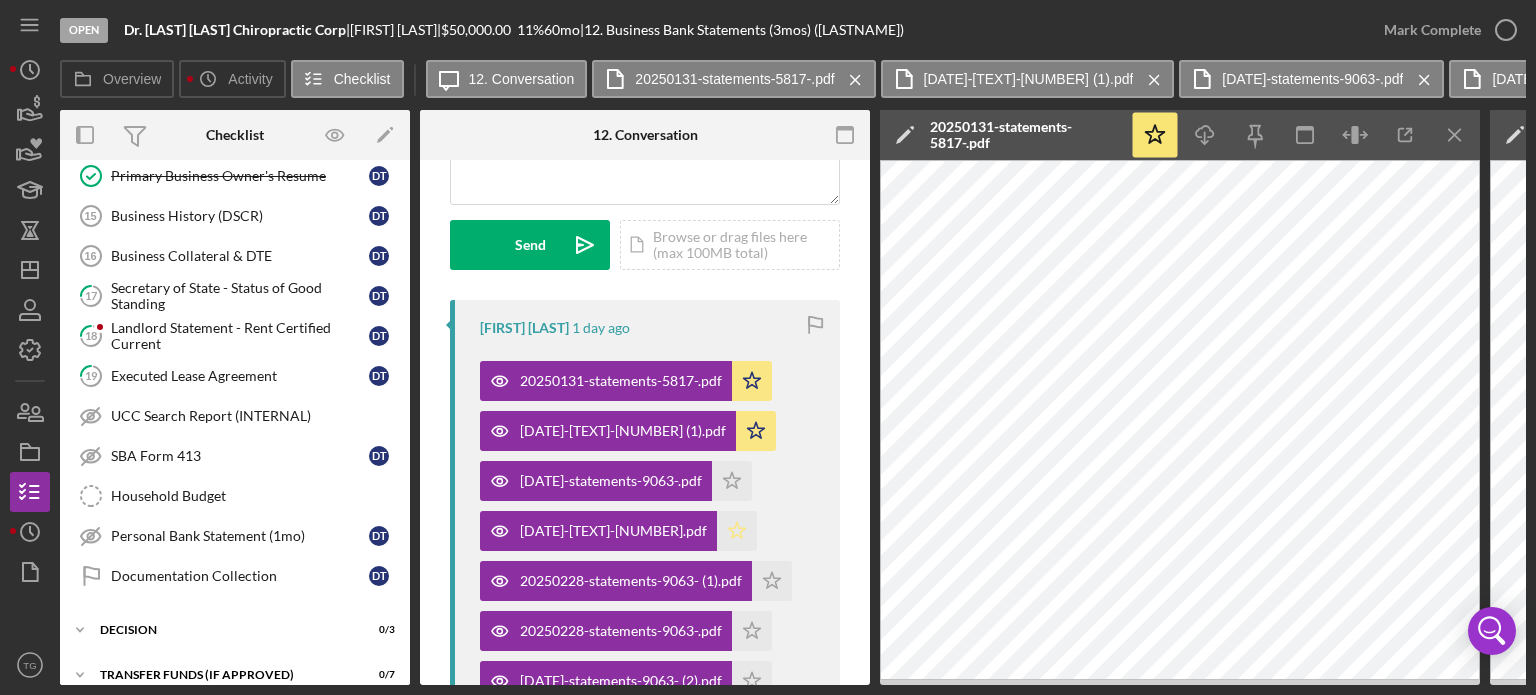 click on "Icon/Star" 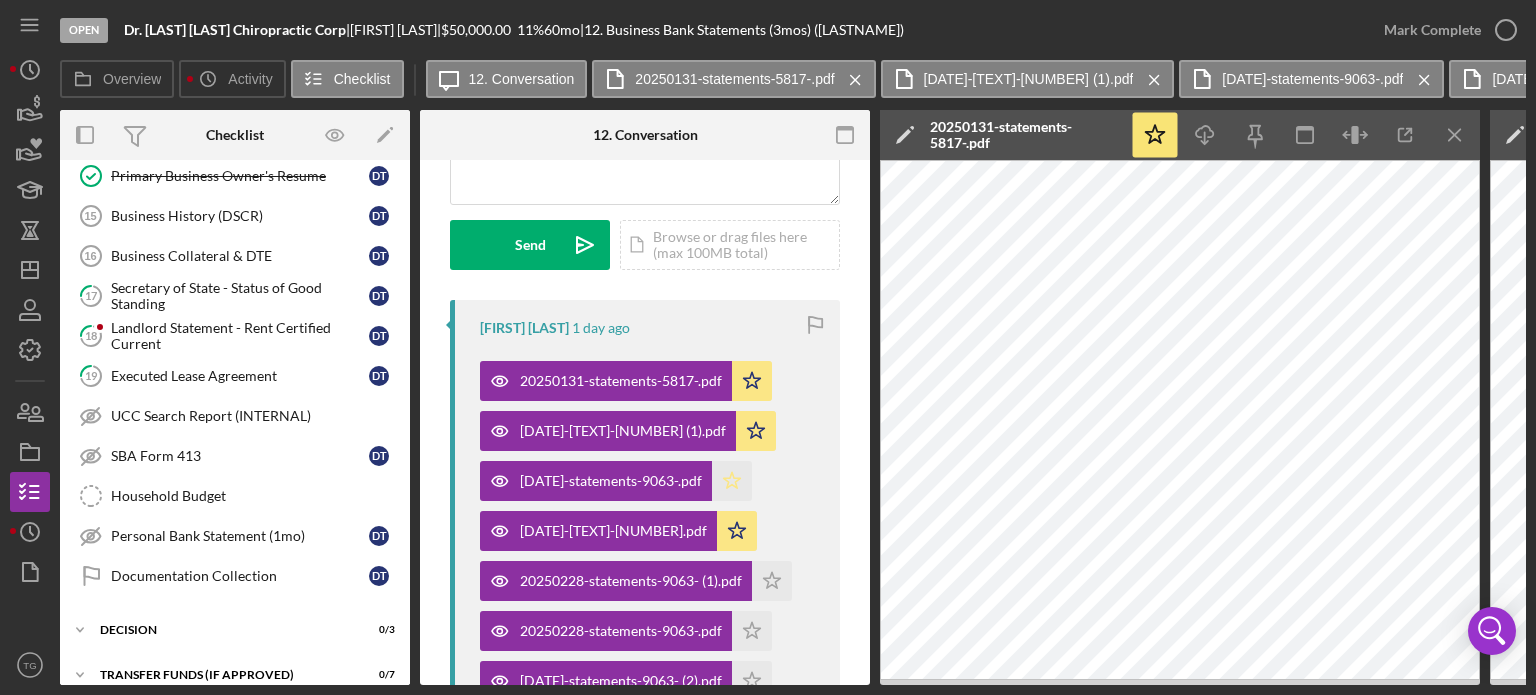click on "Icon/Star" 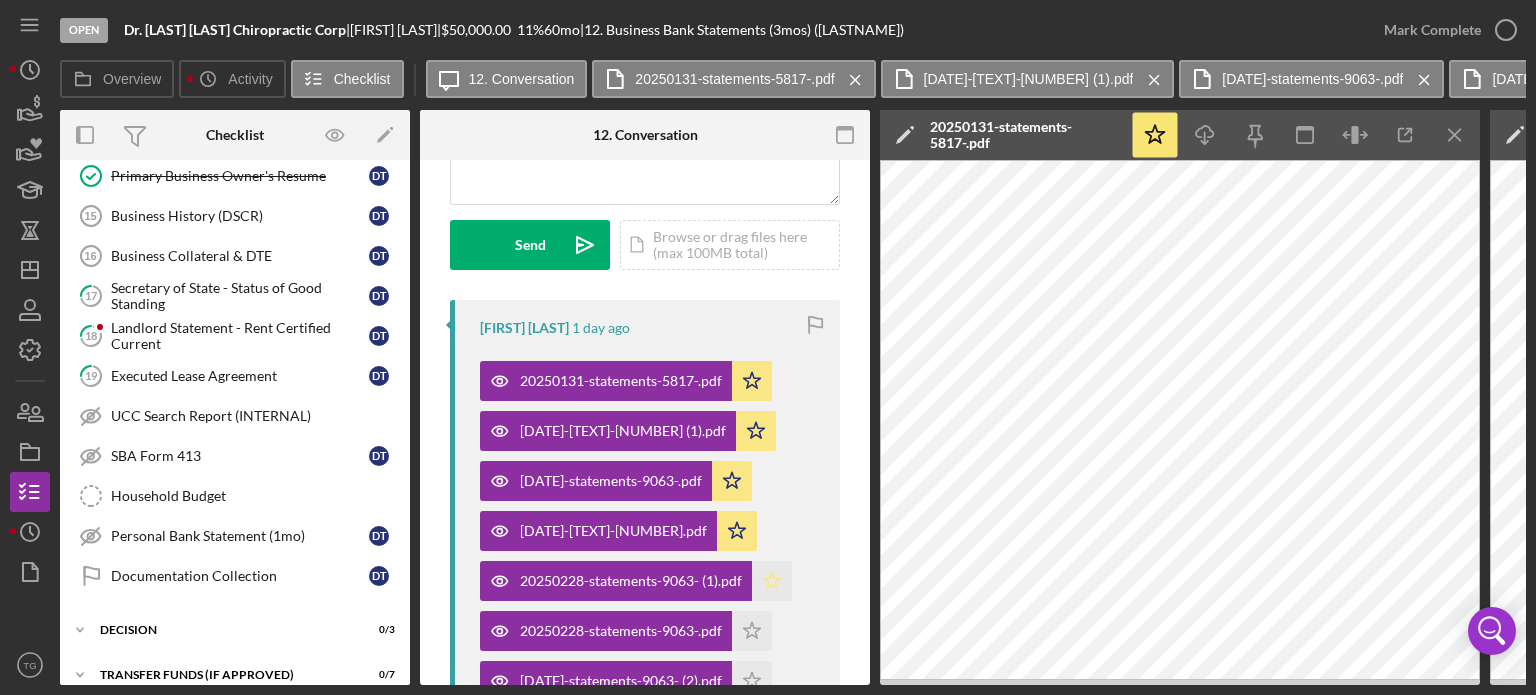 click on "Icon/Star" 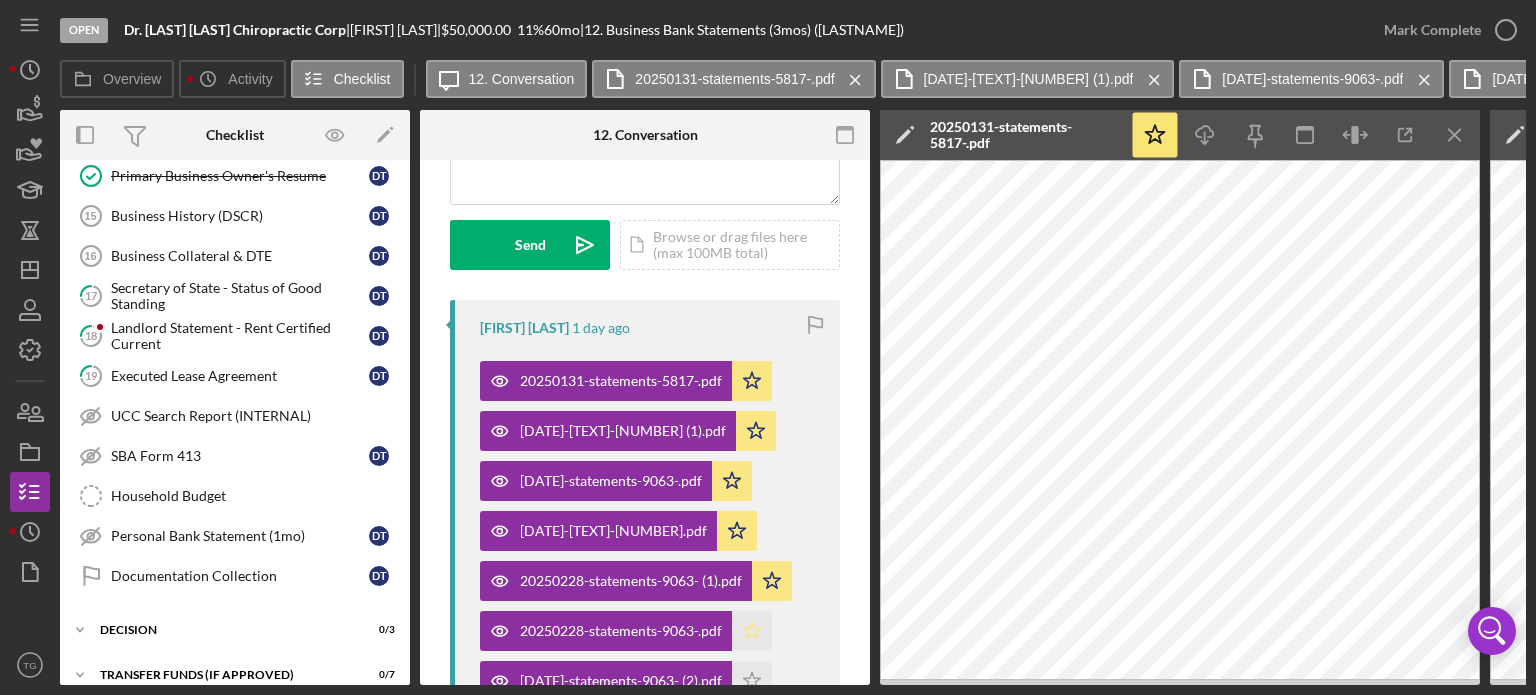 click 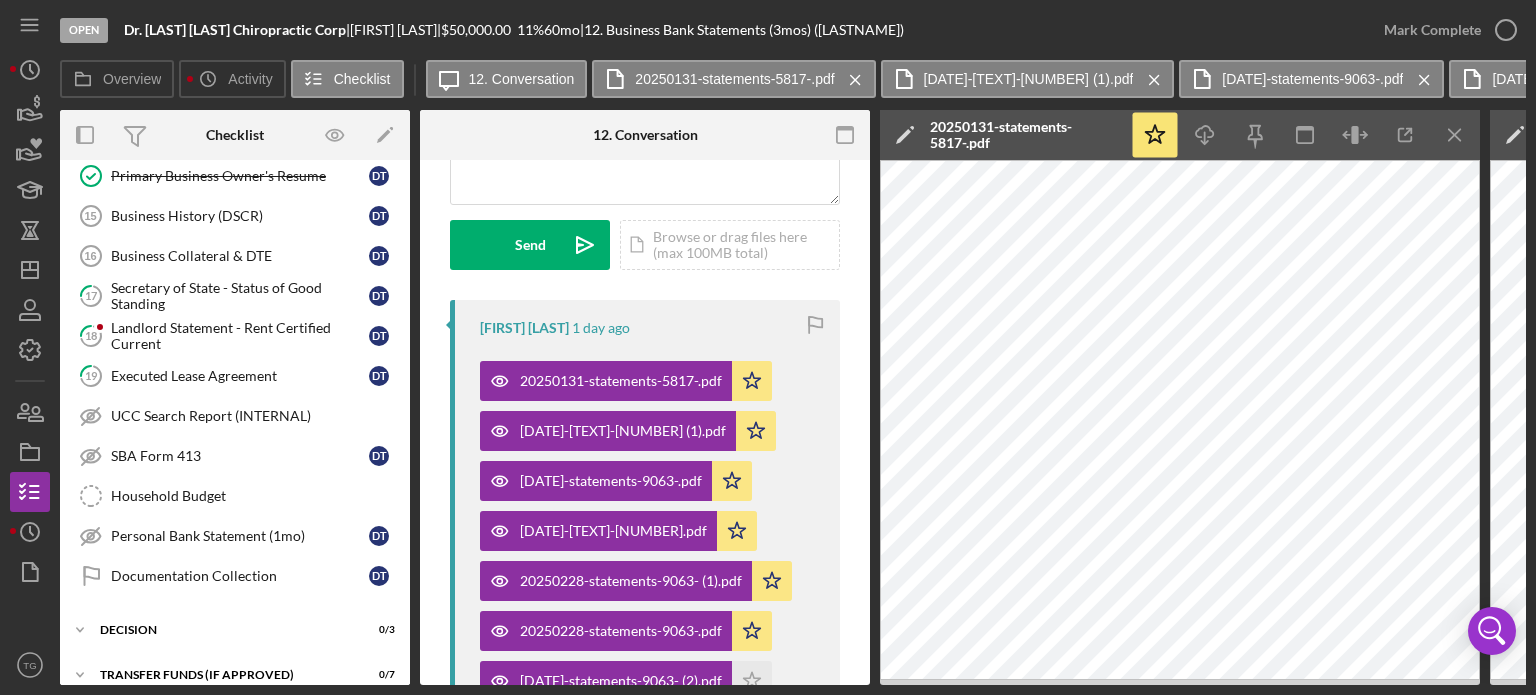 scroll, scrollTop: 352, scrollLeft: 0, axis: vertical 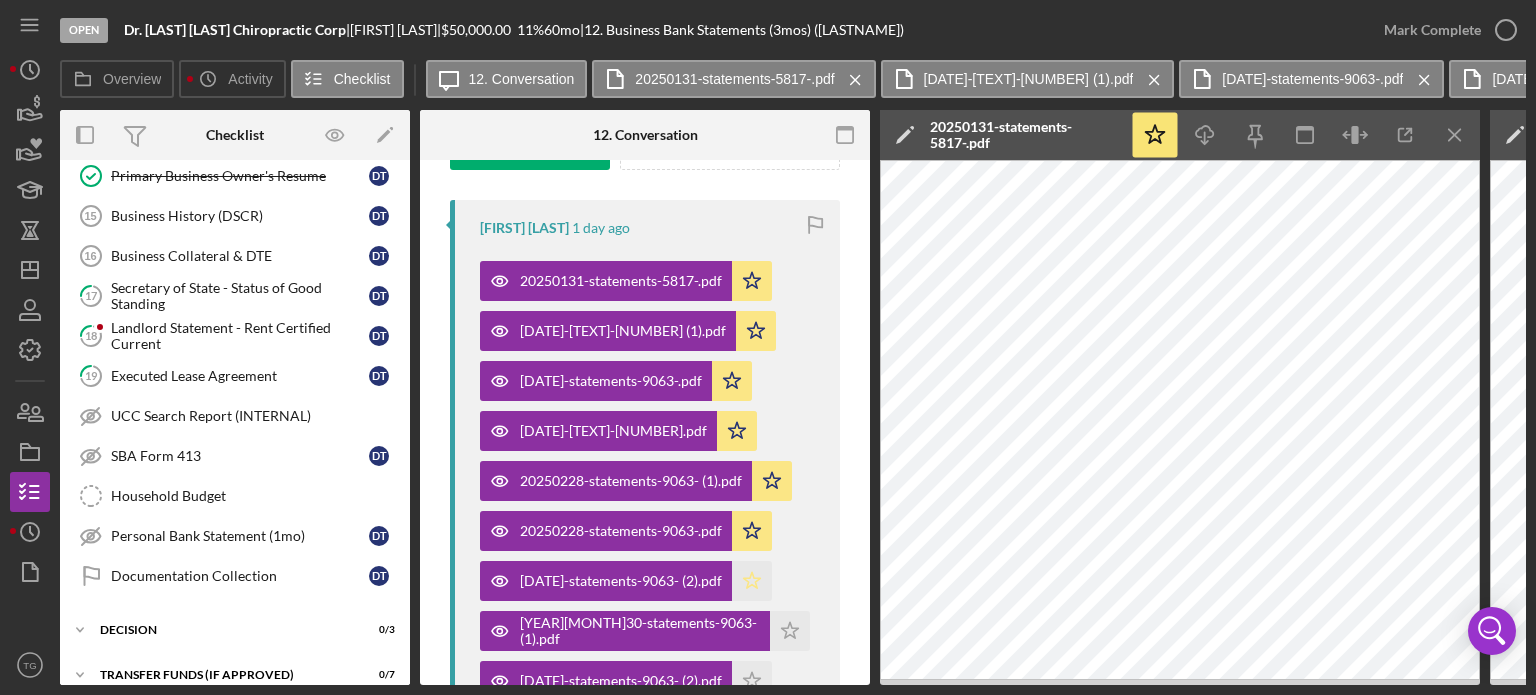 click 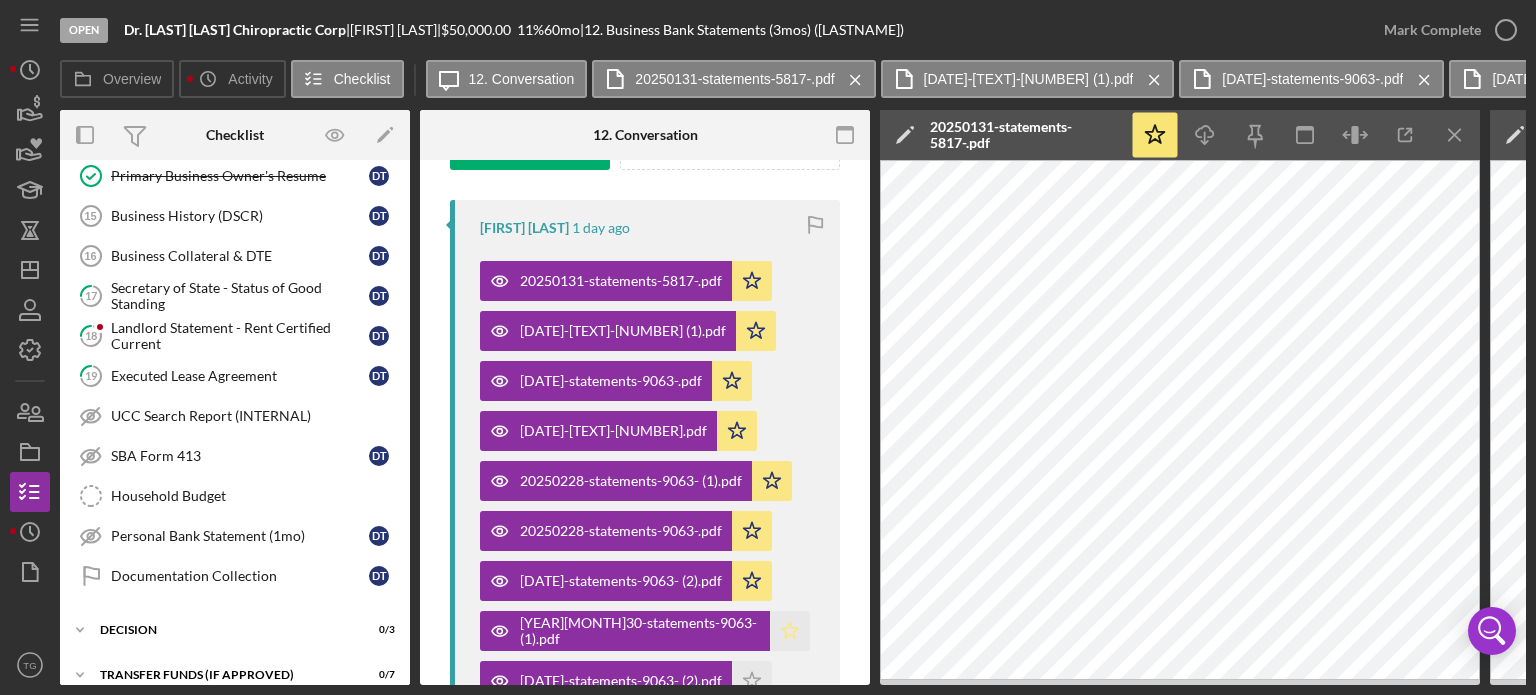 click on "Icon/Star" 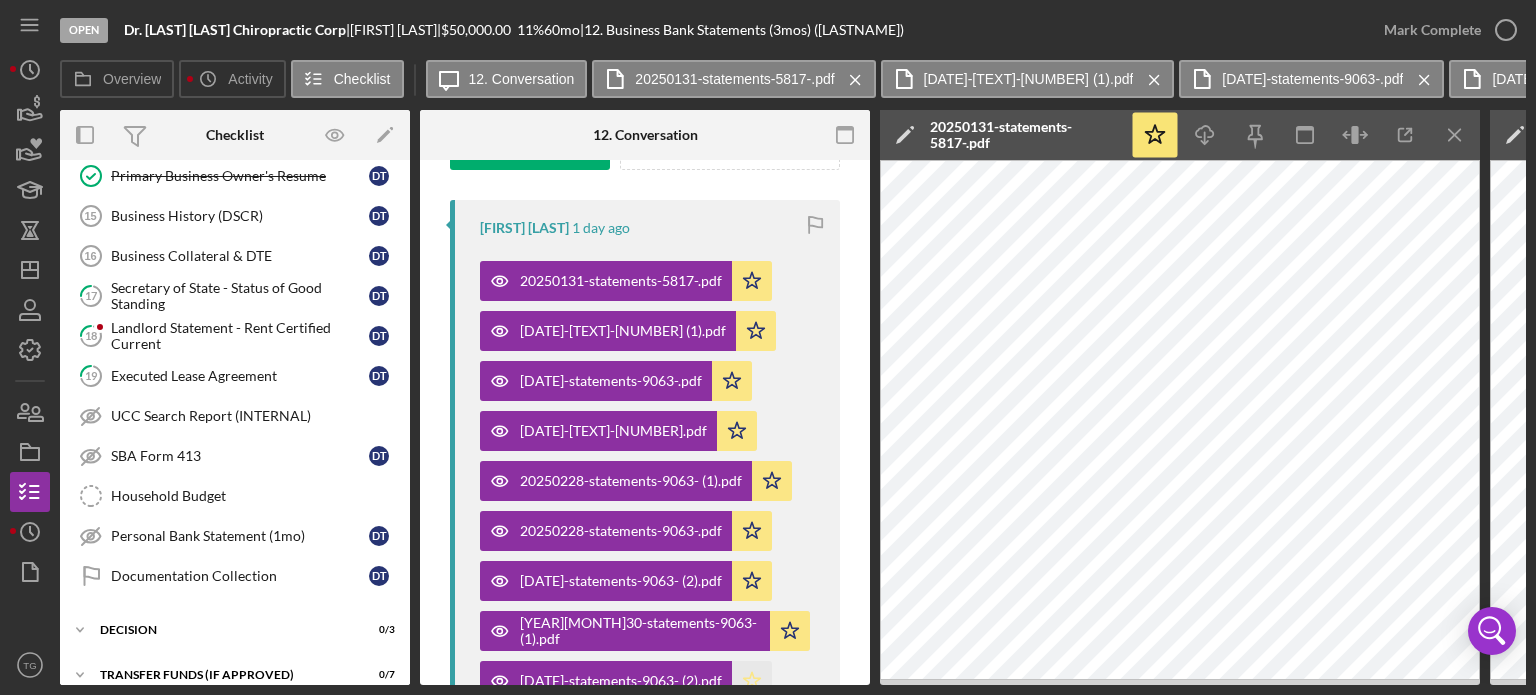click on "Icon/Star" 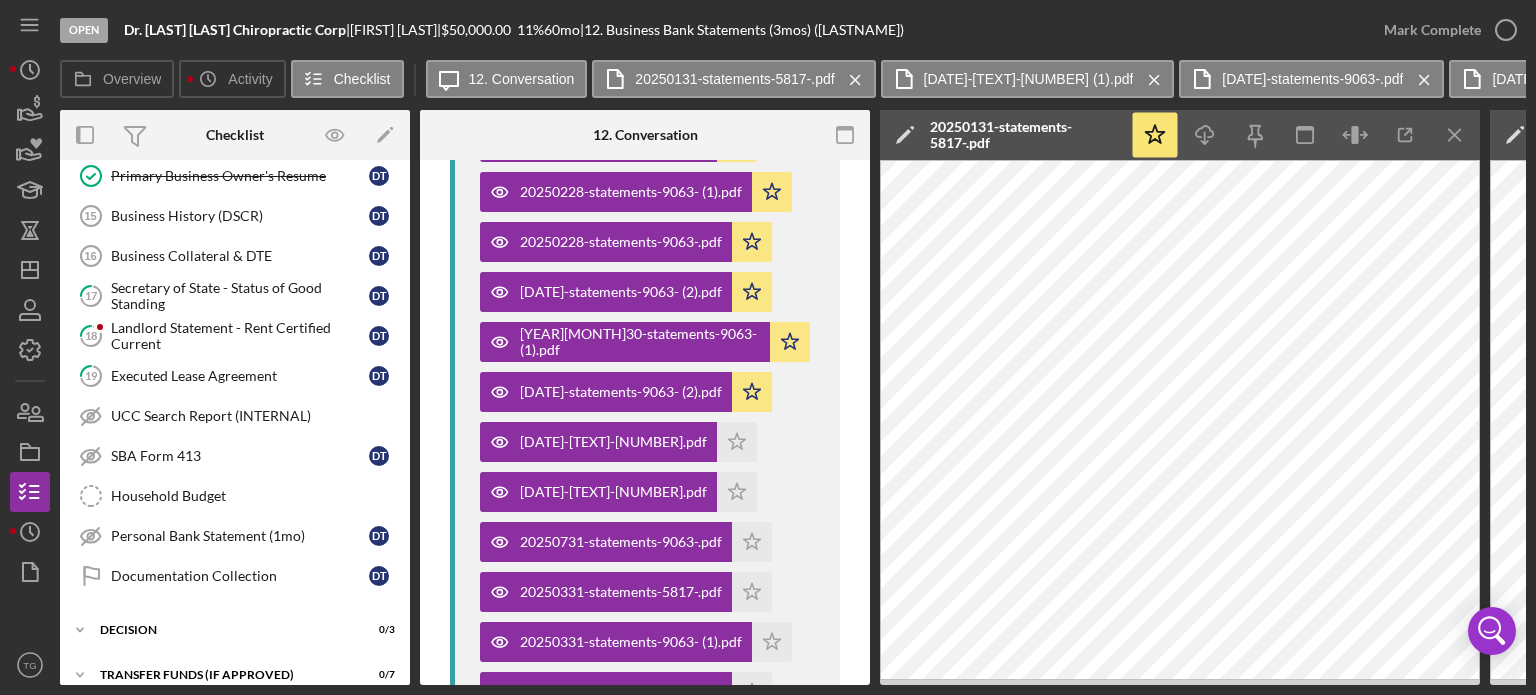 scroll, scrollTop: 652, scrollLeft: 0, axis: vertical 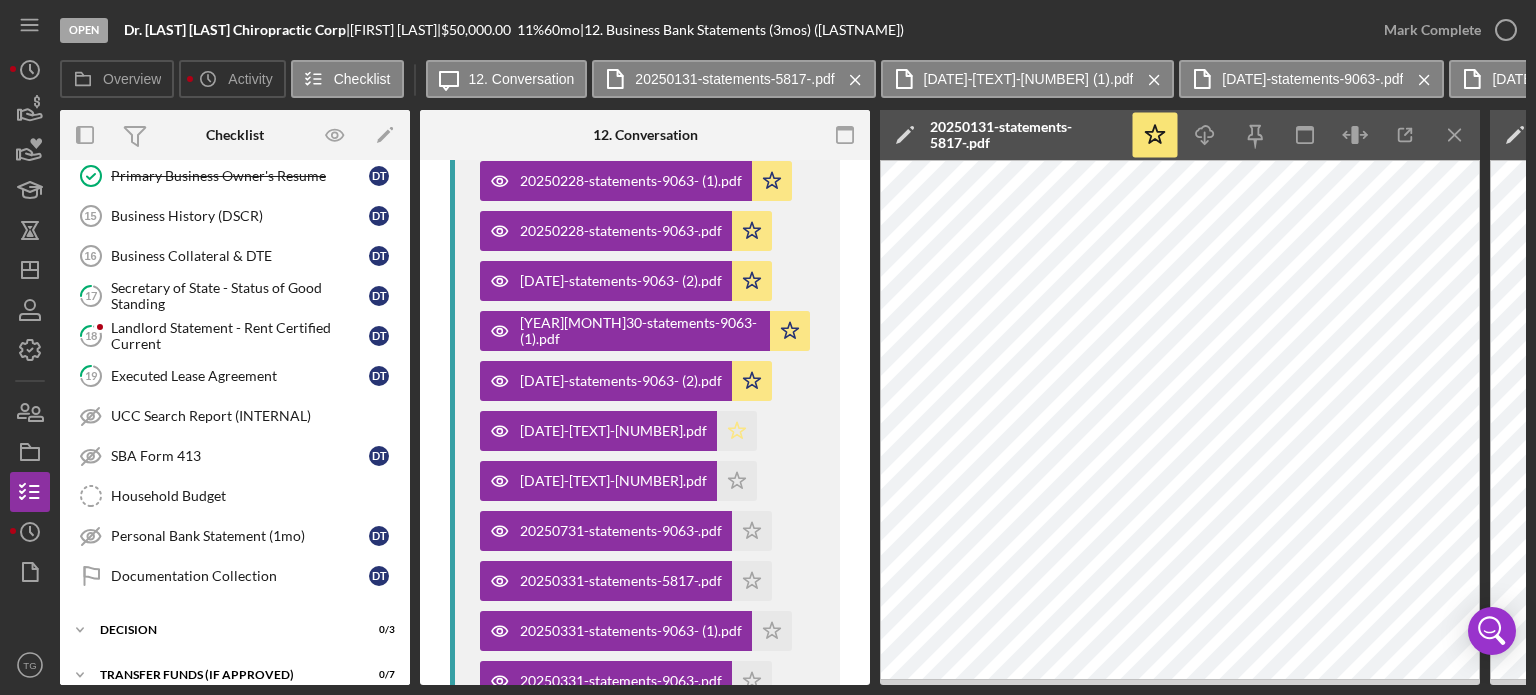 click 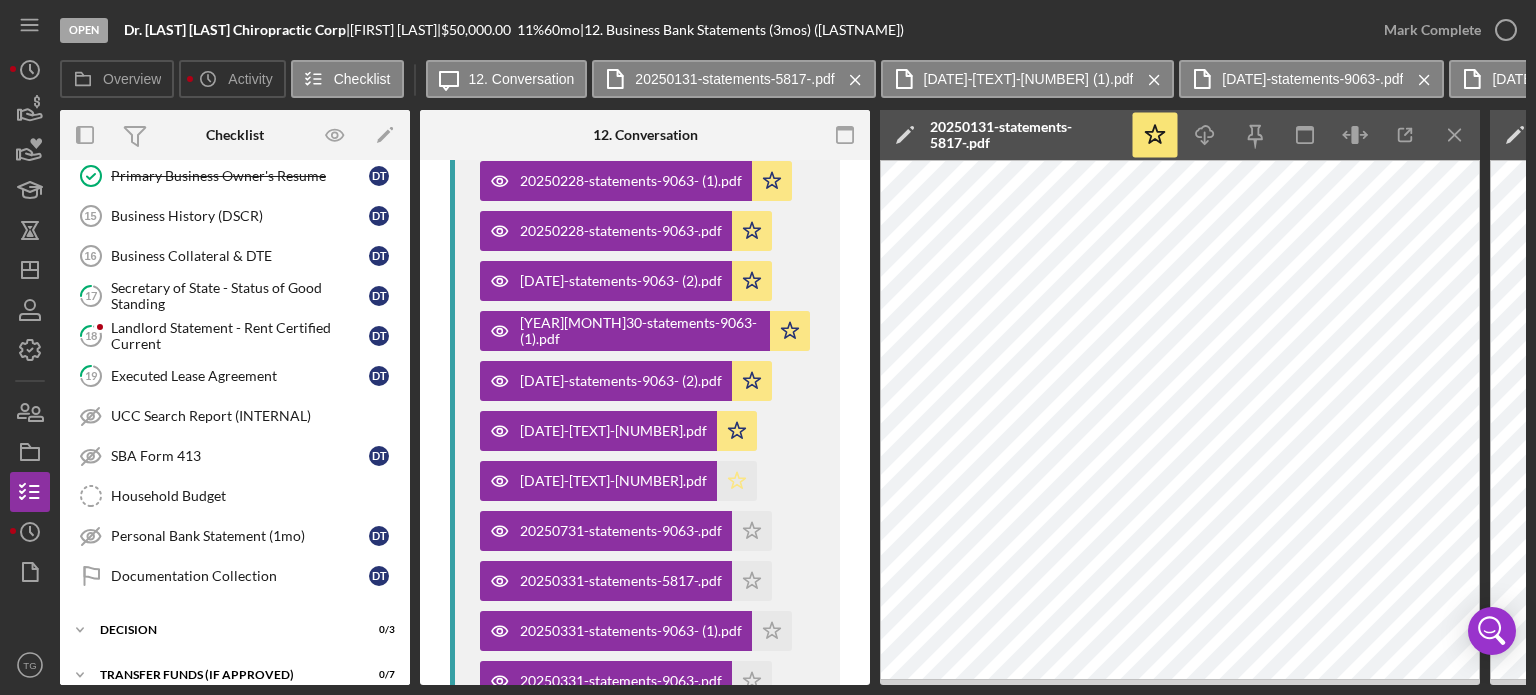 click 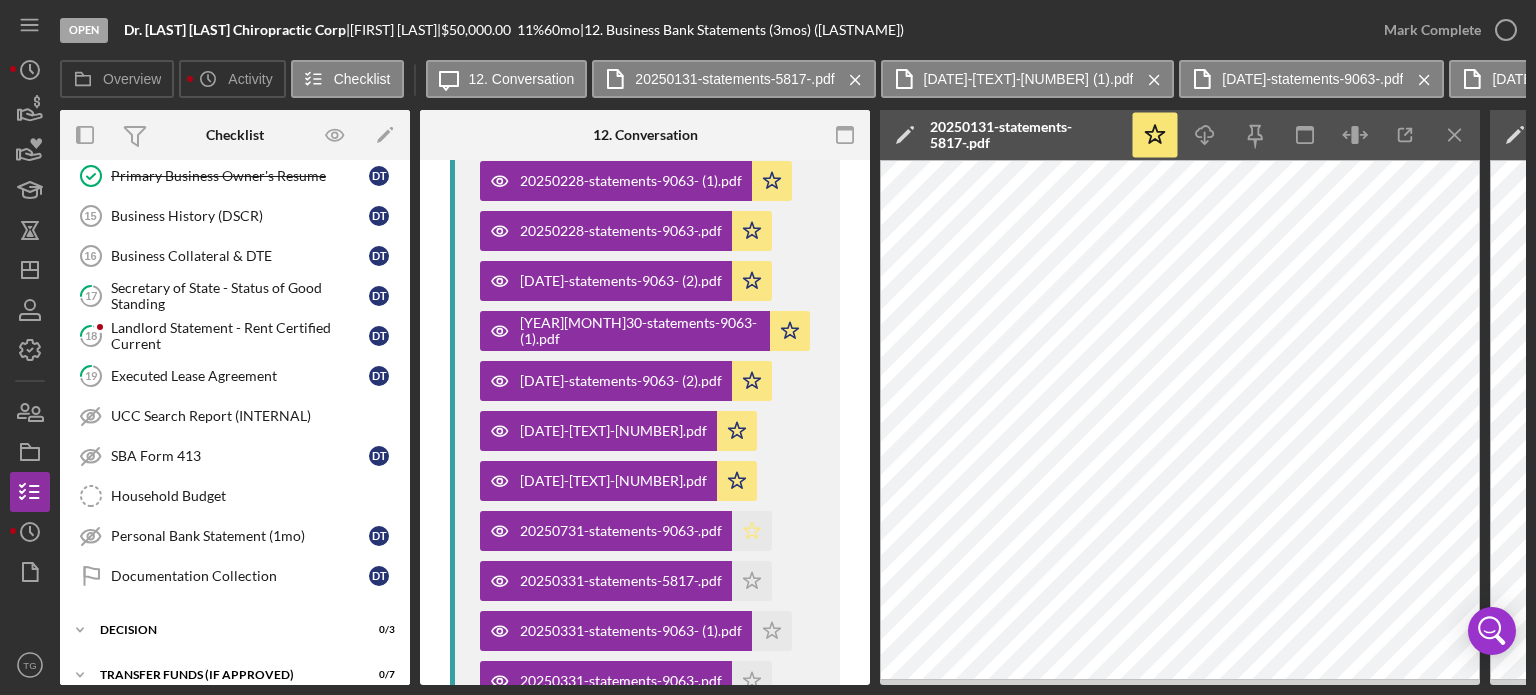 click on "Icon/Star" 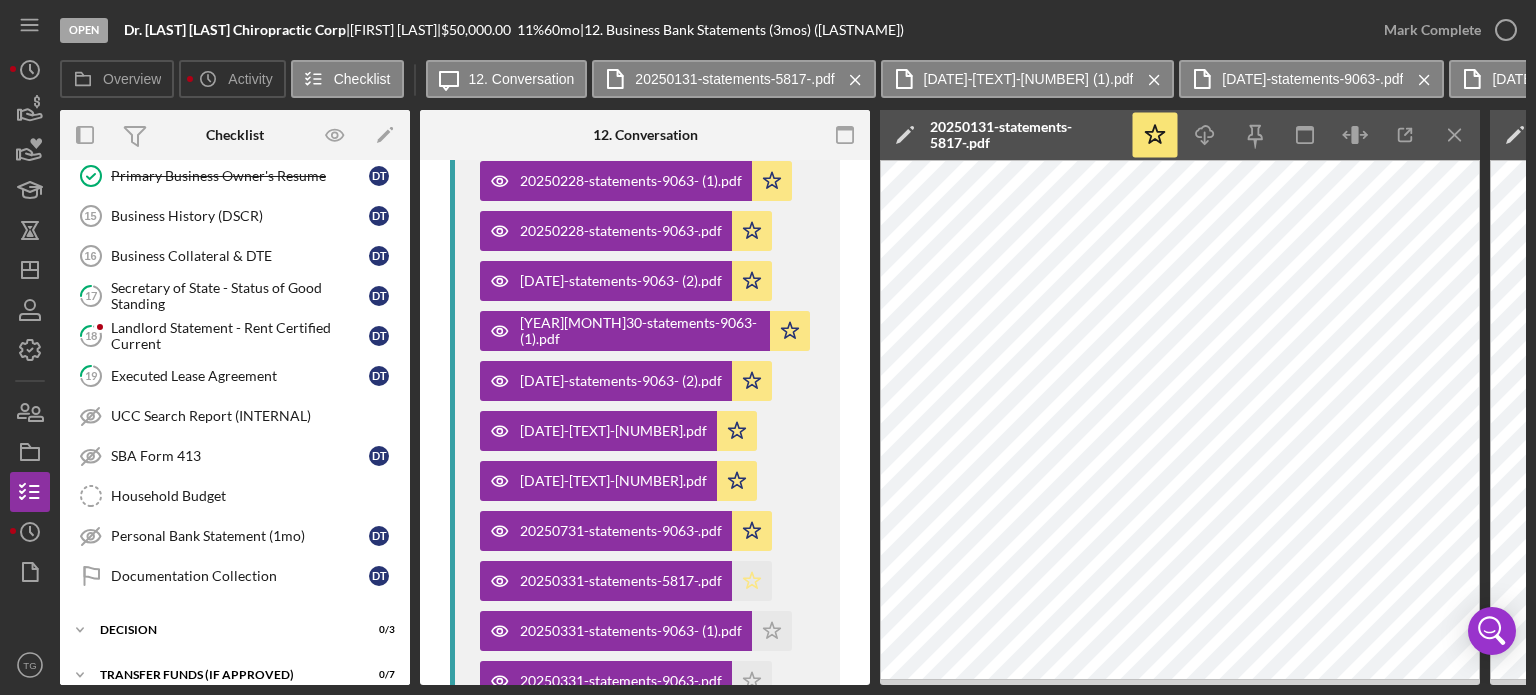 click 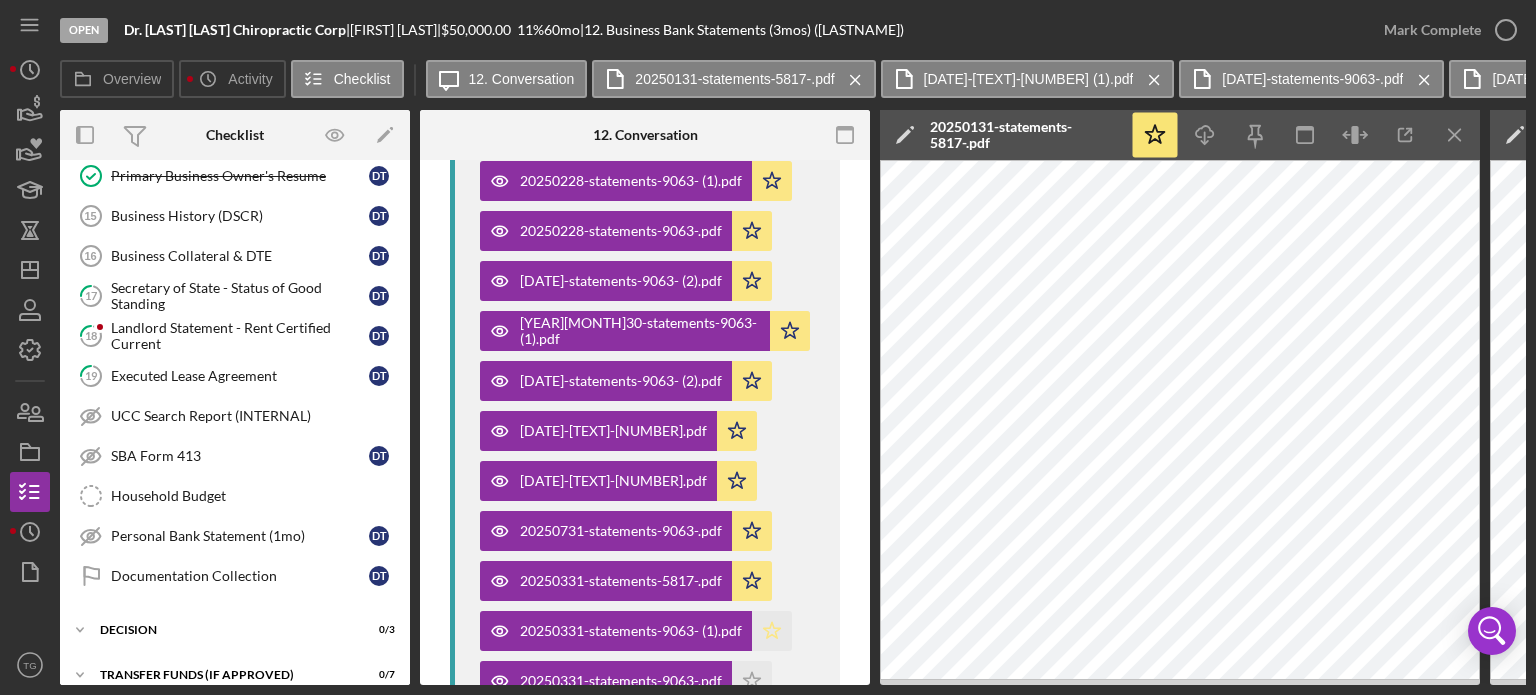 click on "Icon/Star" 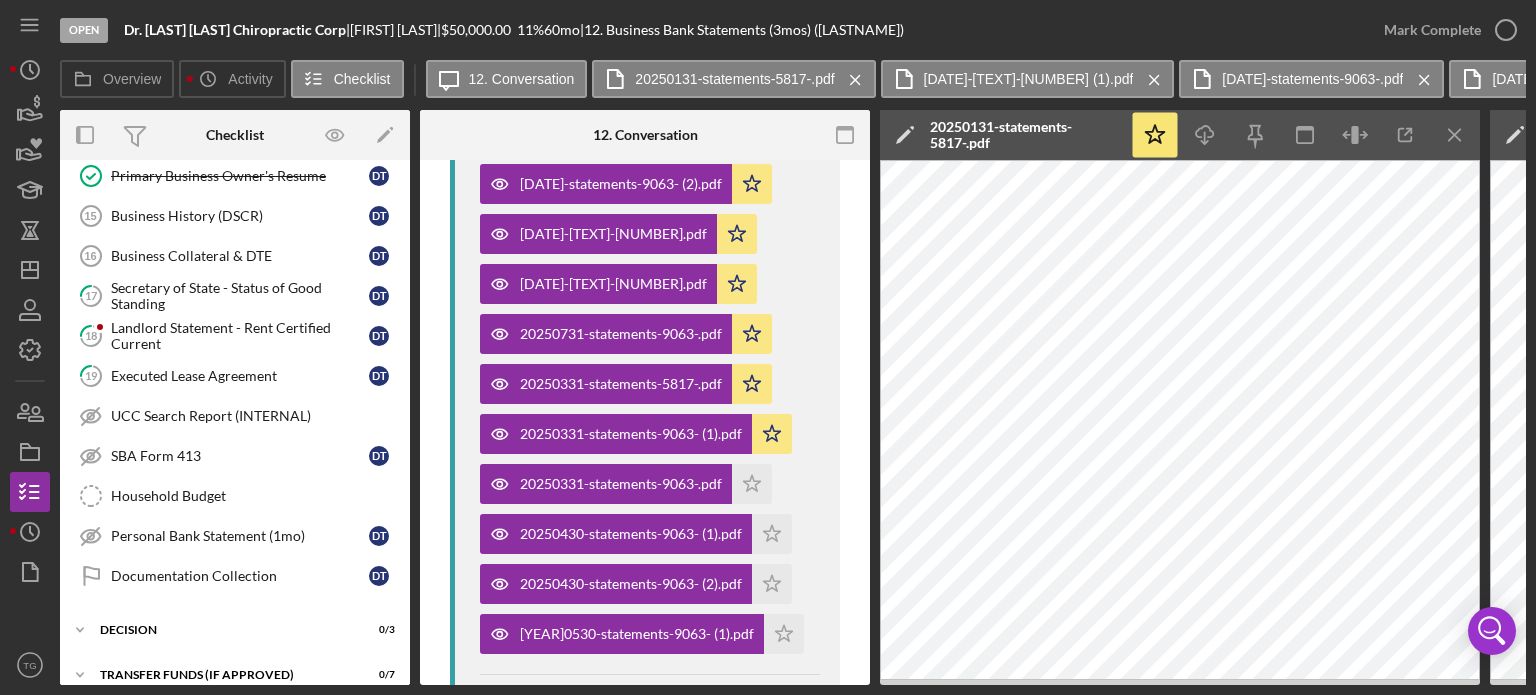 scroll, scrollTop: 852, scrollLeft: 0, axis: vertical 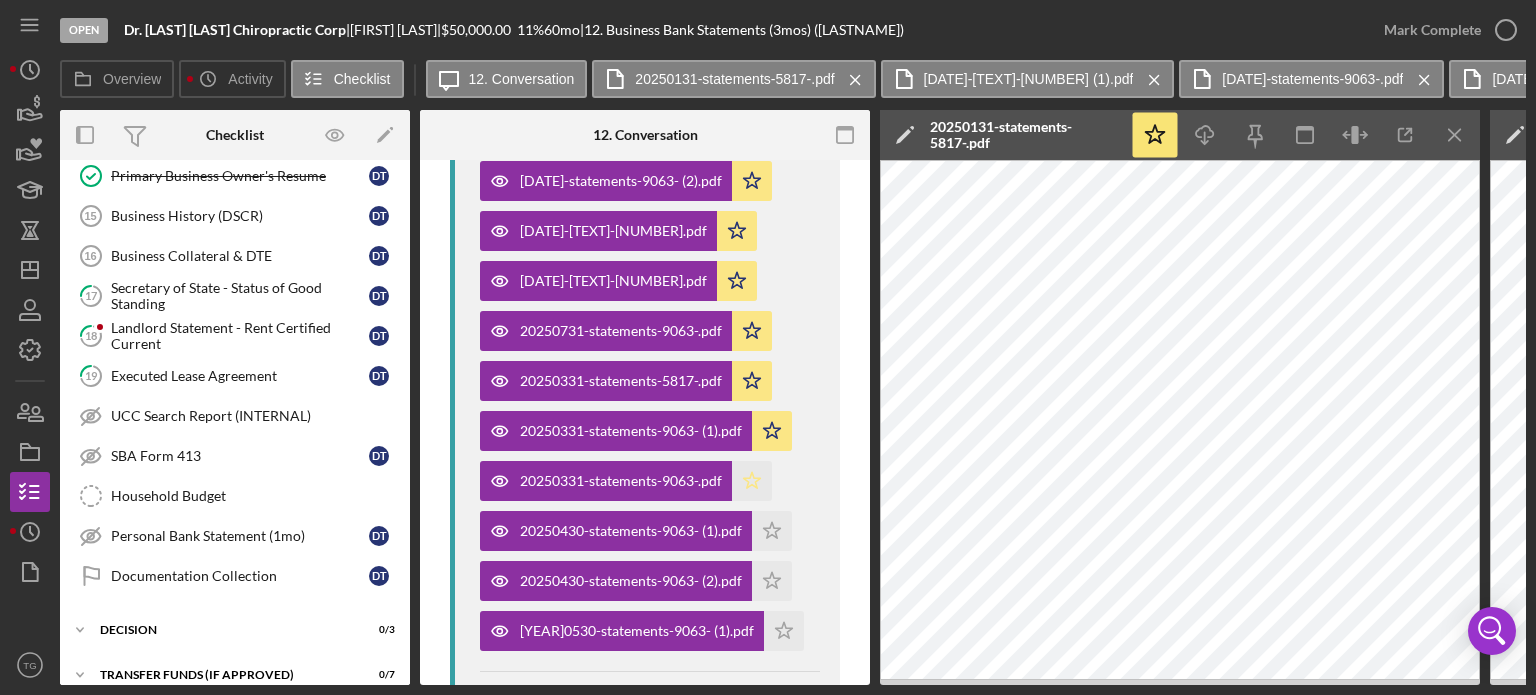 click on "Icon/Star" 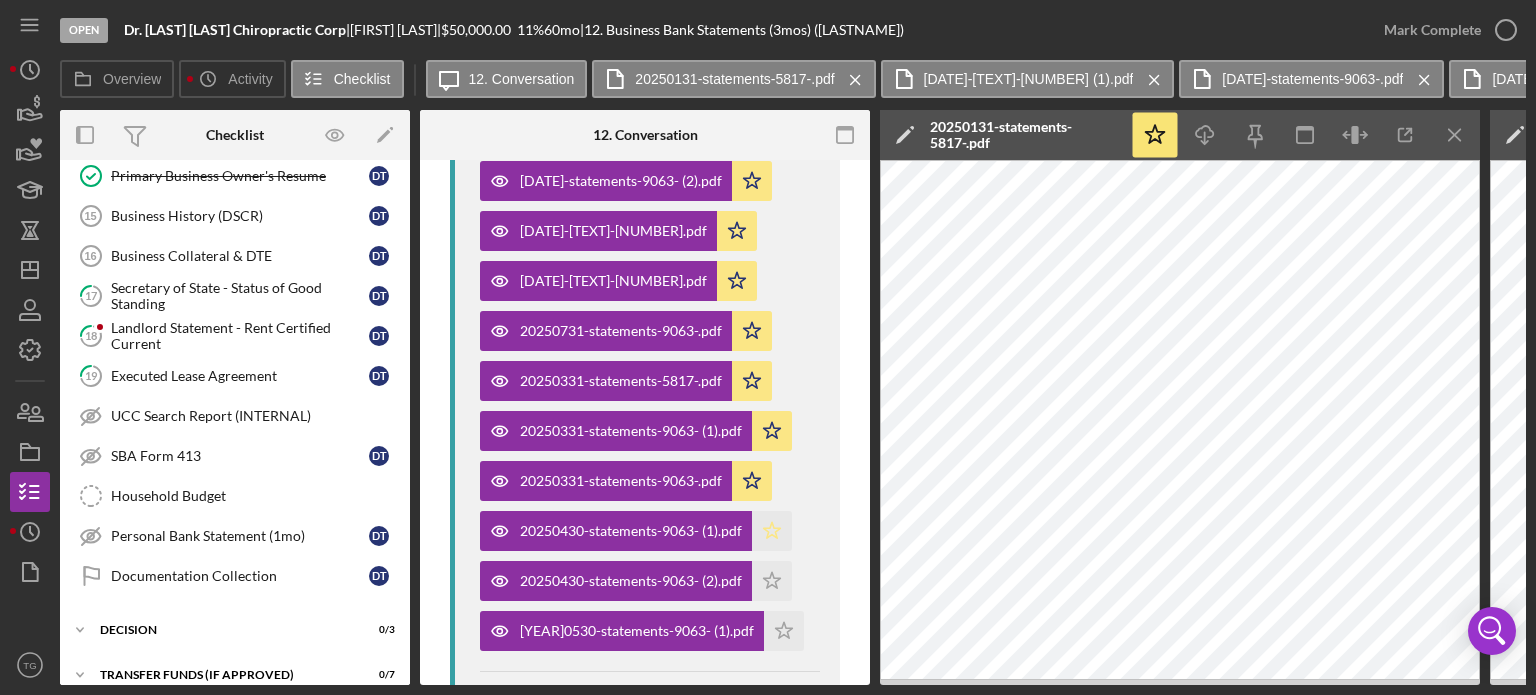 click on "Icon/Star" 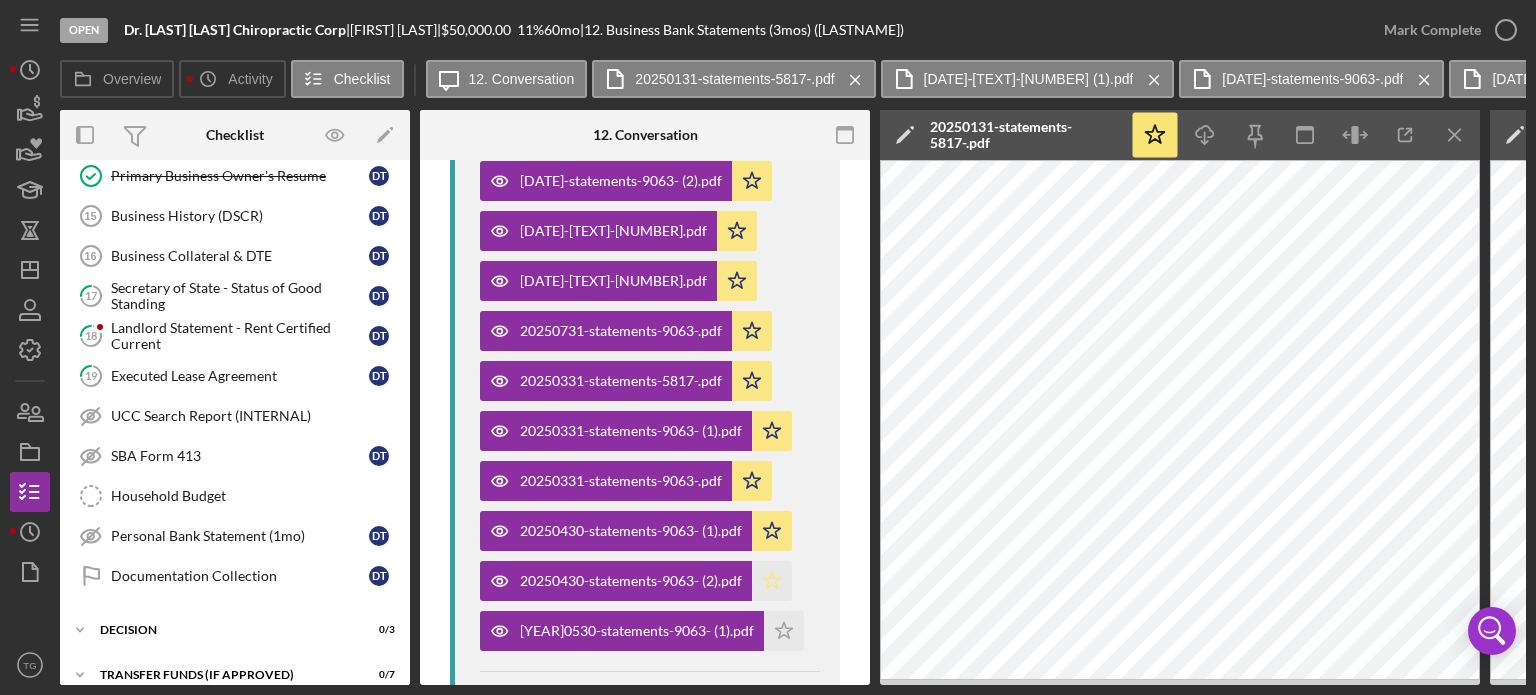click on "Icon/Star" 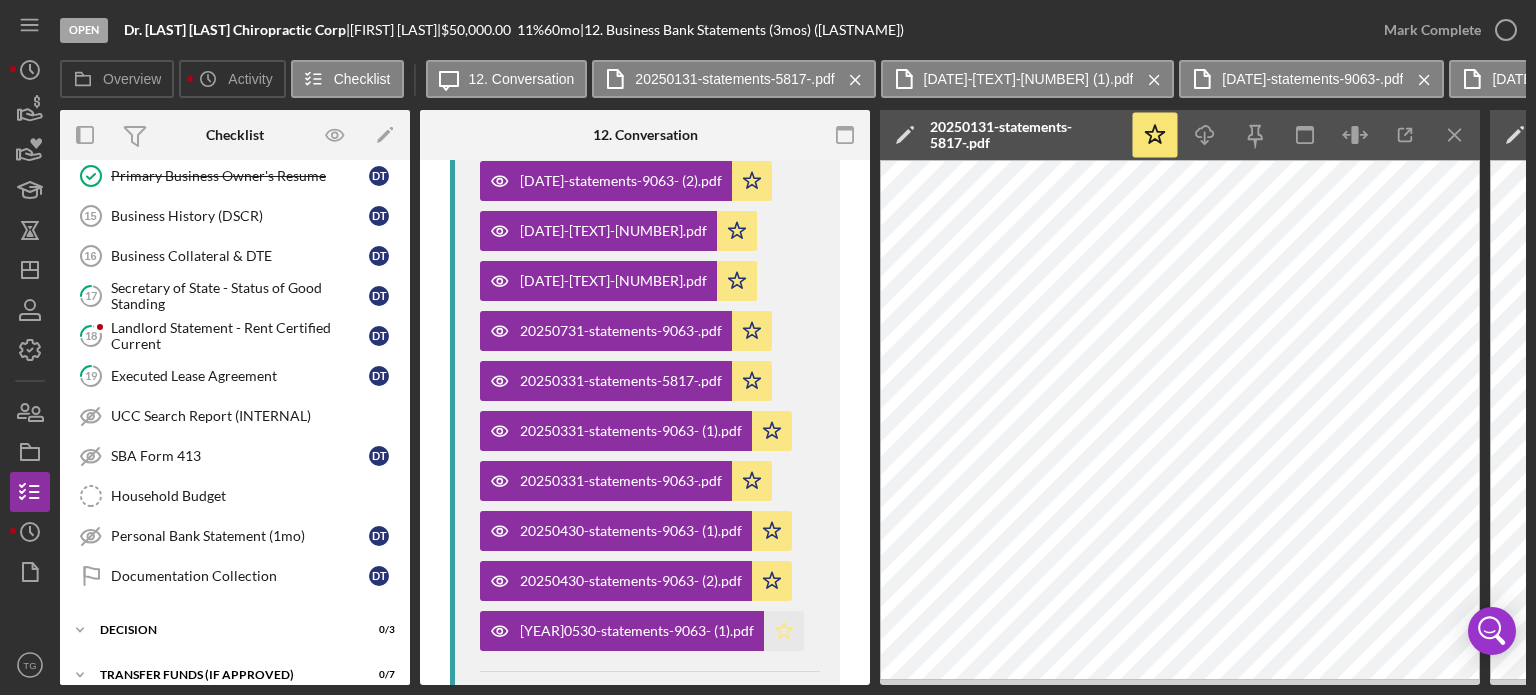 click on "Icon/Star" 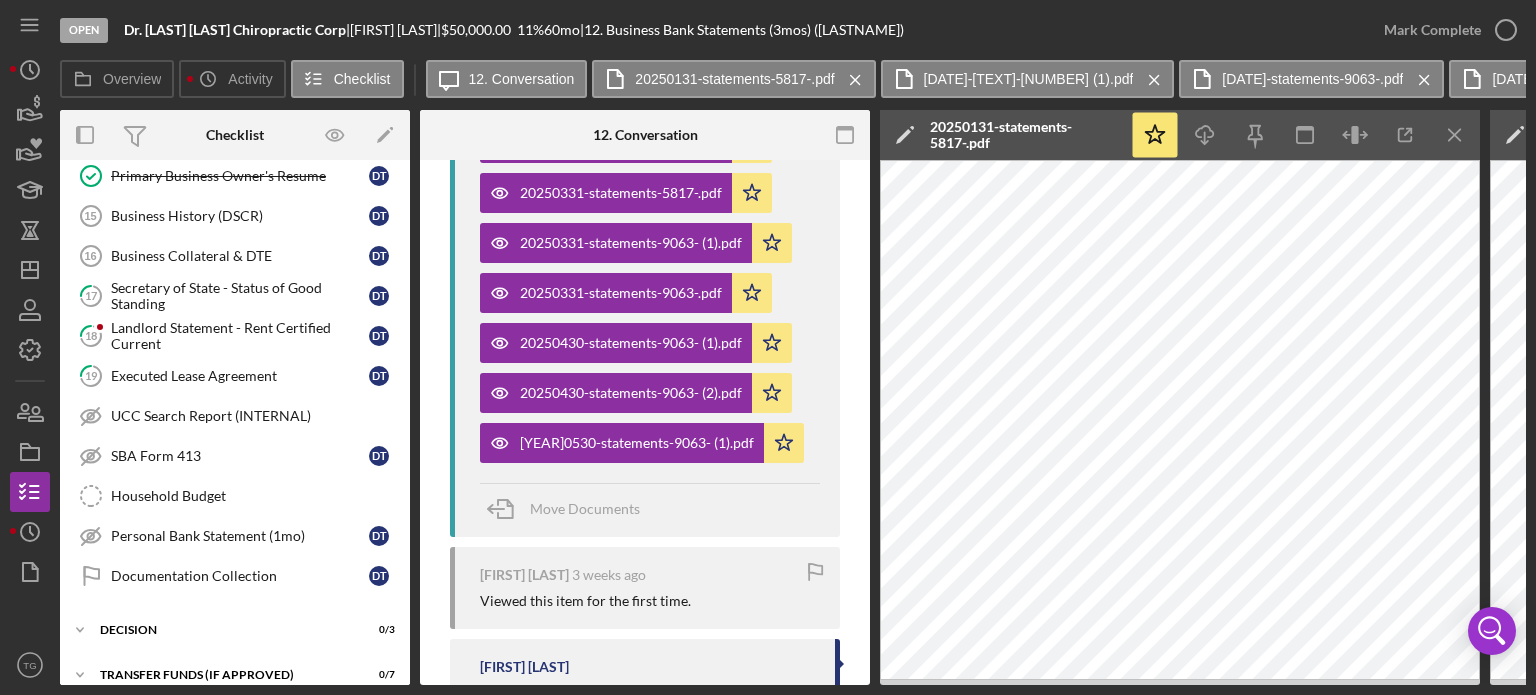 scroll, scrollTop: 1052, scrollLeft: 0, axis: vertical 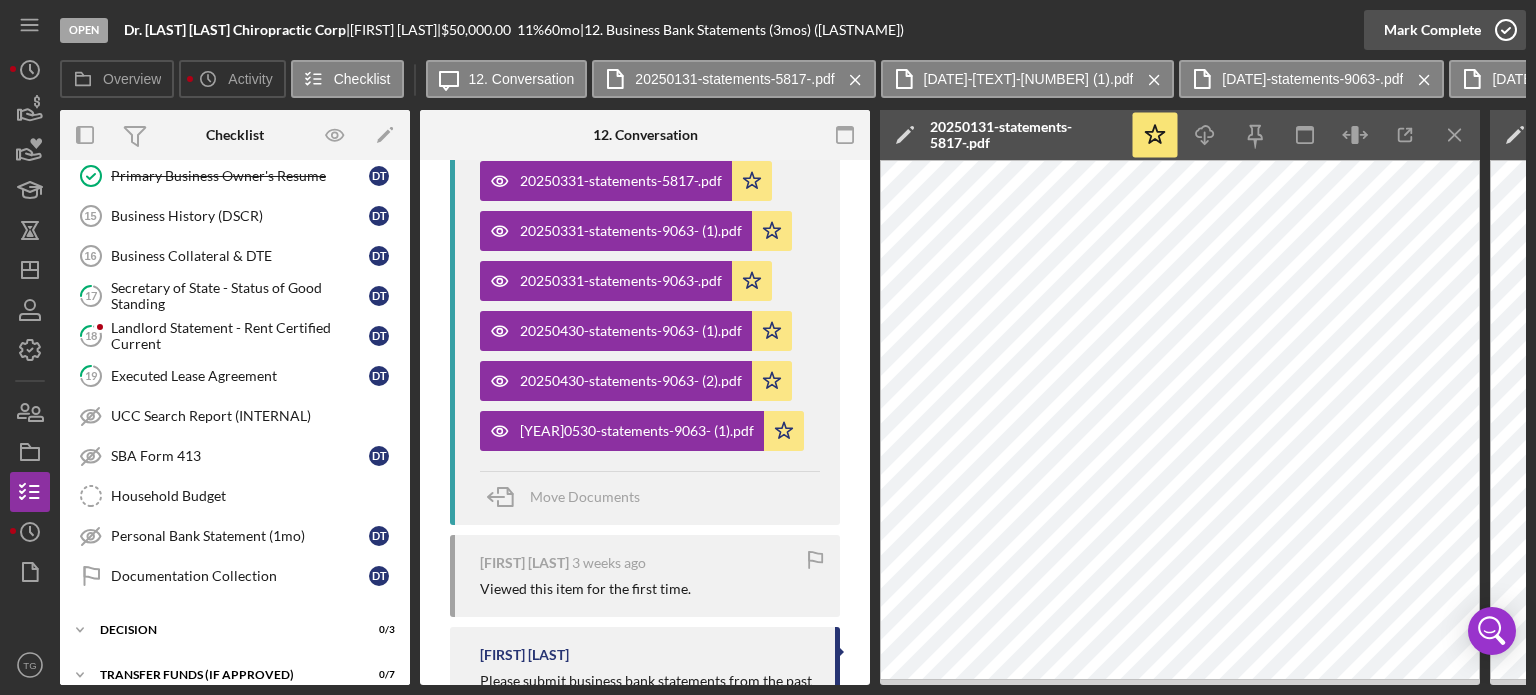 click 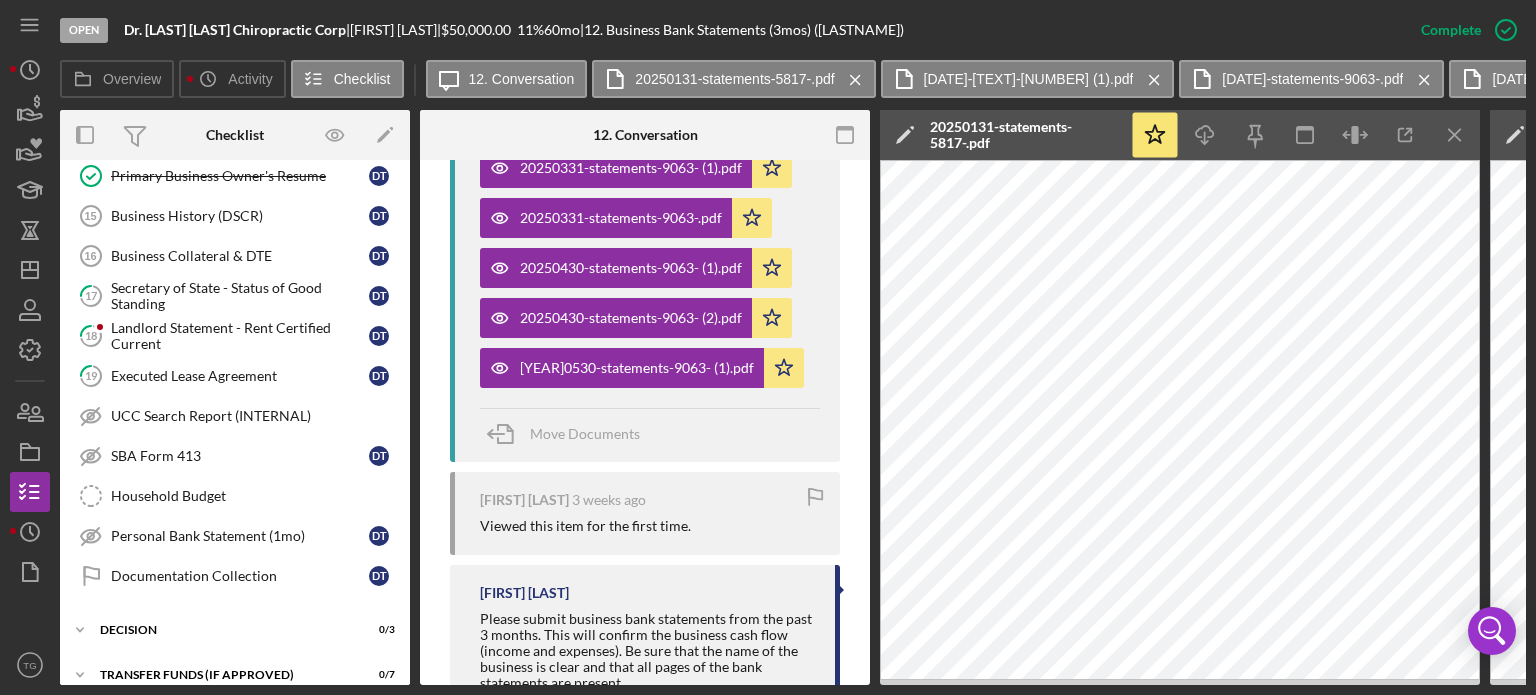 scroll, scrollTop: 1257, scrollLeft: 0, axis: vertical 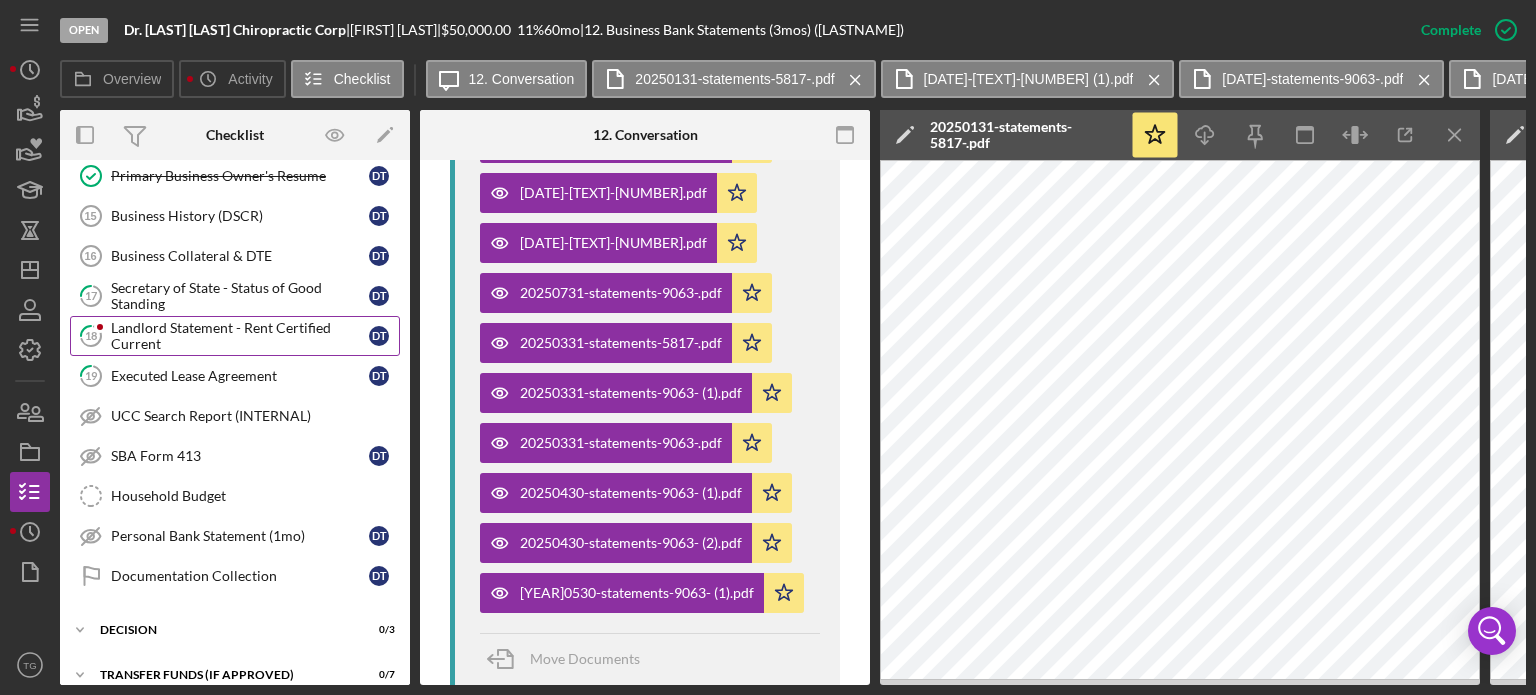 click on "Landlord Statement - Rent Certified Current" at bounding box center [240, 336] 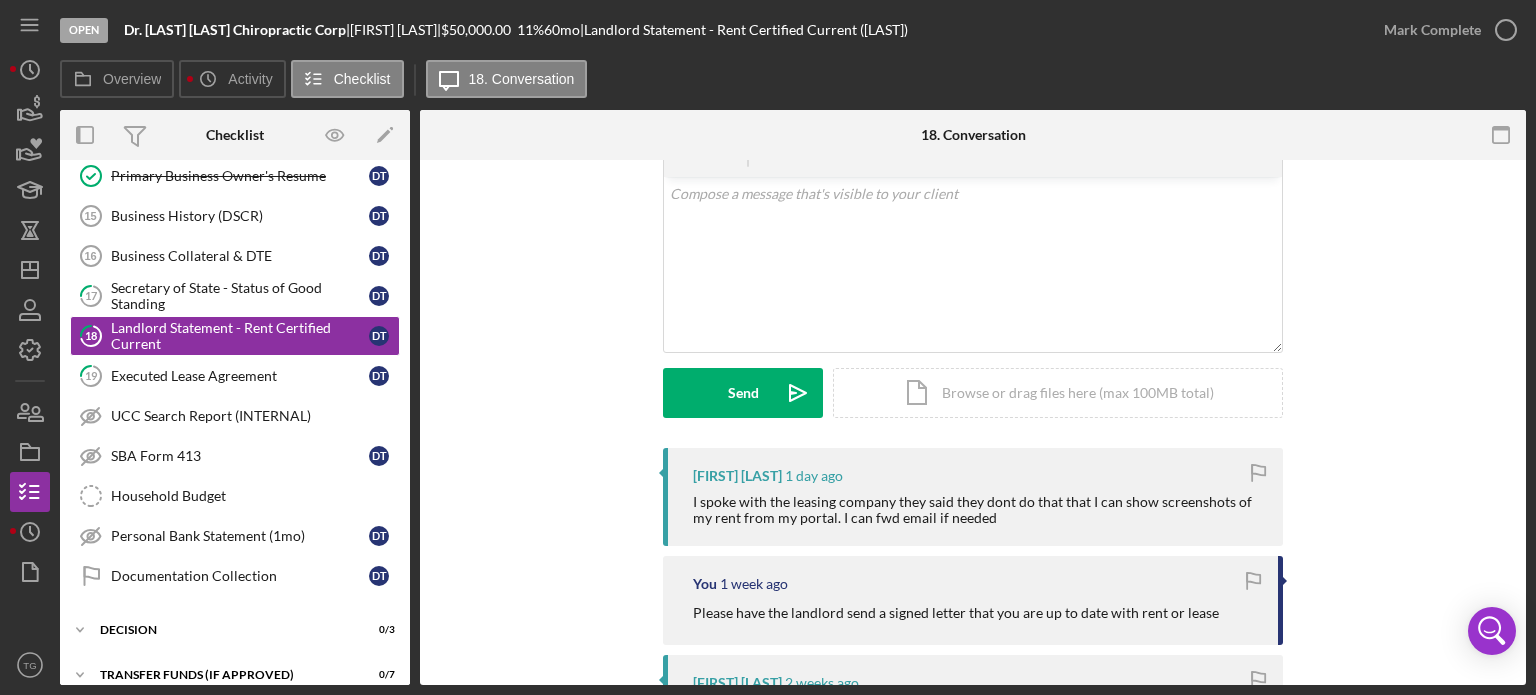 scroll, scrollTop: 200, scrollLeft: 0, axis: vertical 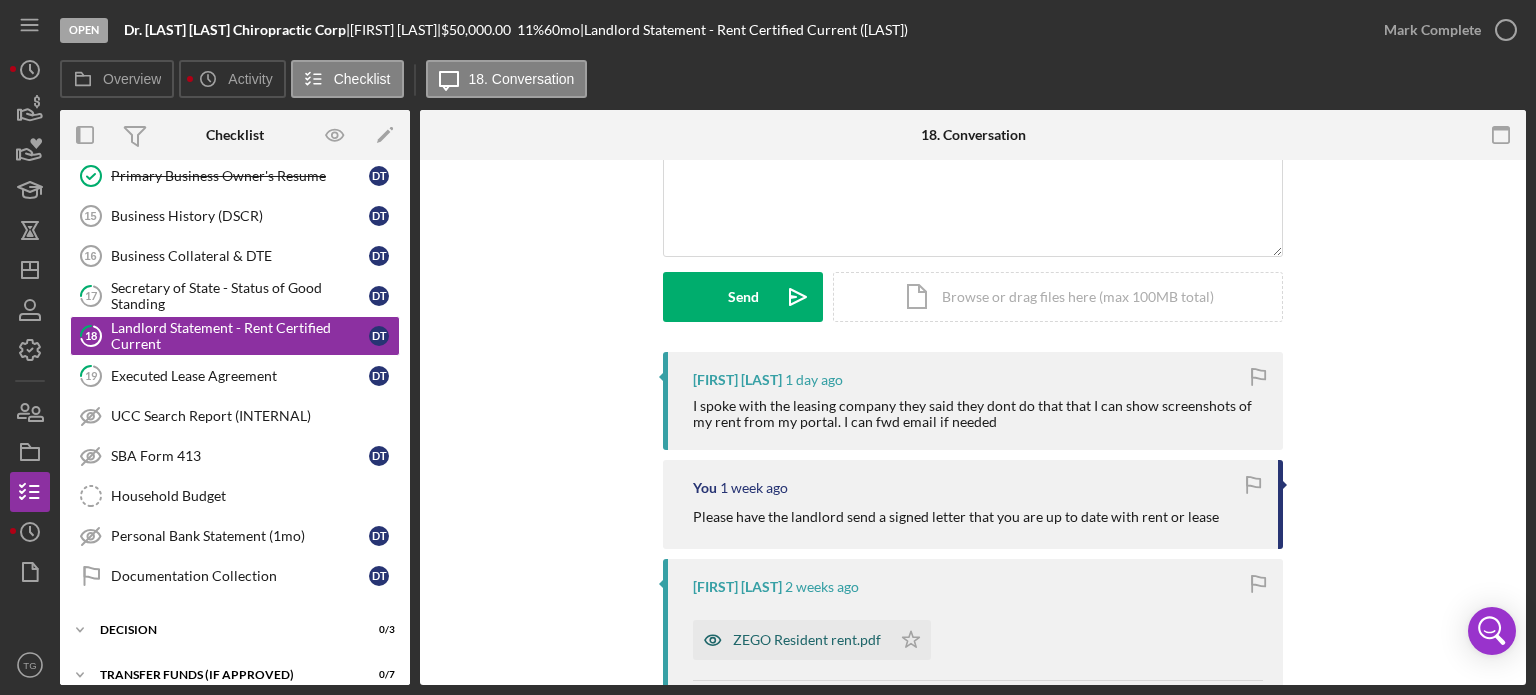 click on "ZEGO Resident rent.pdf" at bounding box center [807, 640] 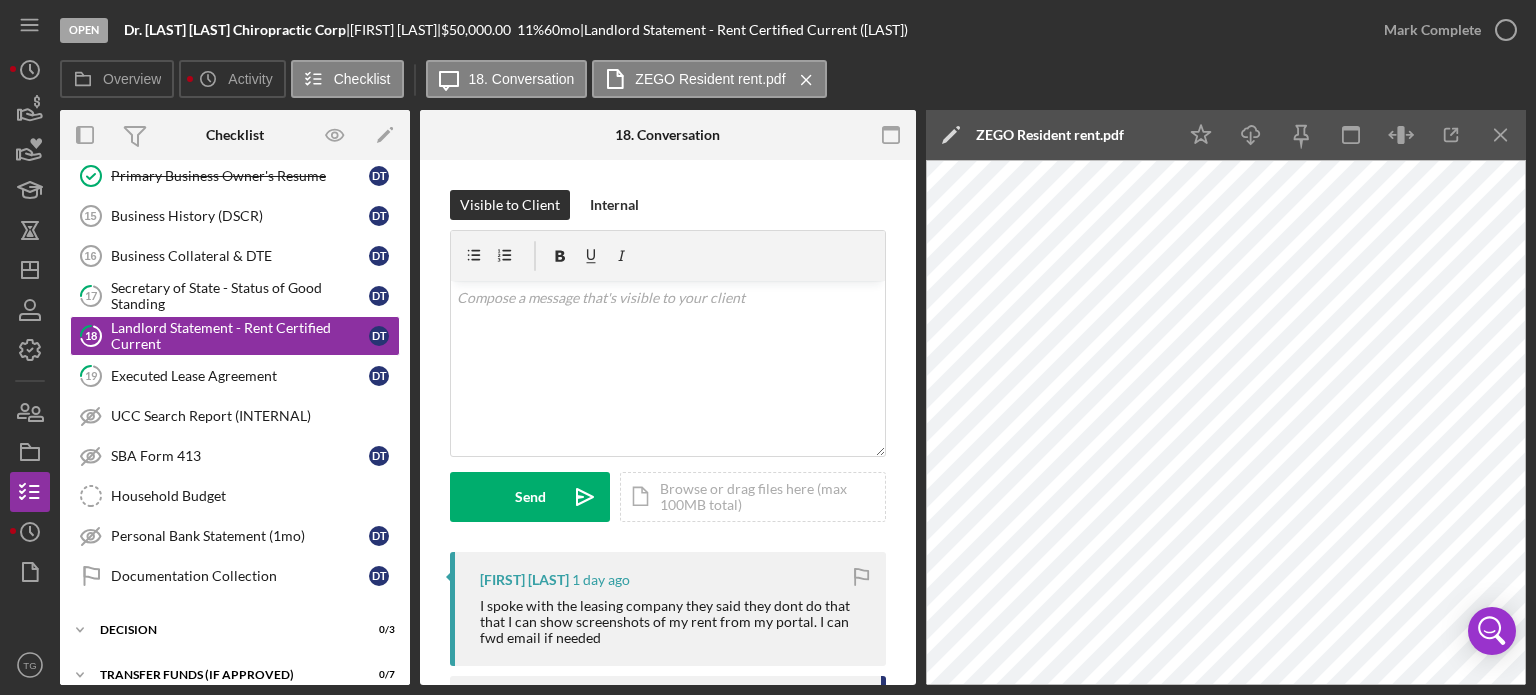 scroll, scrollTop: 0, scrollLeft: 0, axis: both 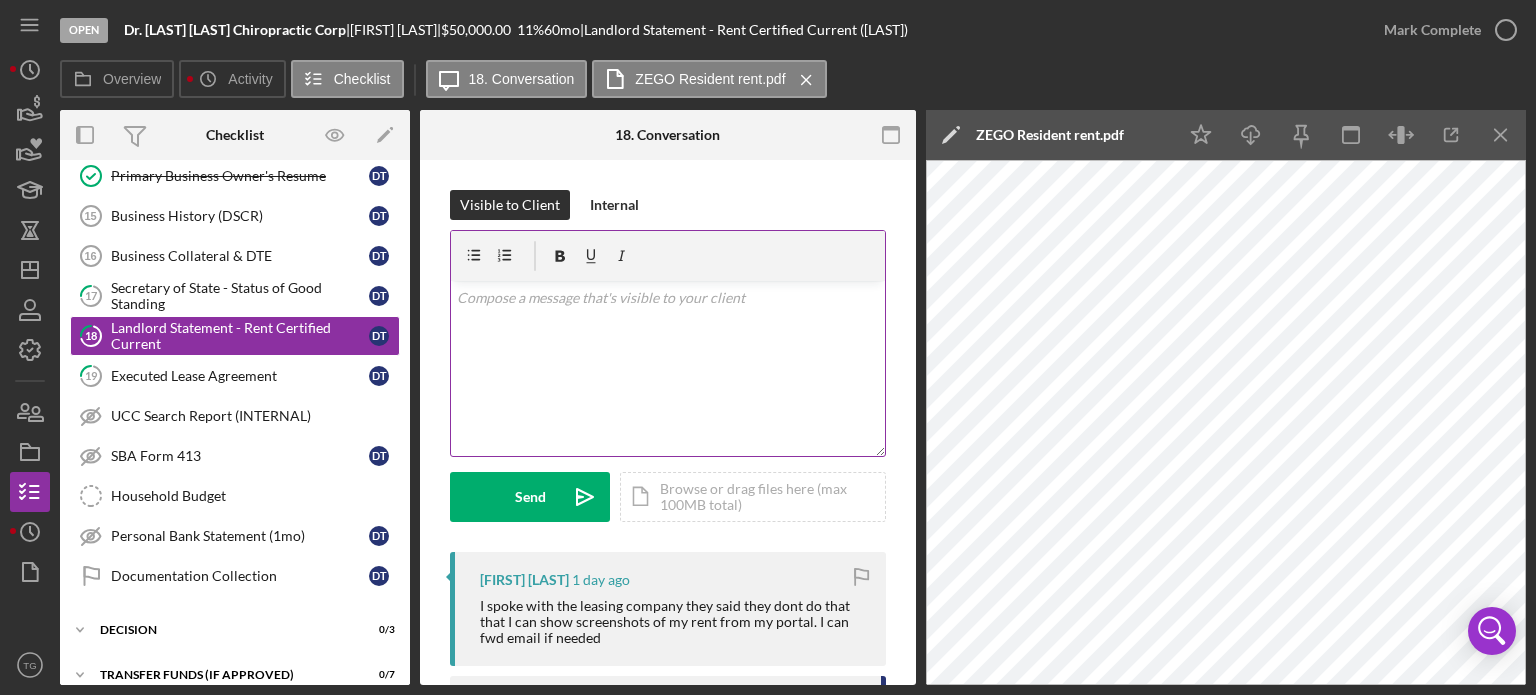 click at bounding box center (668, 298) 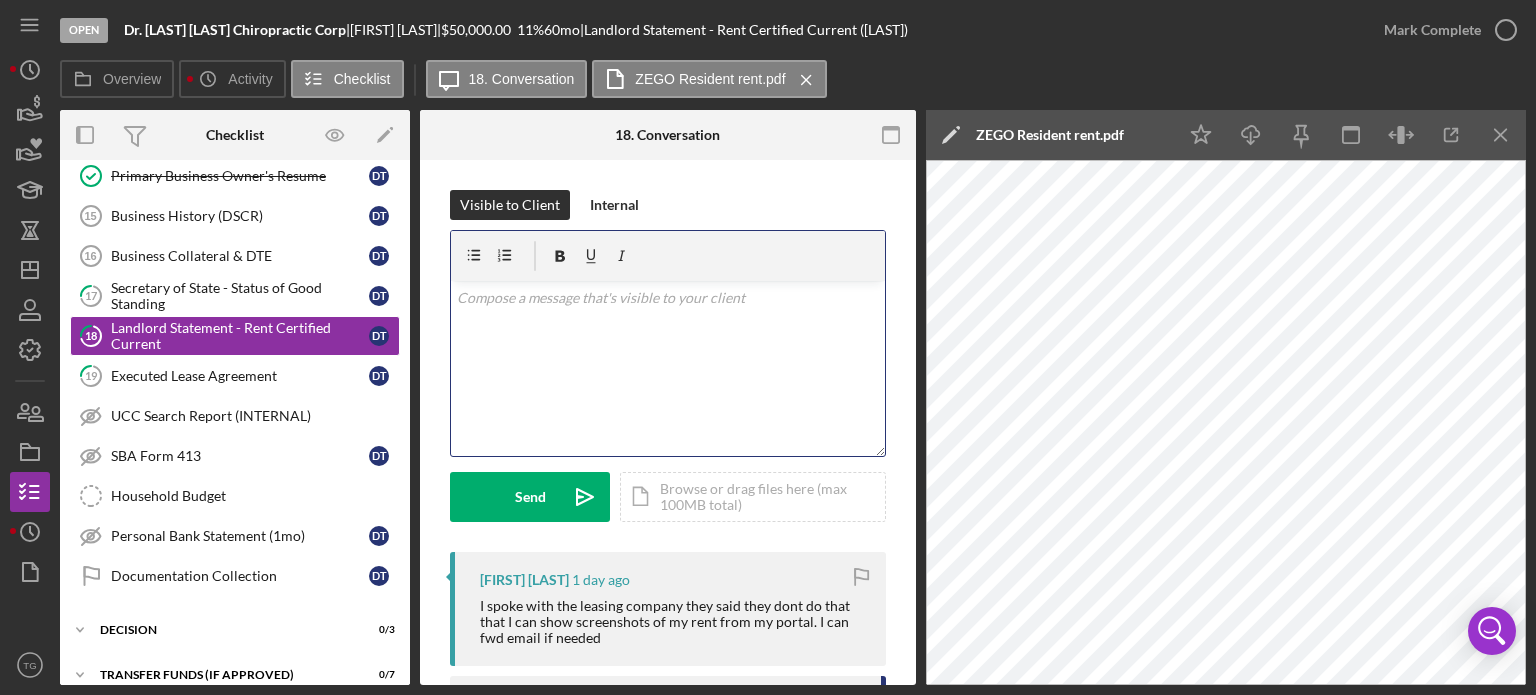type 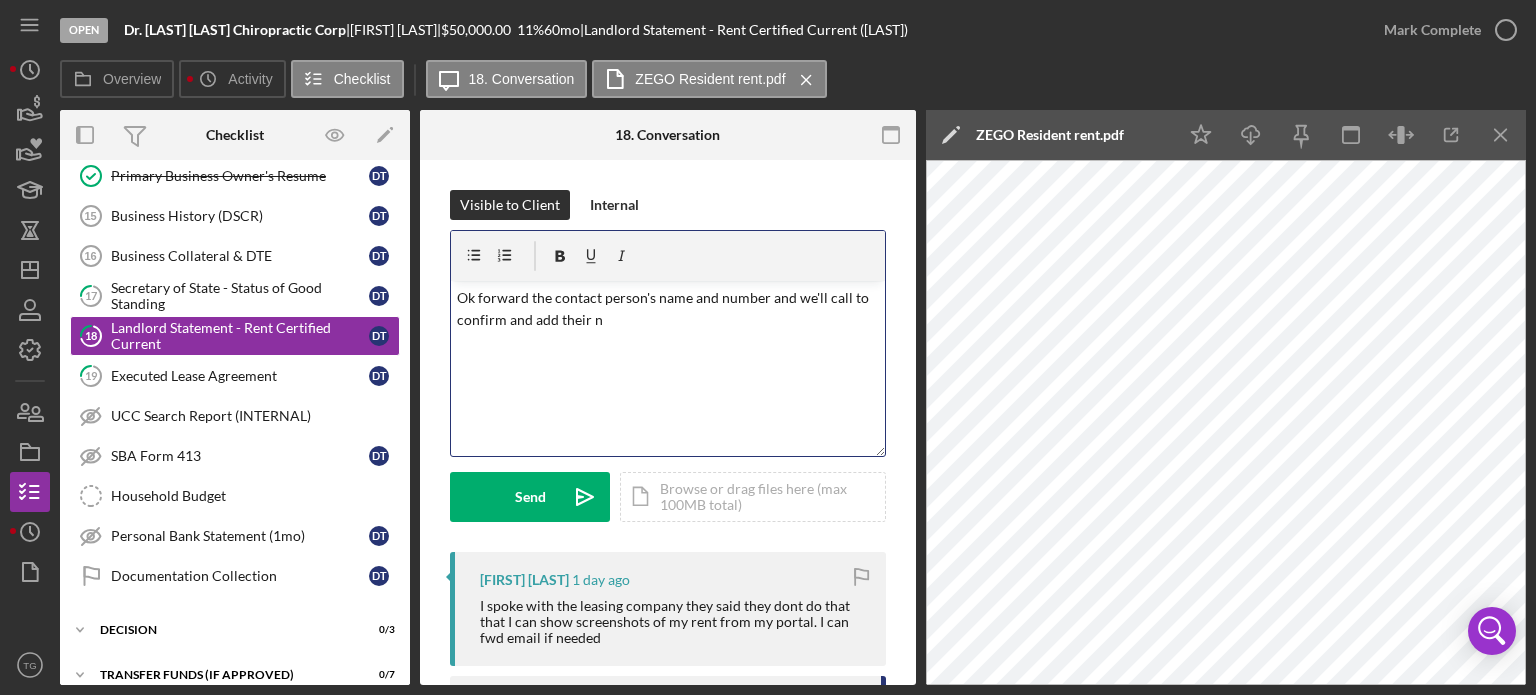 click on "Ok forward the contact person's name and number and we'll call to confirm and add their n" at bounding box center [668, 309] 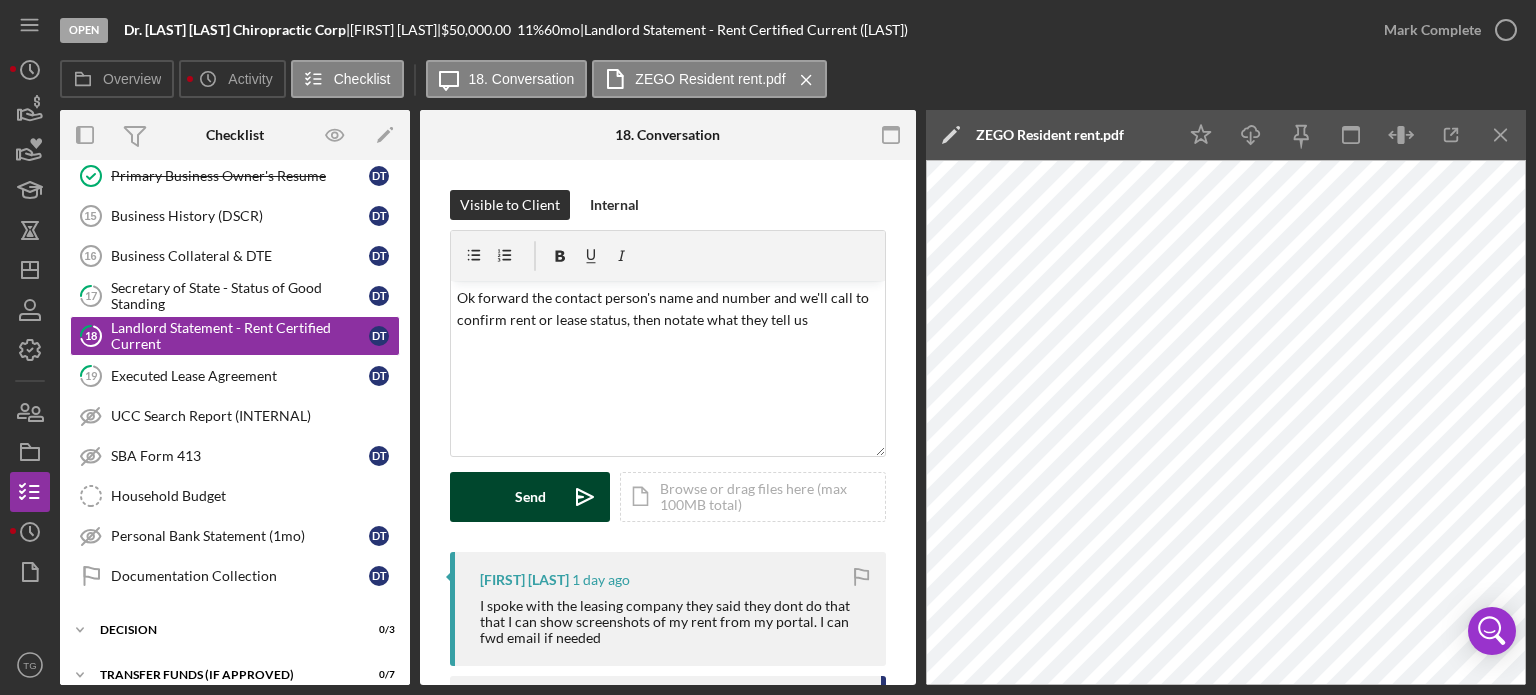 click on "Send Icon/icon-invite-send" at bounding box center [530, 497] 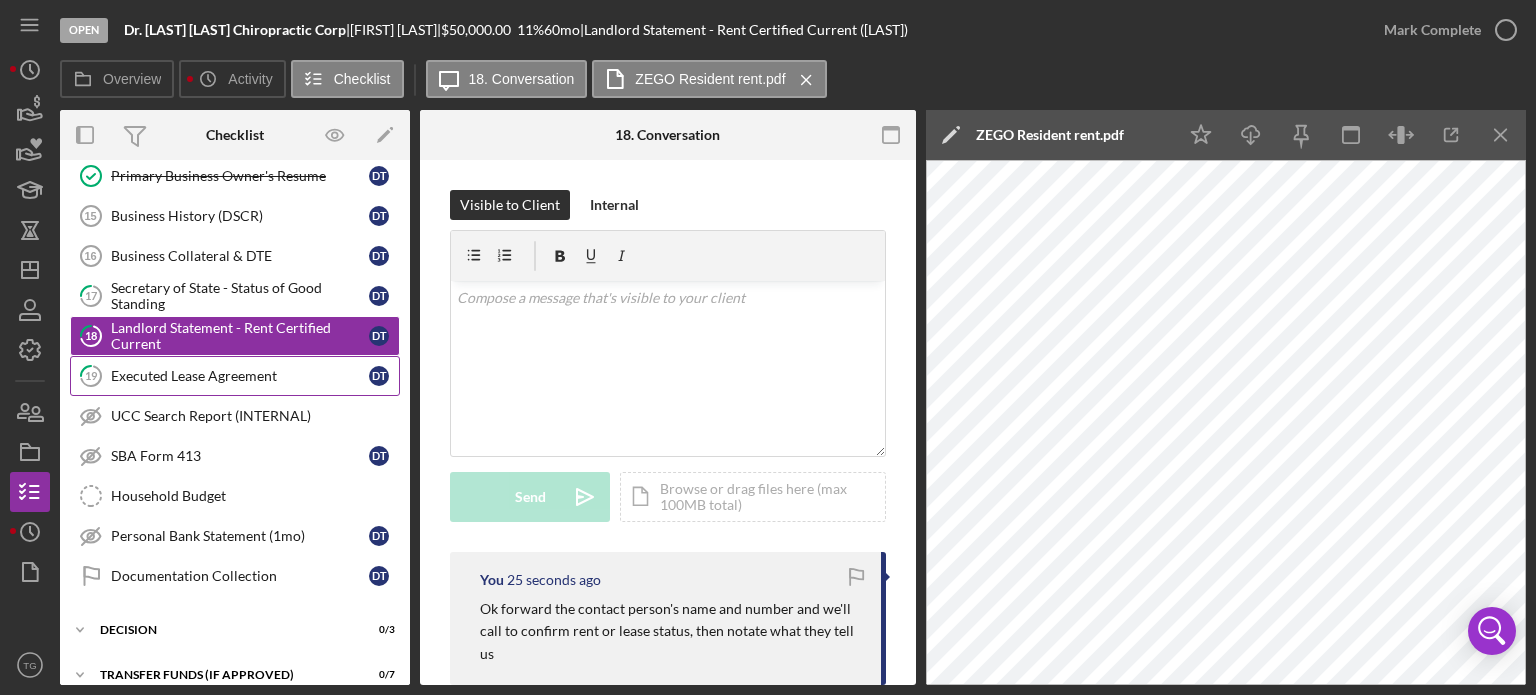 click on "[NUMBER] Executed Lease Agreement D T" at bounding box center [235, 376] 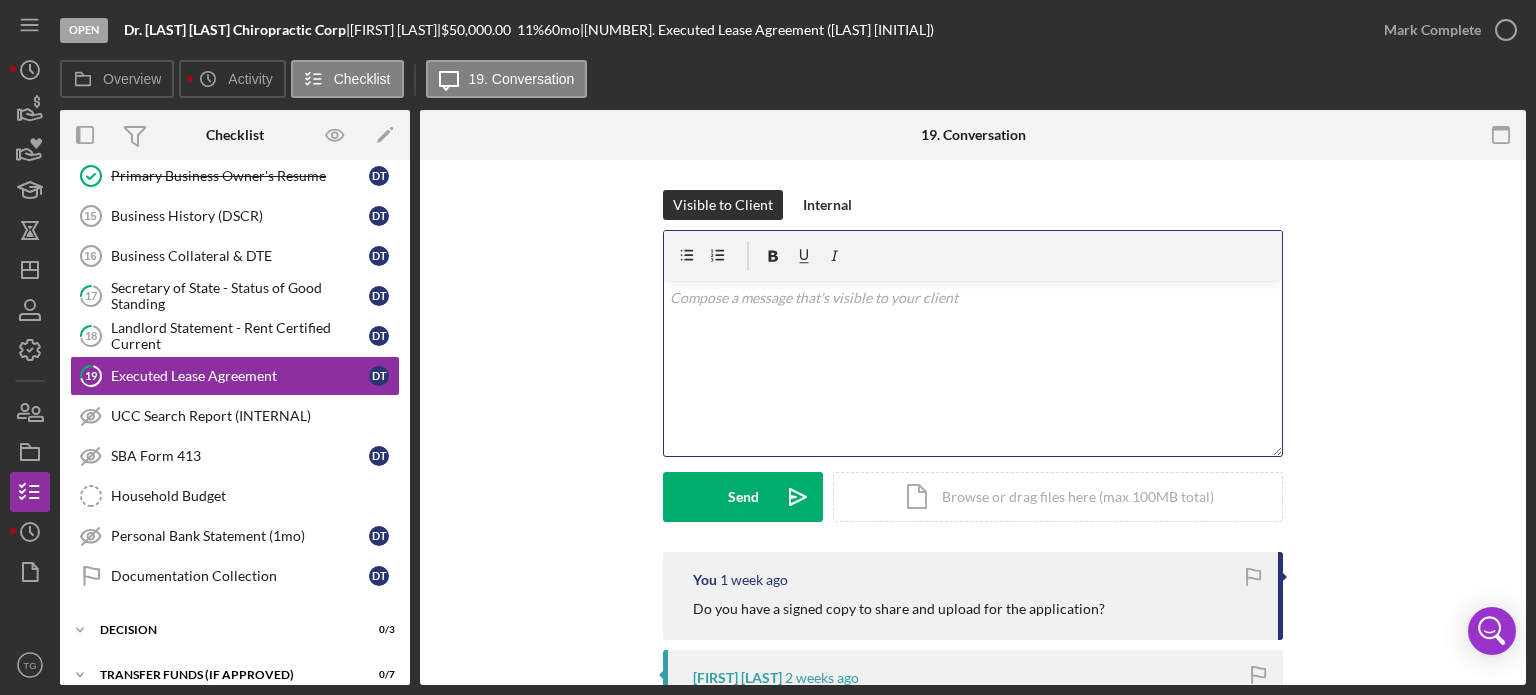 click at bounding box center [973, 298] 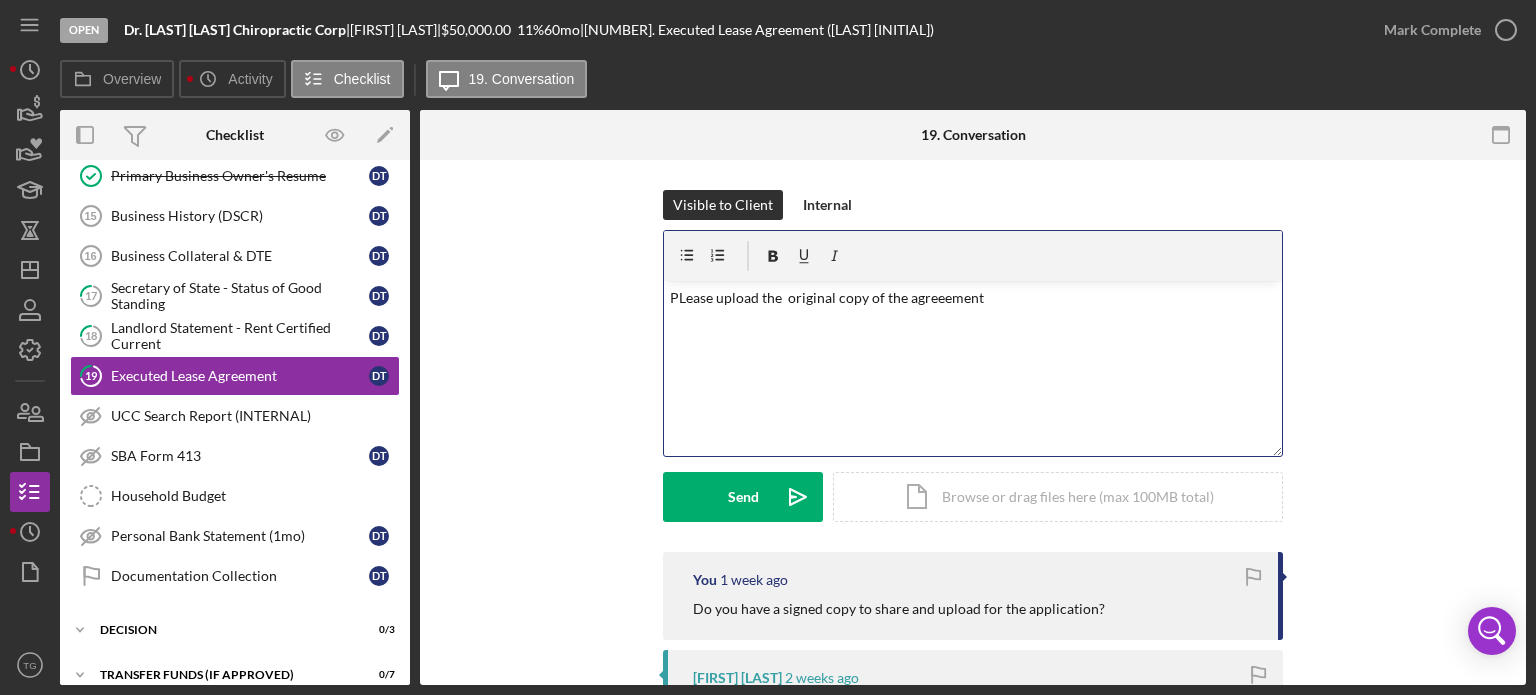 click on "PLease upload the  original copy of the agreeement" at bounding box center (973, 298) 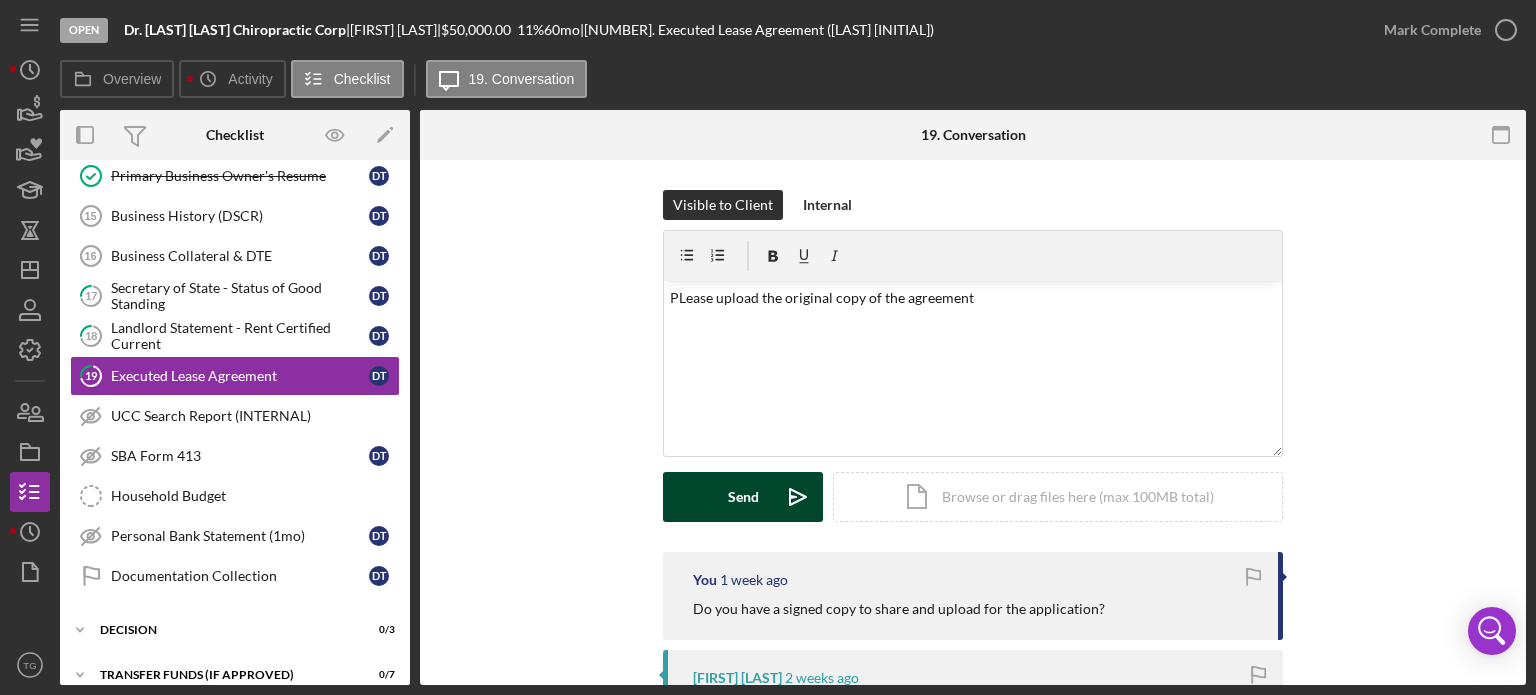 click on "Send" at bounding box center (743, 497) 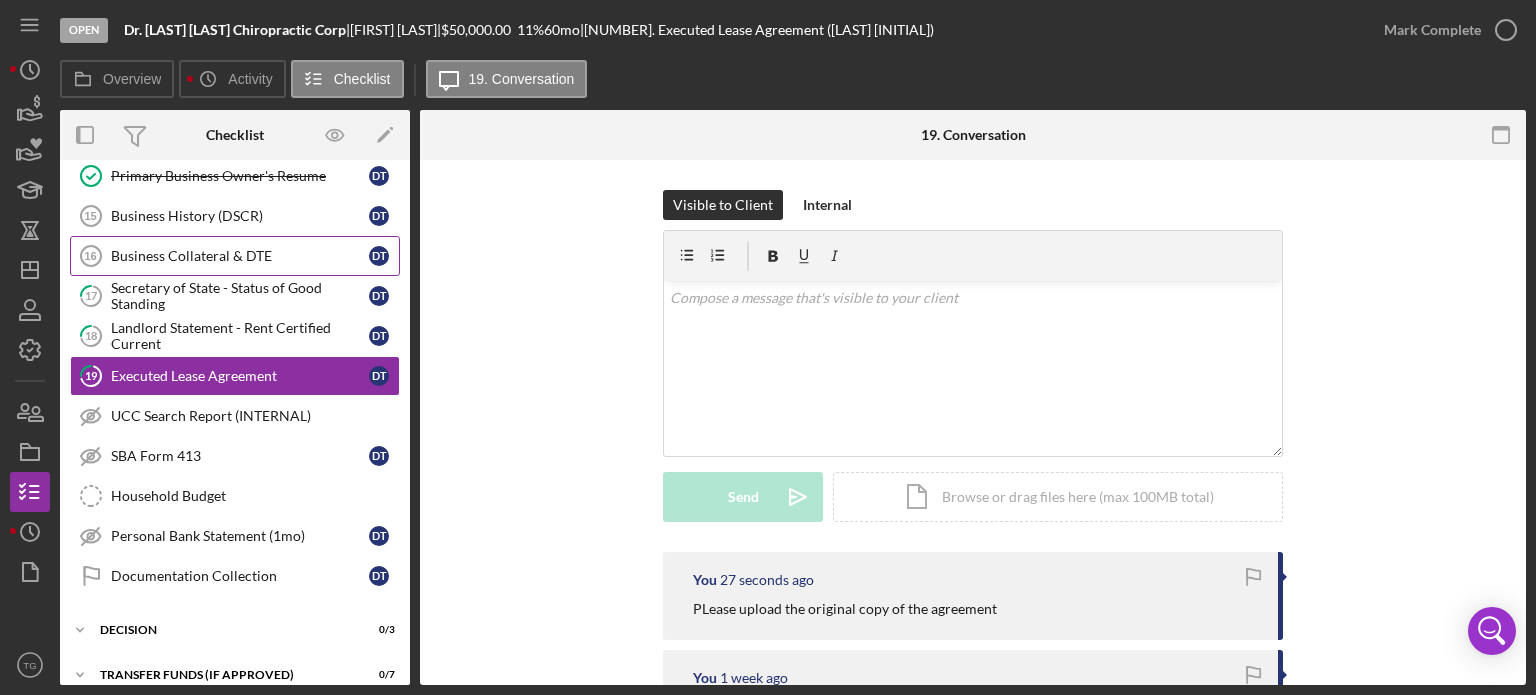 click on "Business Collateral & DTE" at bounding box center [240, 256] 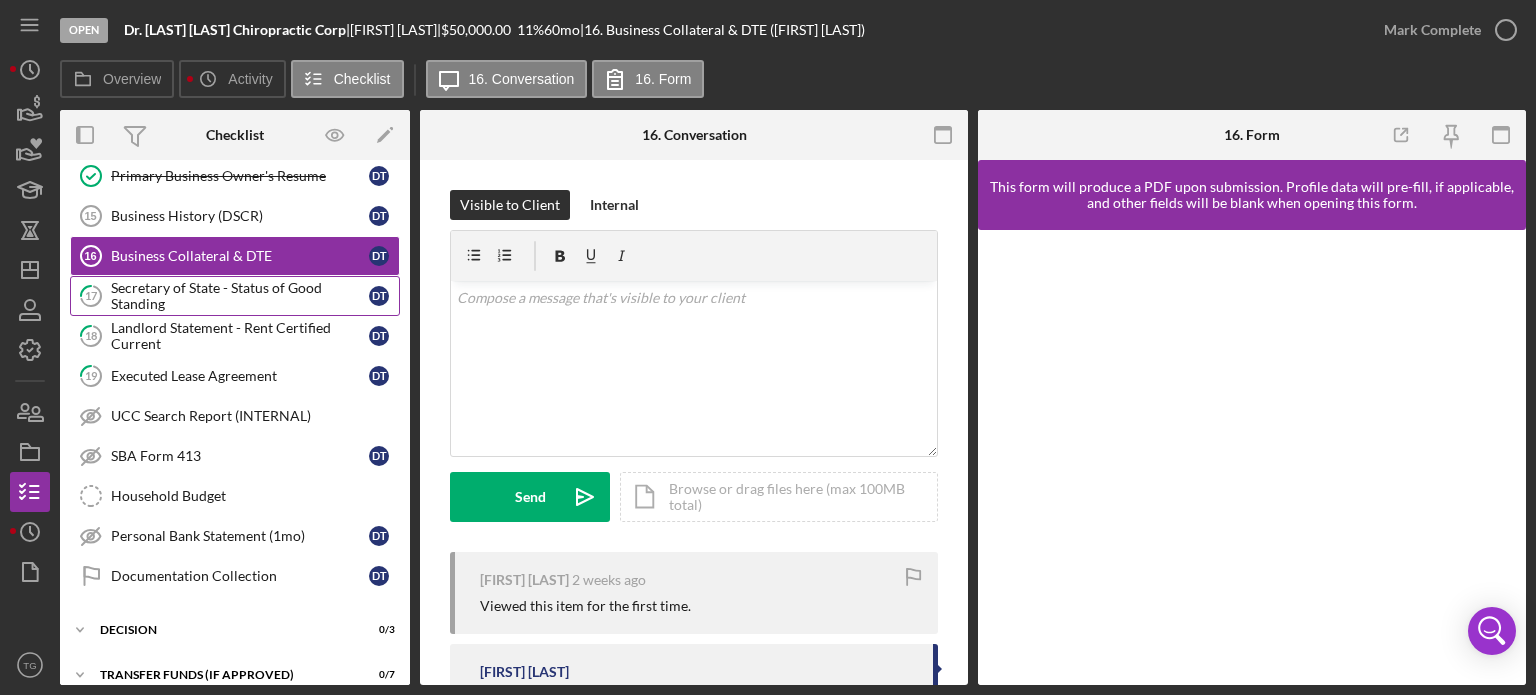 click on "Secretary of State - Status of Good Standing" at bounding box center (240, 296) 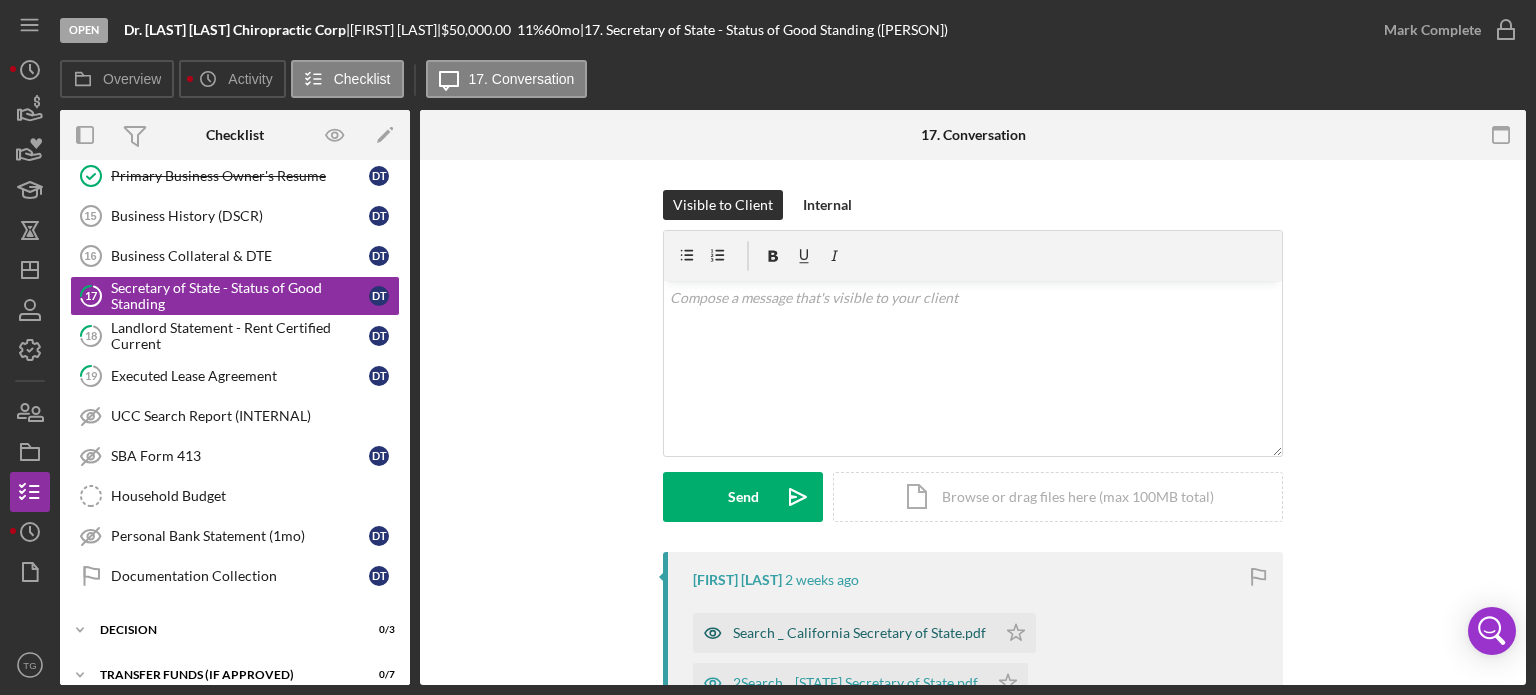 click on "Search _ California Secretary of State.pdf" at bounding box center [859, 633] 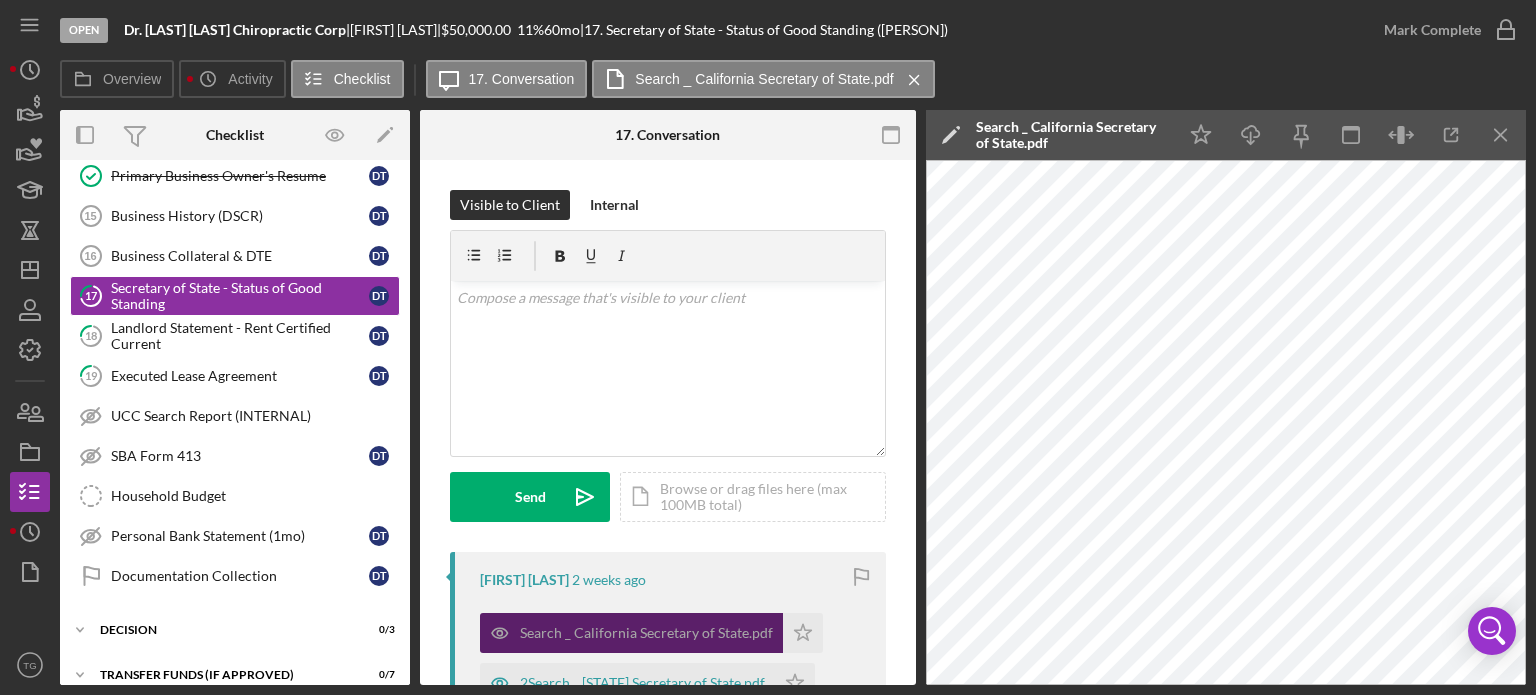 click on "Search _ California Secretary of State.pdf" at bounding box center (646, 633) 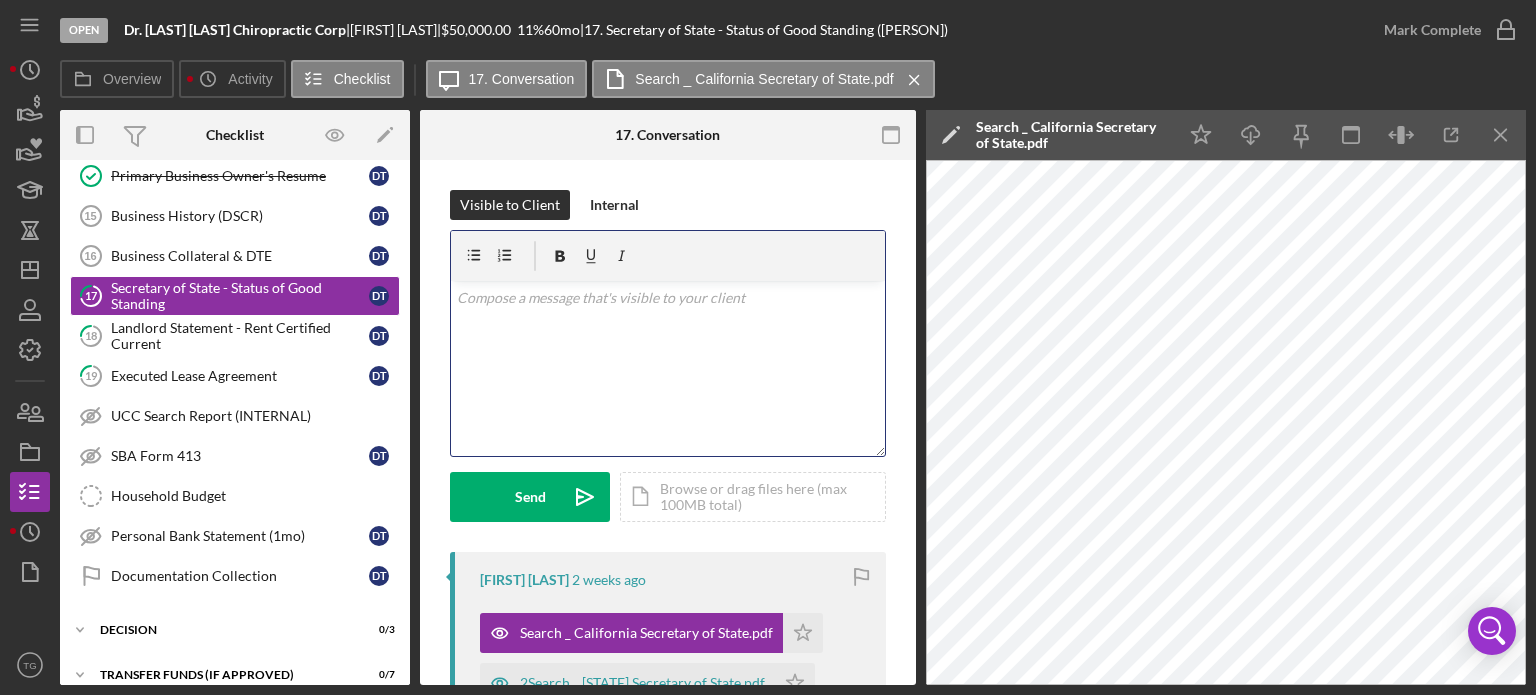 click at bounding box center [668, 298] 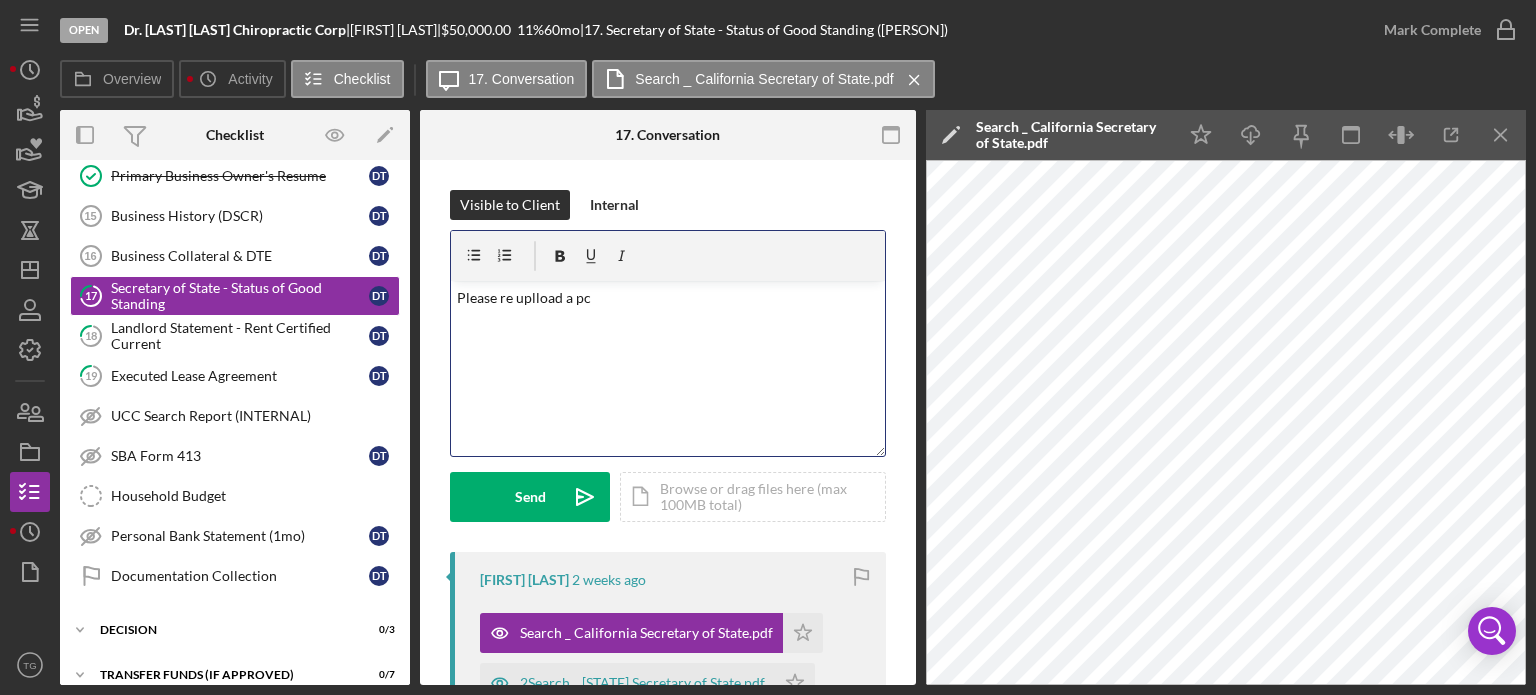 click on "9 Business Tax Returns (3yrs) D T 10 Personal Tax Returns (3 yrs) D T 11 Business Income Statement (Current Year-to-Date) D T Business Bank Statements (3mos) Business Bank Statements (3mos) D T 13 Business Plan D T Primary Business Owner's Resume Primary Business Owner's Resume D T Business History (DSCR) 15 Business History (DSCR) D T Business Collateral & DTE 16 Business Collateral & DTE D T 17 Secretary of State - Status of Good Standing D T 18 Landlord Statement - Rent Certified Current D T 19 Executed Lease Agreement D T UCC Search Report (INTERNAL) UCC Search Report (INTERNAL) SBA Form 413 SBA Form 413 D T Household Budget Household Budget Personal Bank Statement (1mo) Personal Bank Statement (1mo) D T Documentation Collection Documentation Collection D T" at bounding box center [235, 281] 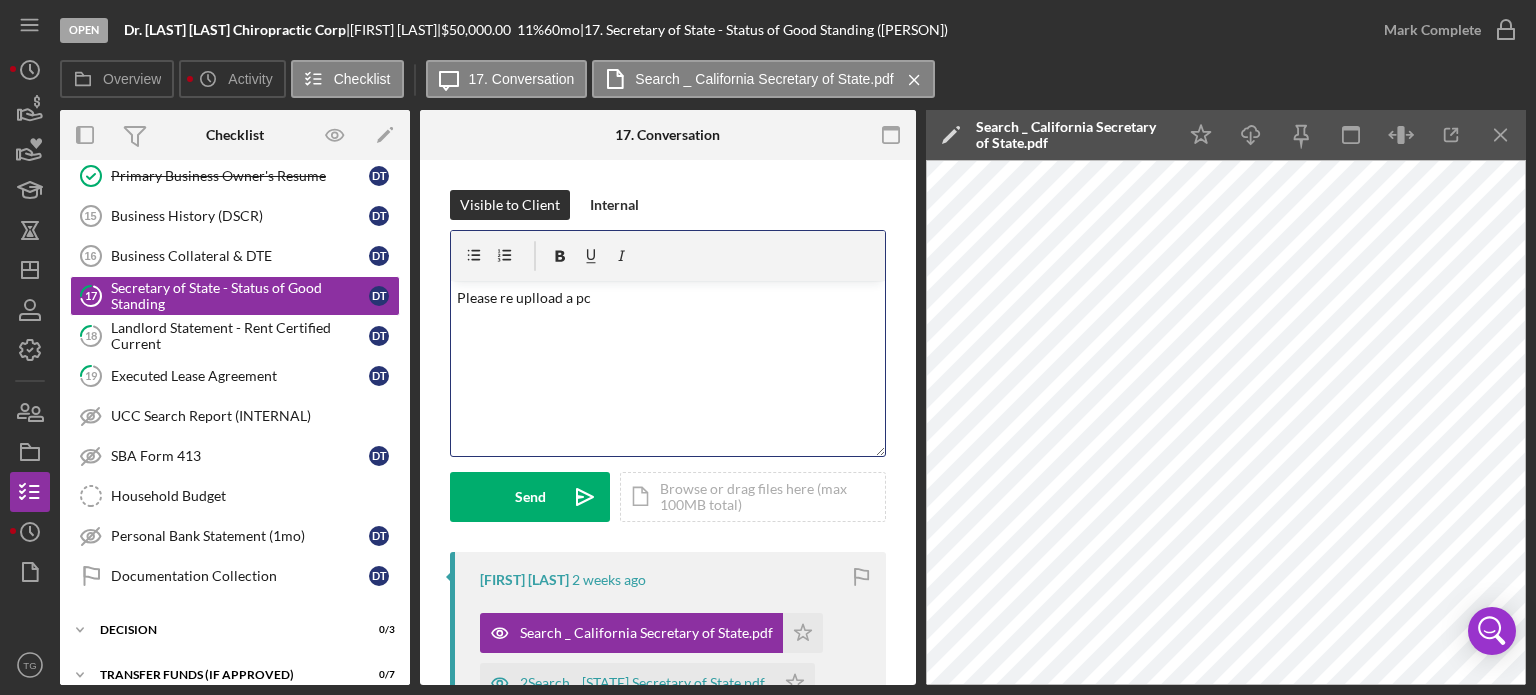 click on "Please re uplload a pc" at bounding box center [668, 298] 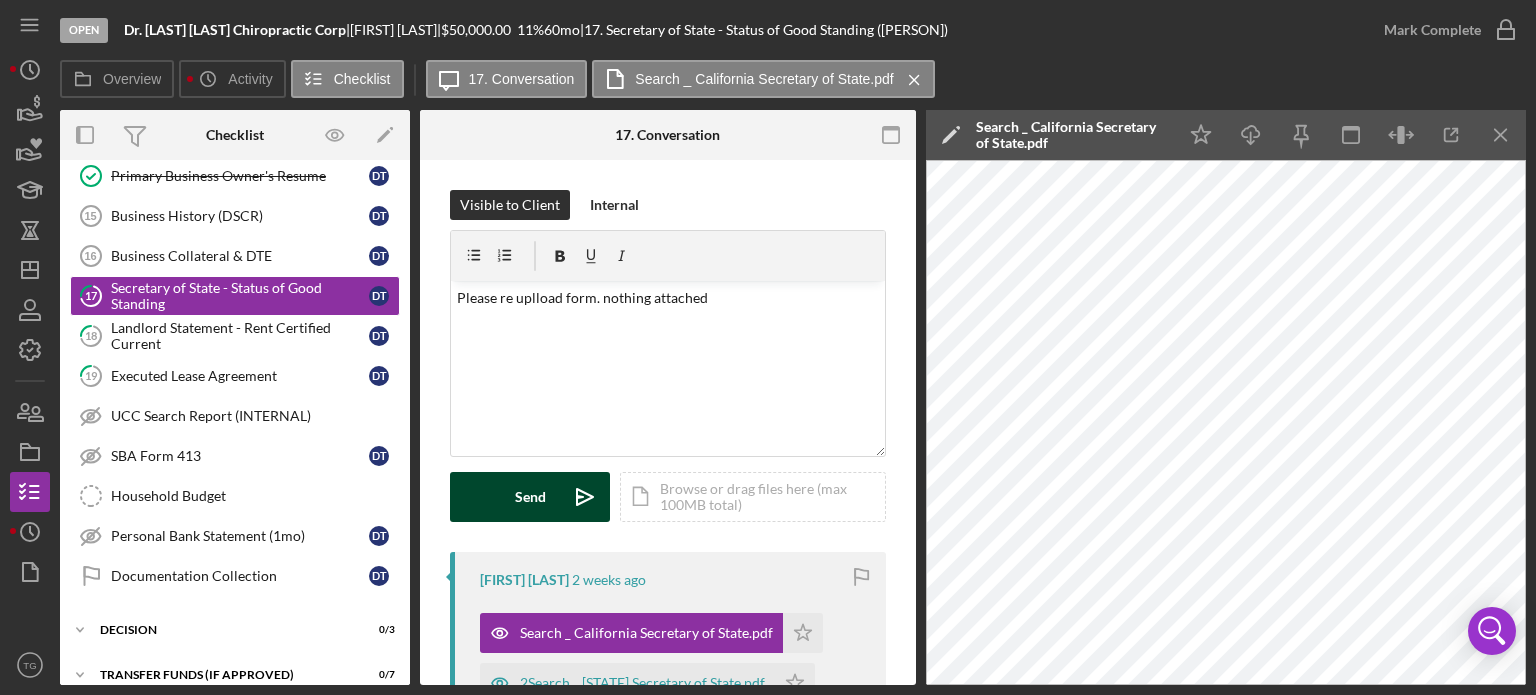 click on "Send Icon/icon-invite-send" at bounding box center (530, 497) 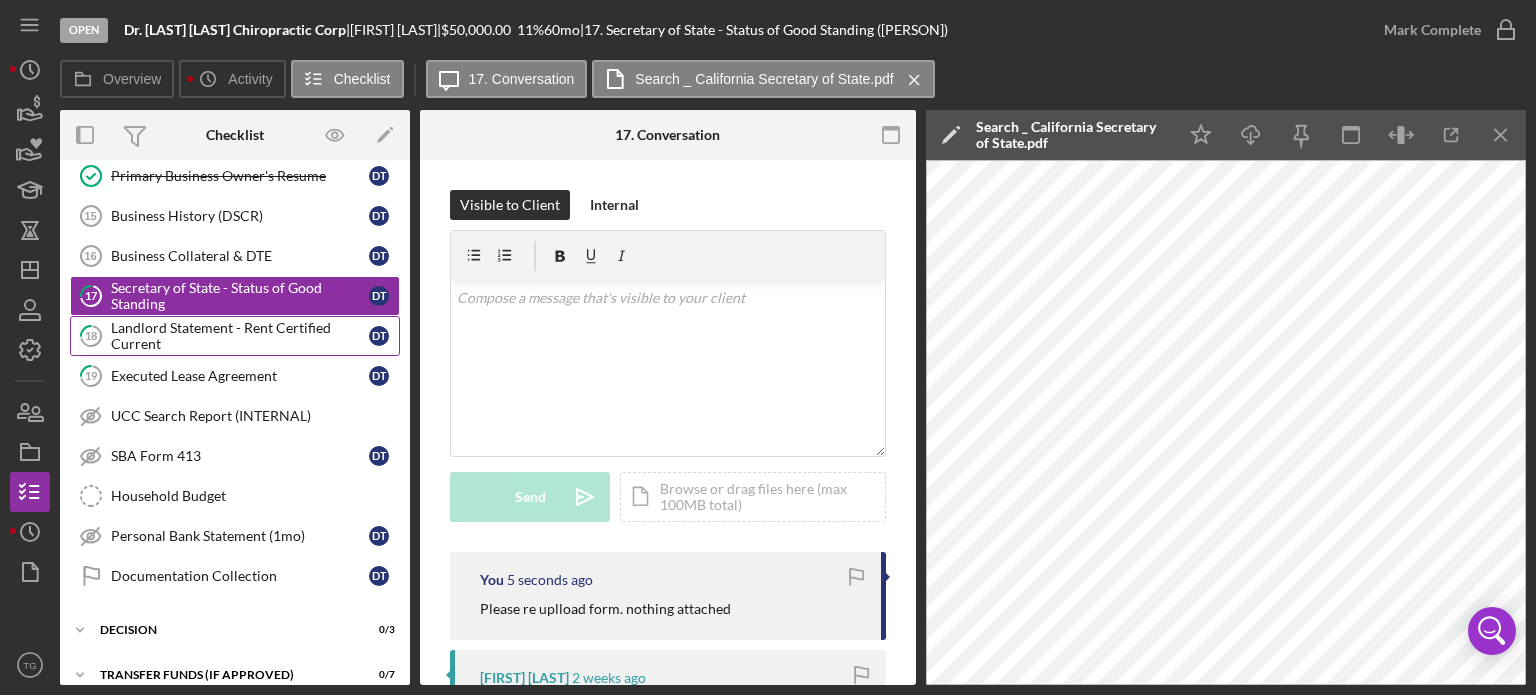 click on "Landlord Statement - Rent Certified Current" at bounding box center (240, 336) 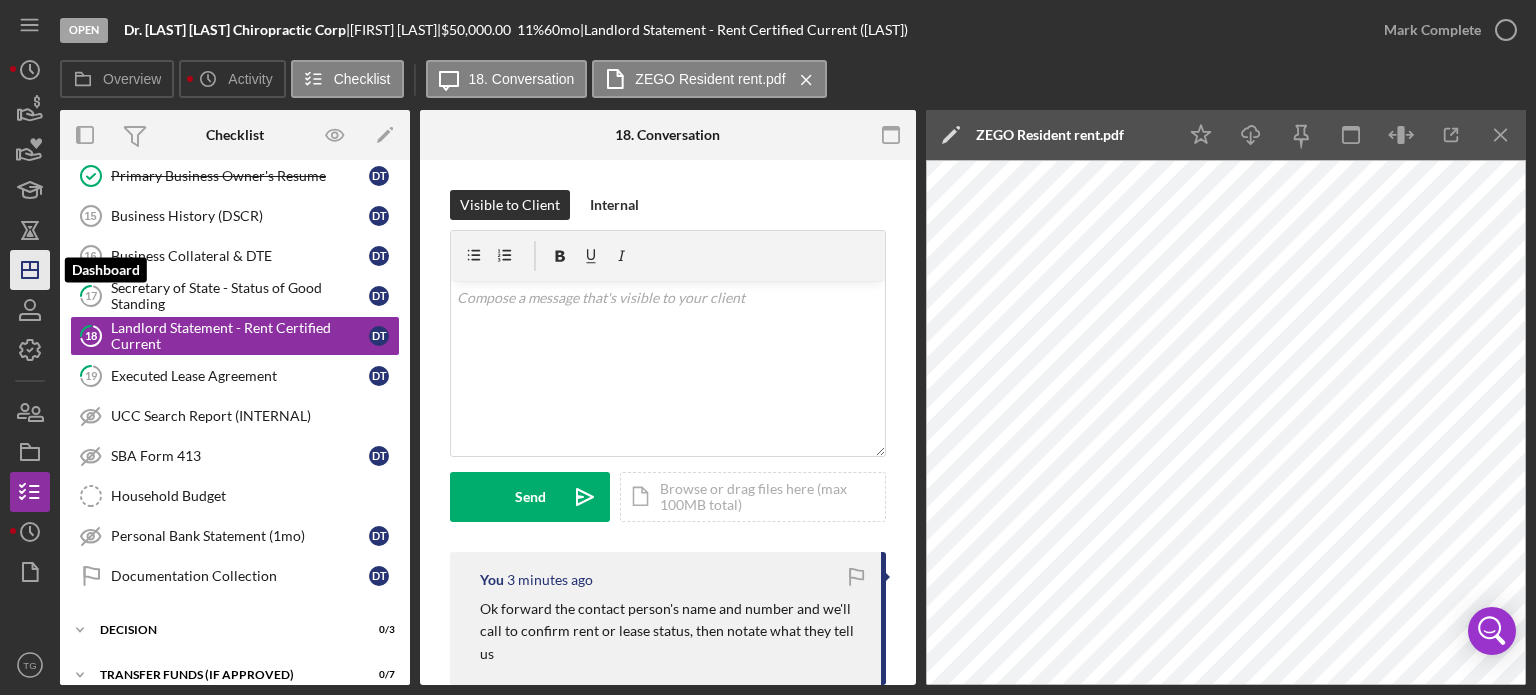 click on "Icon/Dashboard" 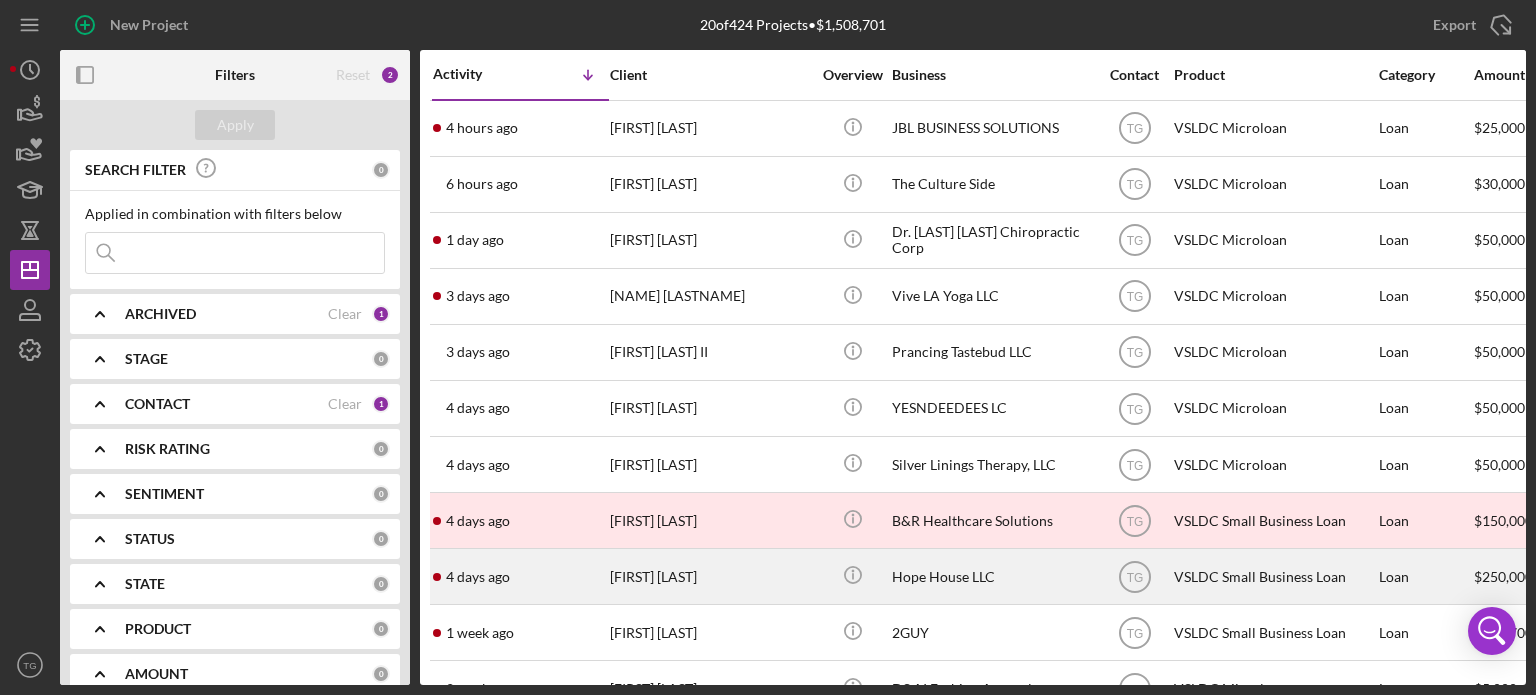 click on "[FIRST] [LAST]" at bounding box center (710, 576) 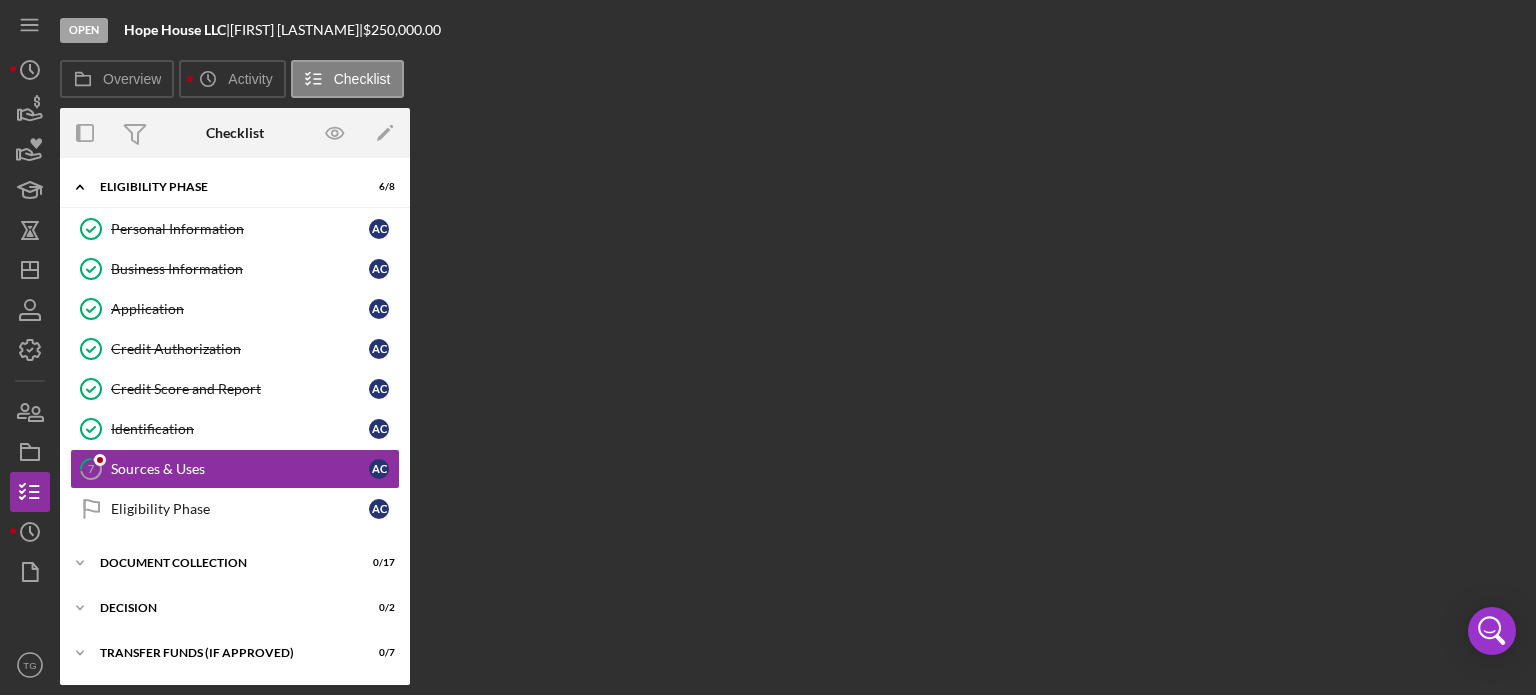 scroll, scrollTop: 40, scrollLeft: 0, axis: vertical 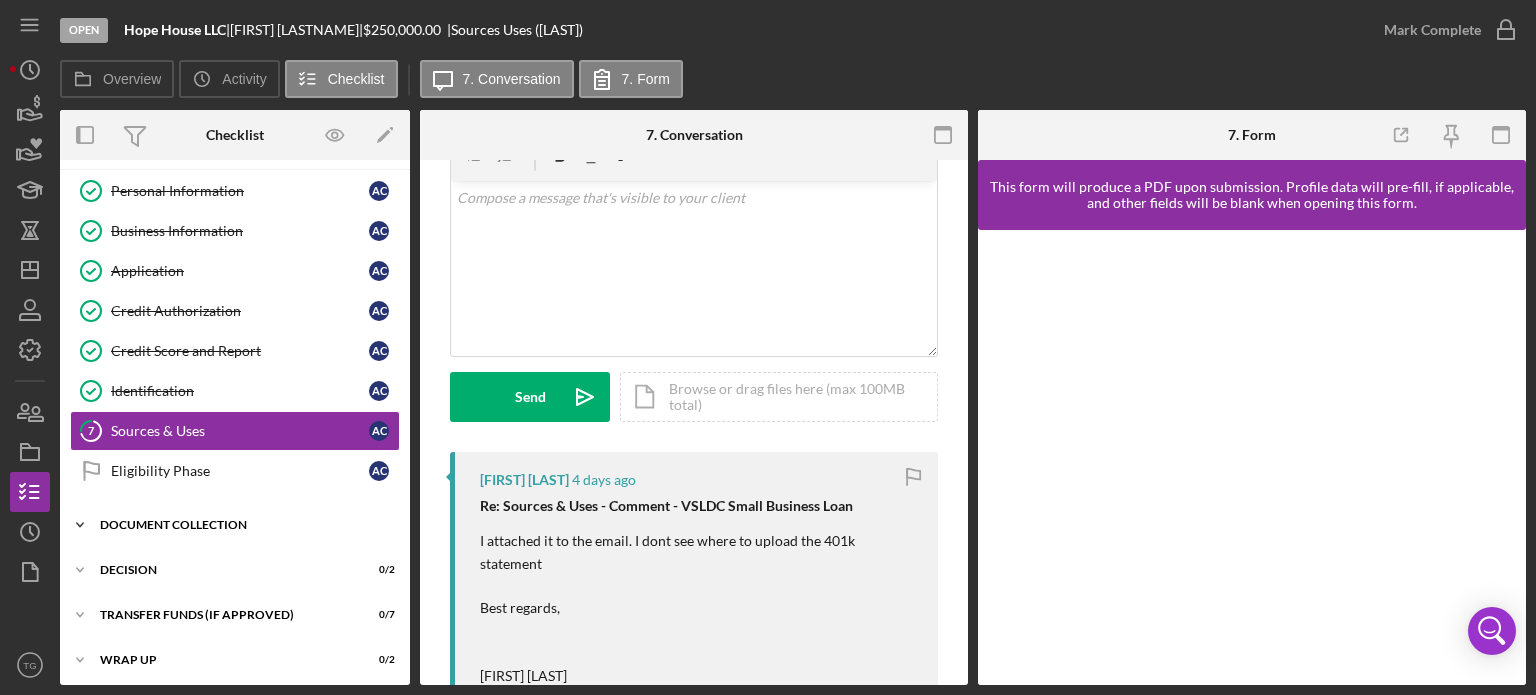 click on "Document Collection" at bounding box center [242, 525] 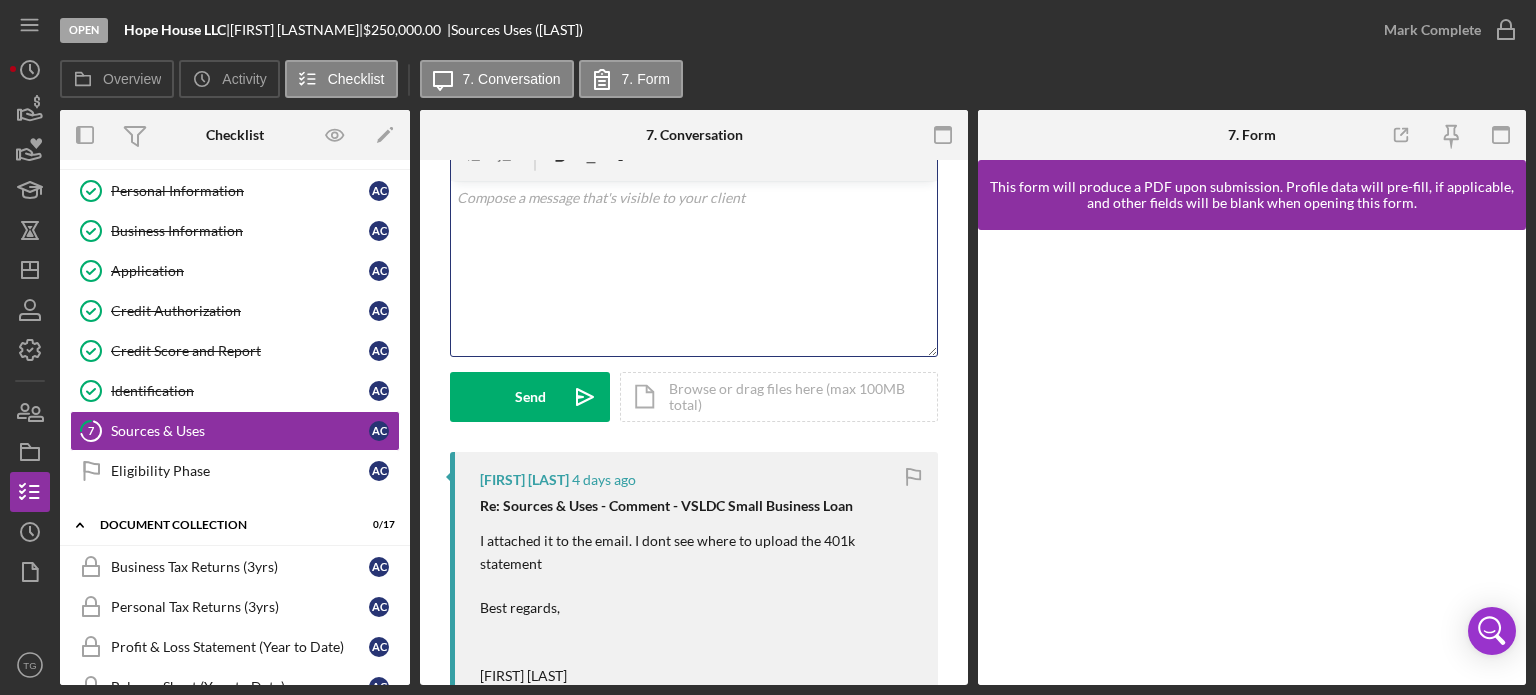 click on "v Color teal Color pink Remove color Add row above Add row below Add column before Add column after Merge cells Split cells Remove column Remove row Remove table" at bounding box center [694, 268] 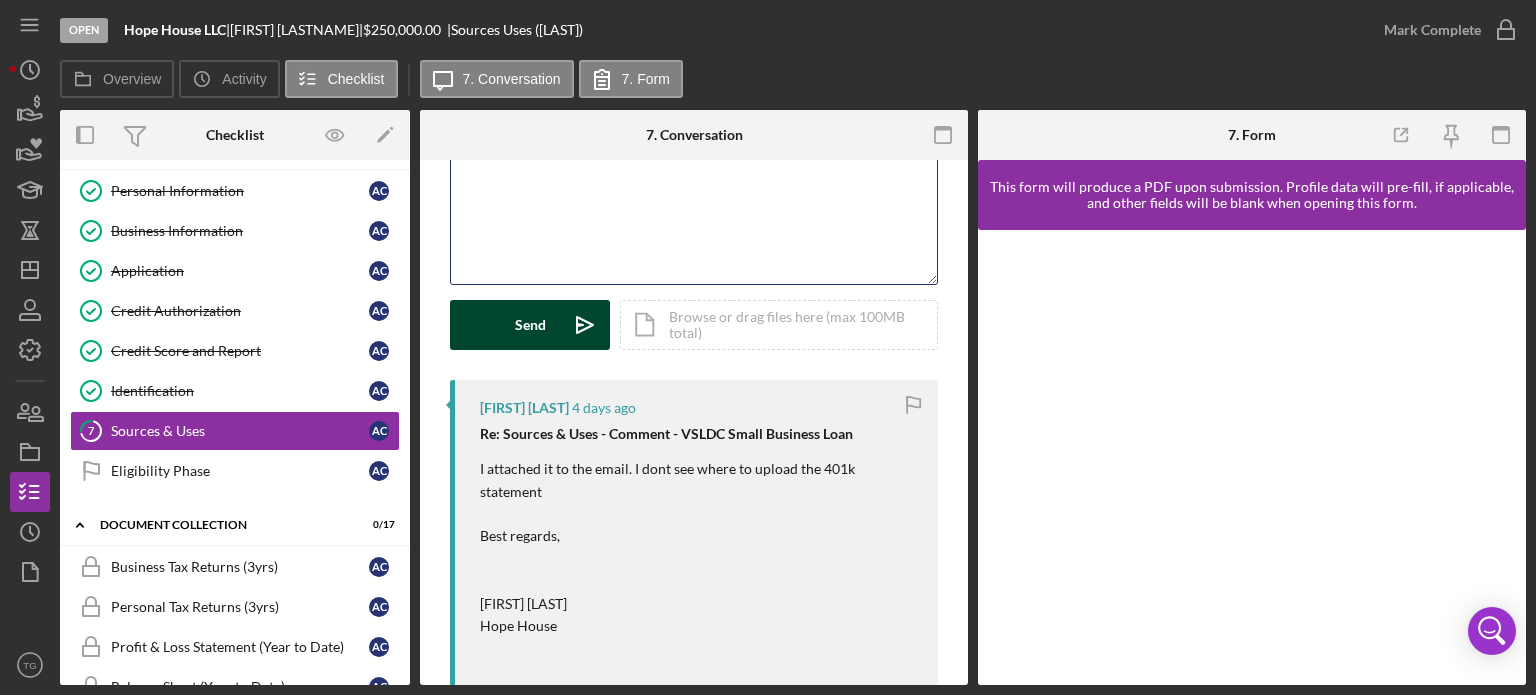 scroll, scrollTop: 200, scrollLeft: 0, axis: vertical 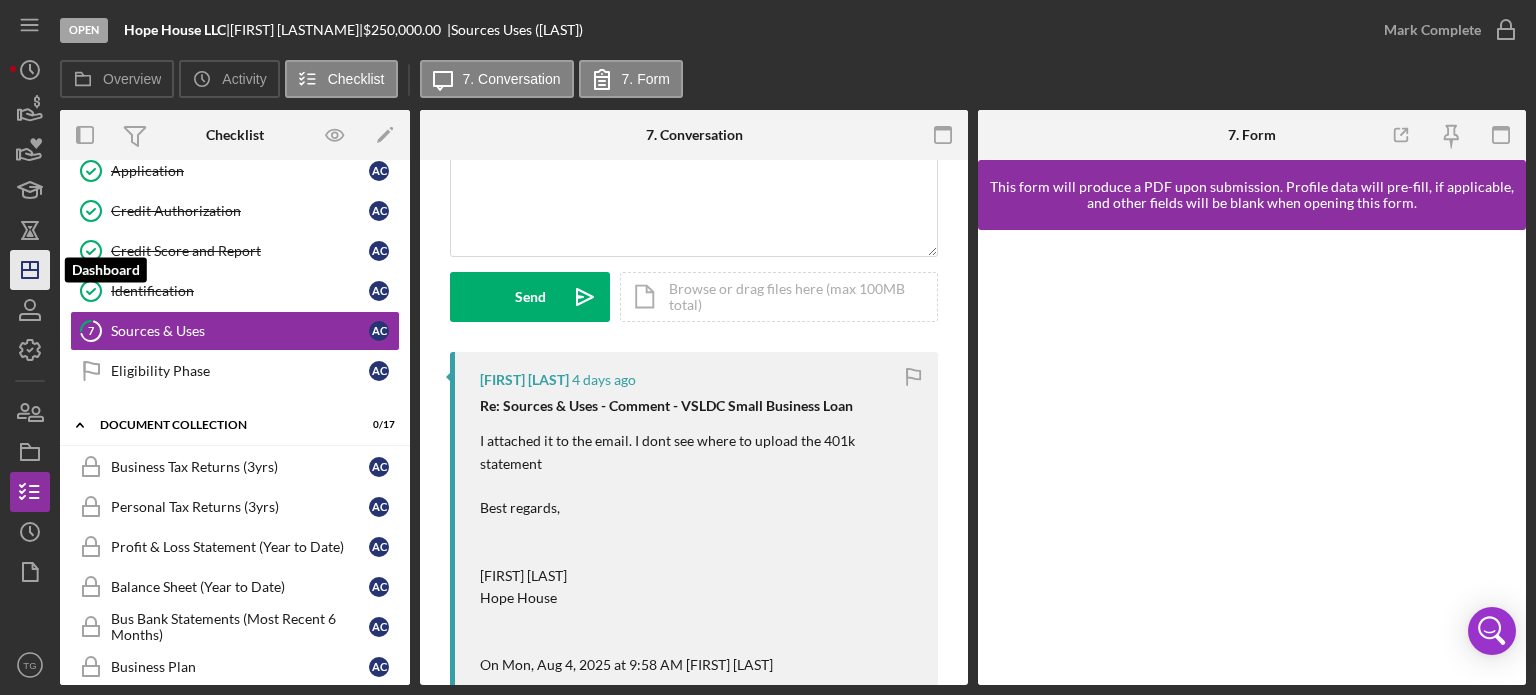 click 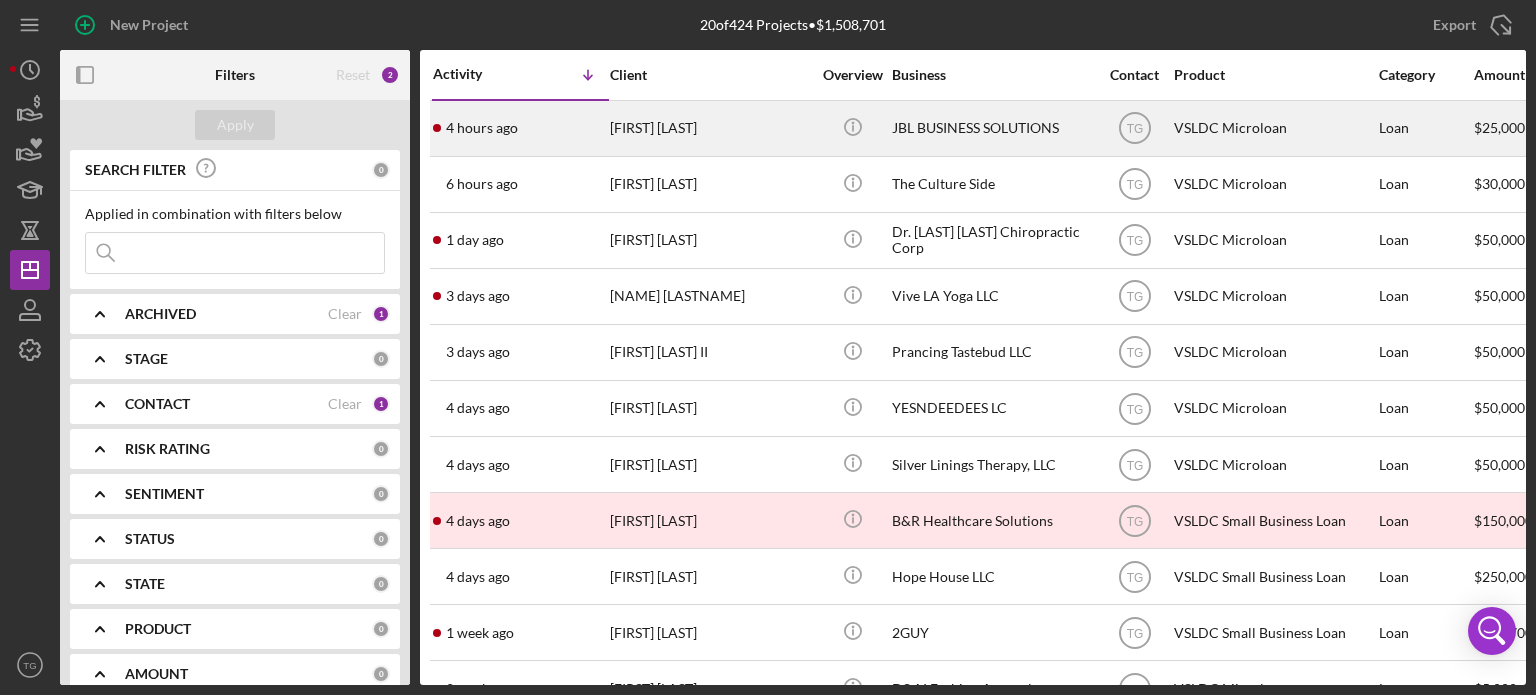 click on "[FIRST] [LAST]" at bounding box center [710, 128] 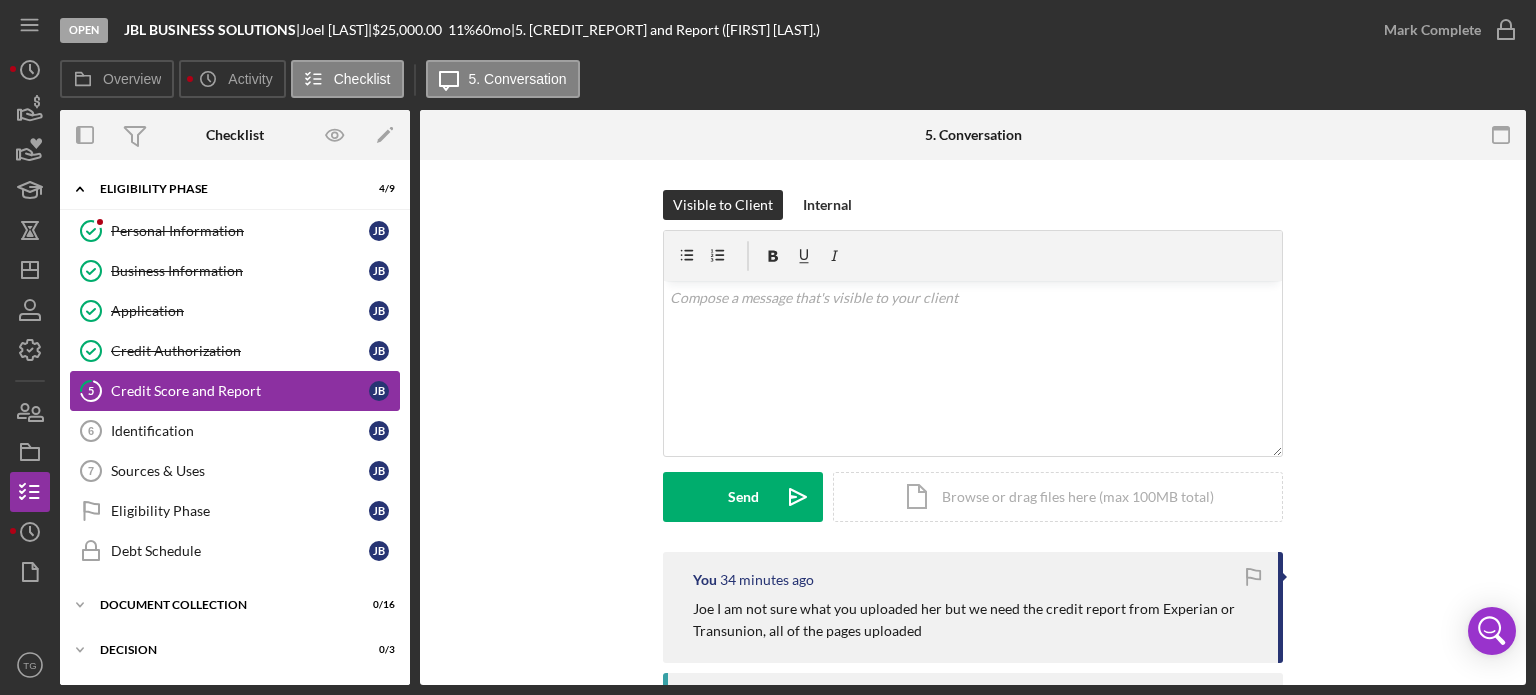 click on "Credit Score and Report" at bounding box center [240, 391] 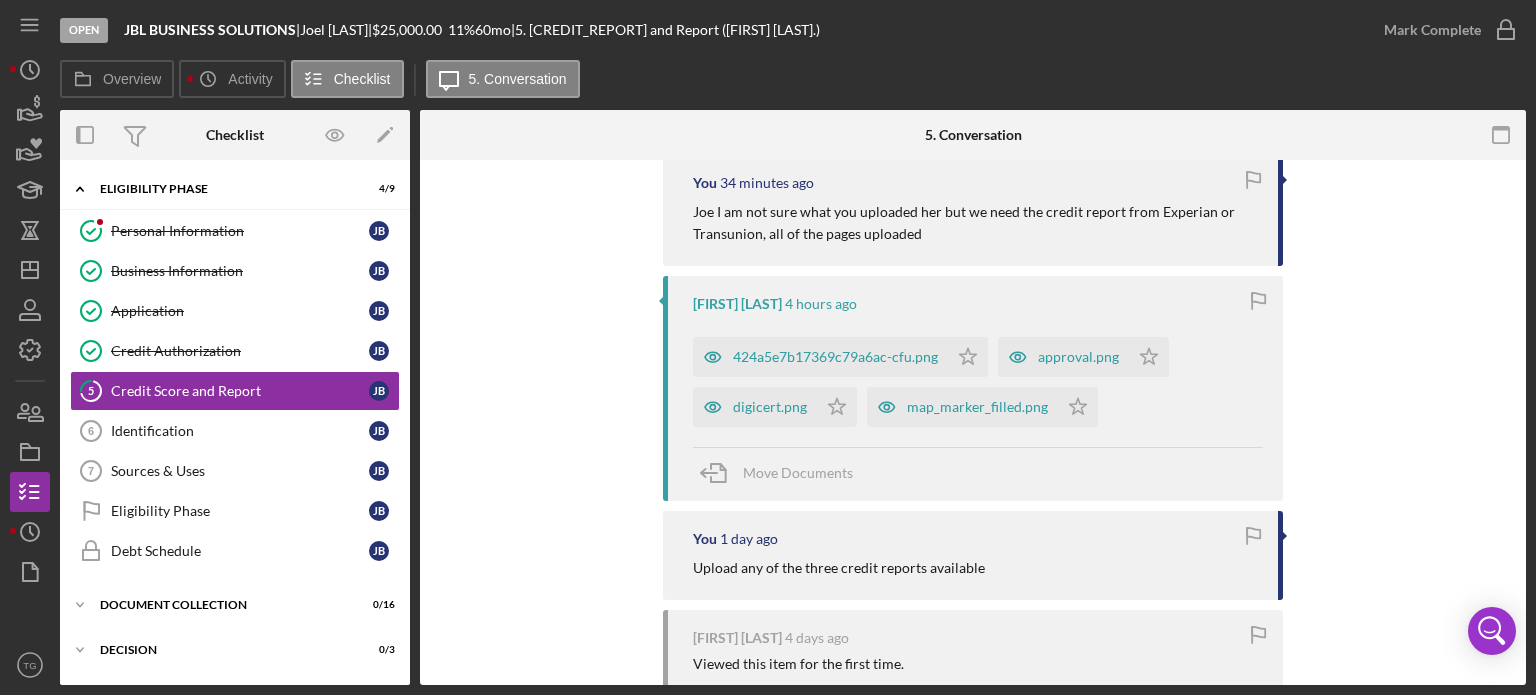 scroll, scrollTop: 400, scrollLeft: 0, axis: vertical 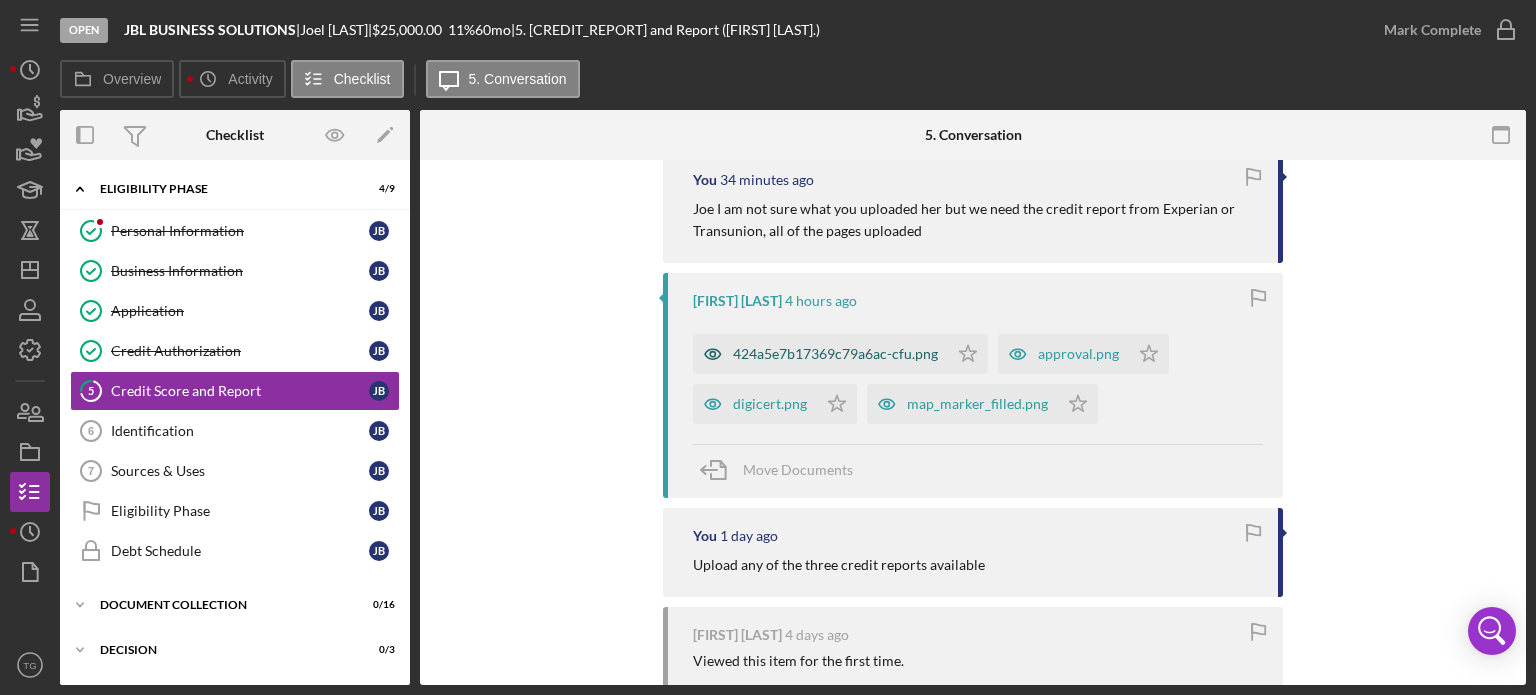 click on "424a5e7b17369c79a6ac-cfu.png" at bounding box center (835, 354) 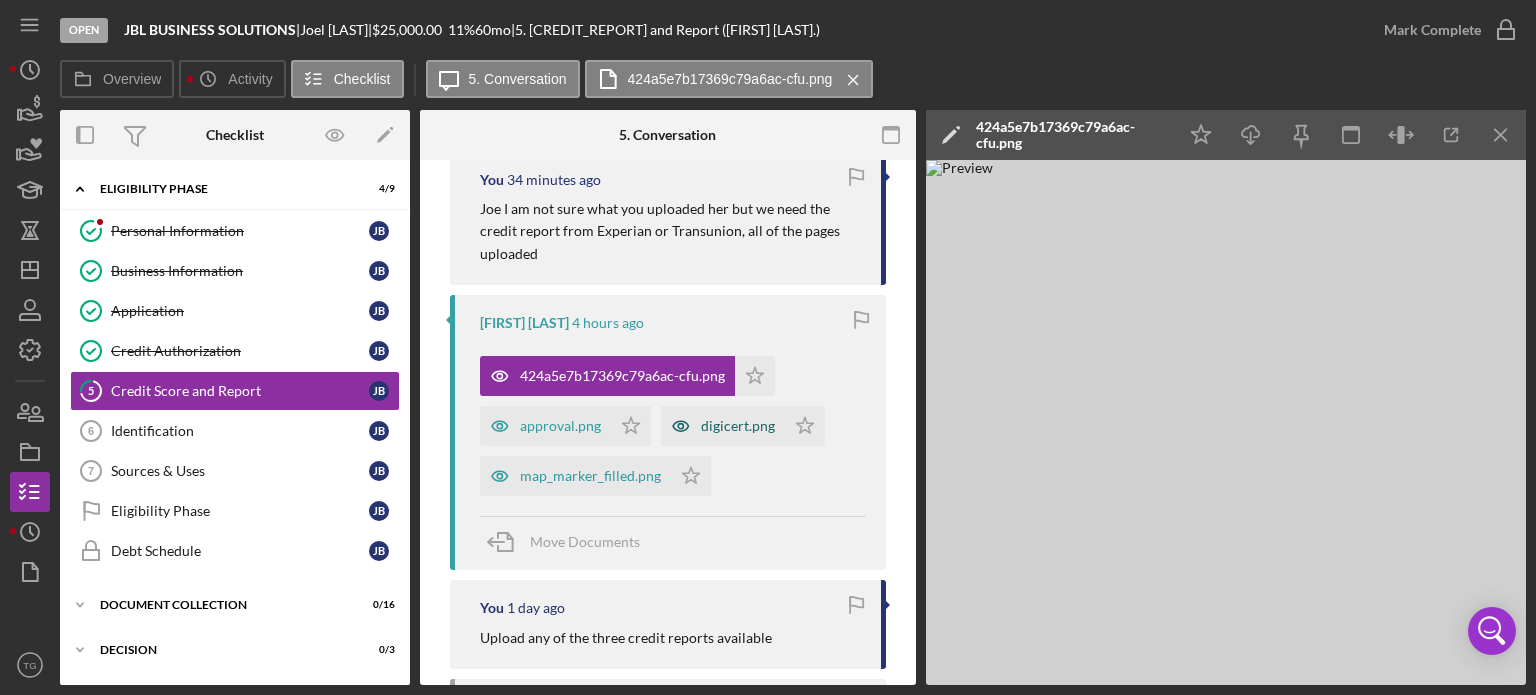 click on "digicert.png" at bounding box center [738, 426] 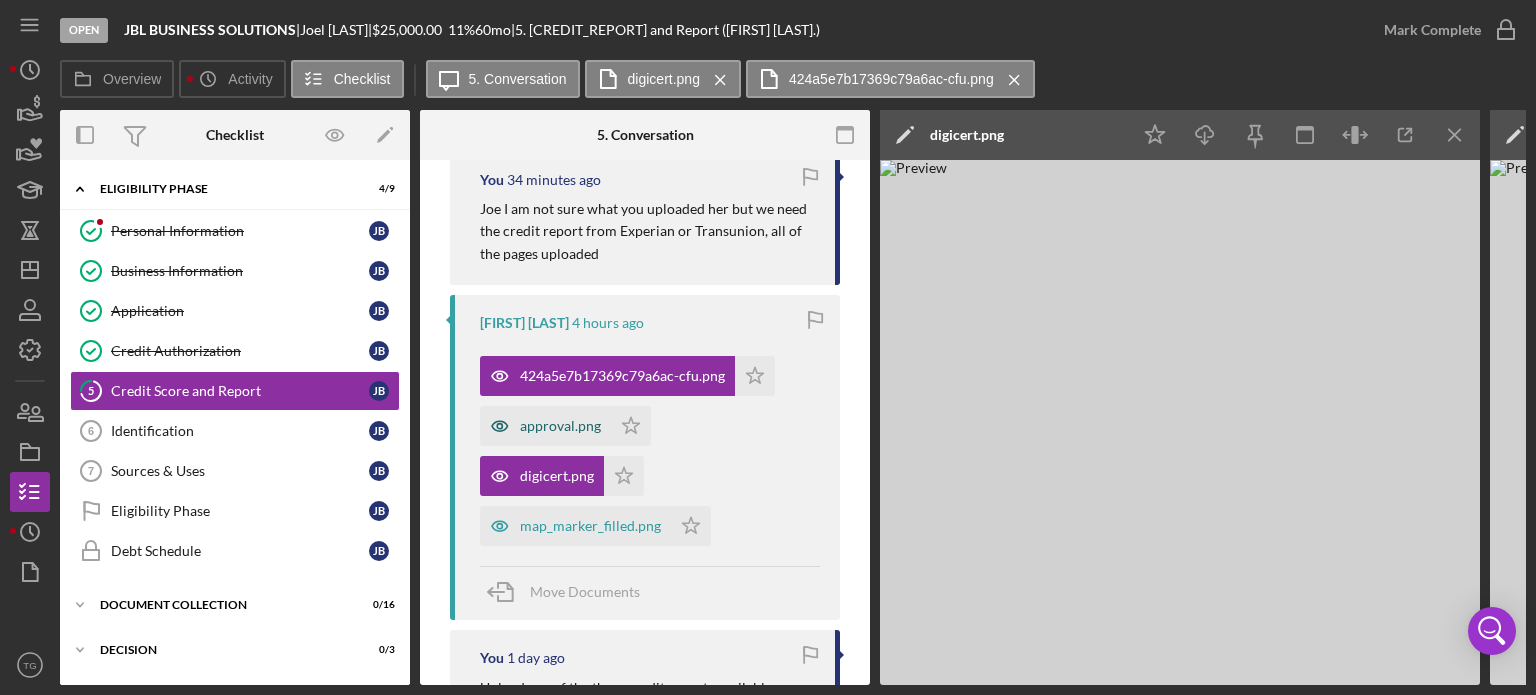 click on "approval.png" at bounding box center (560, 426) 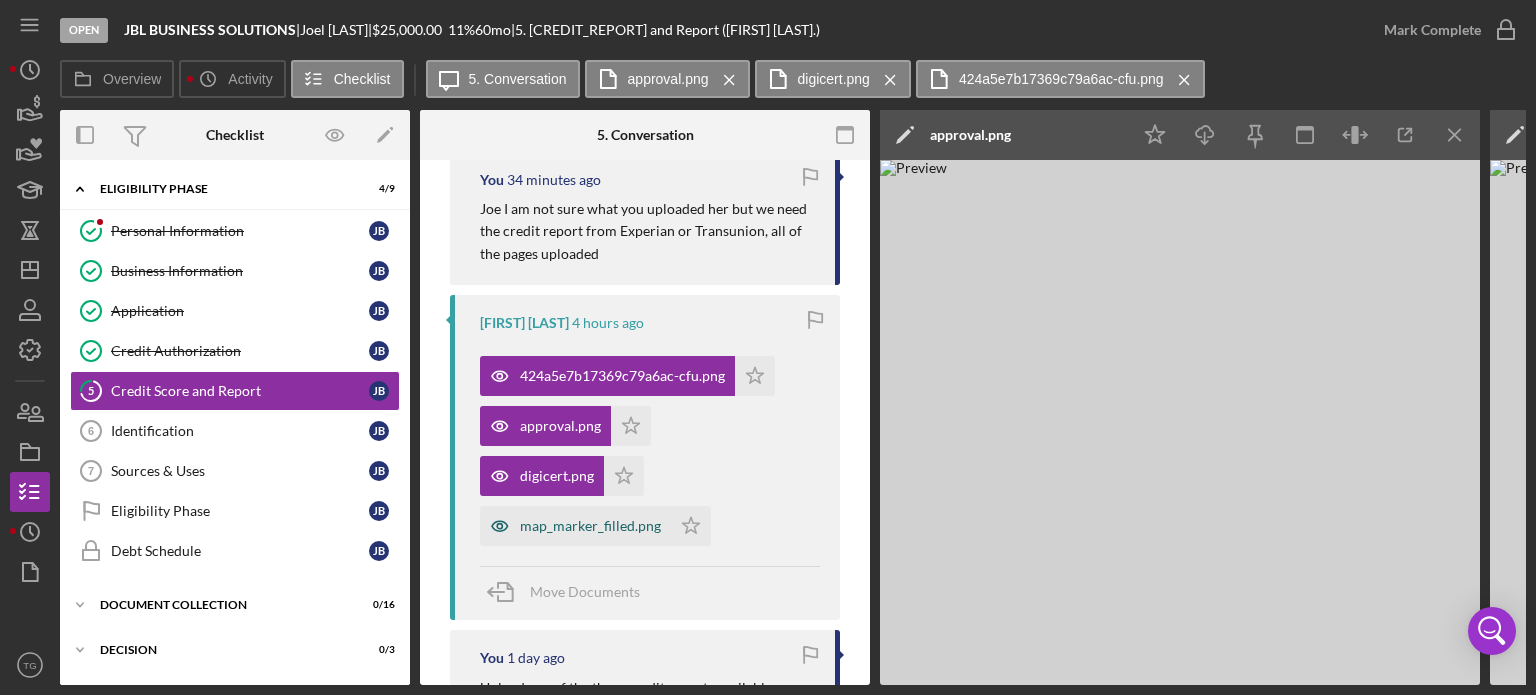 click on "map_marker_filled.png" at bounding box center (590, 526) 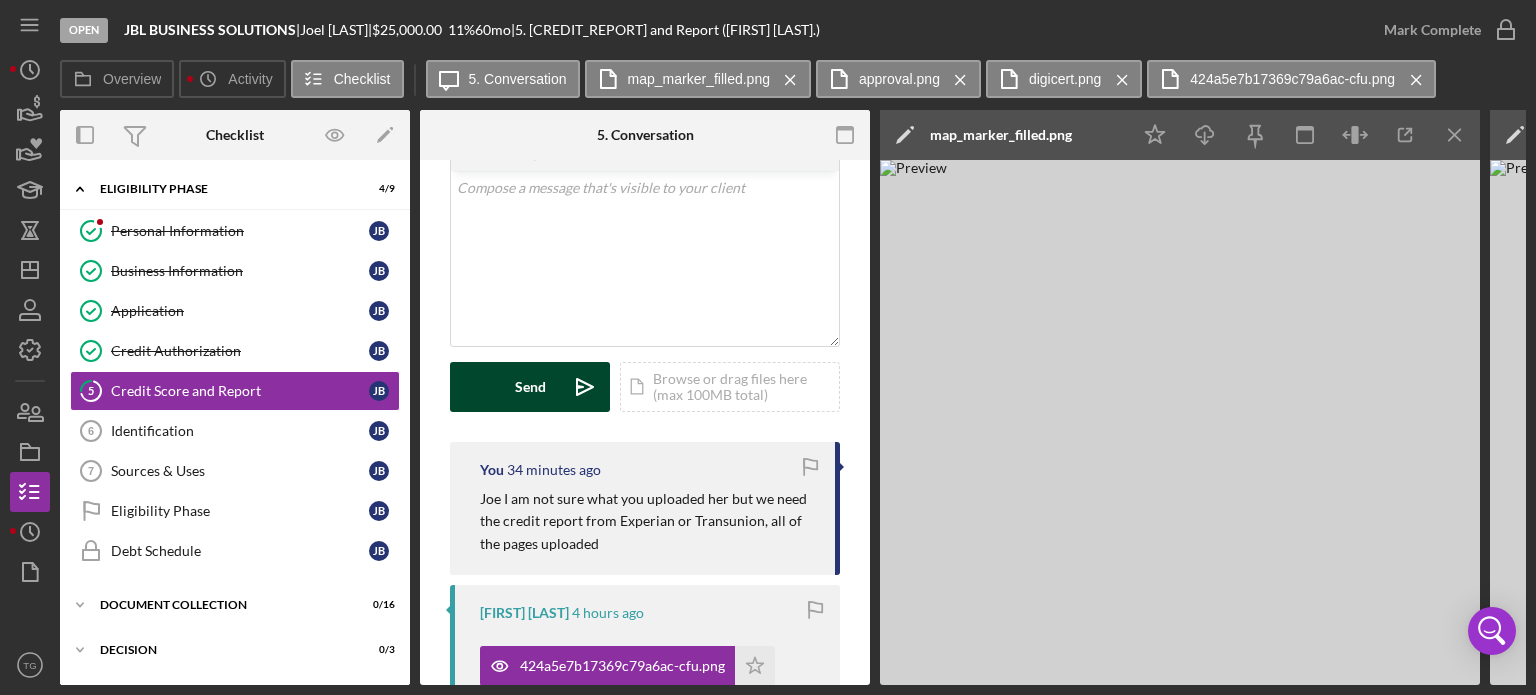 scroll, scrollTop: 0, scrollLeft: 0, axis: both 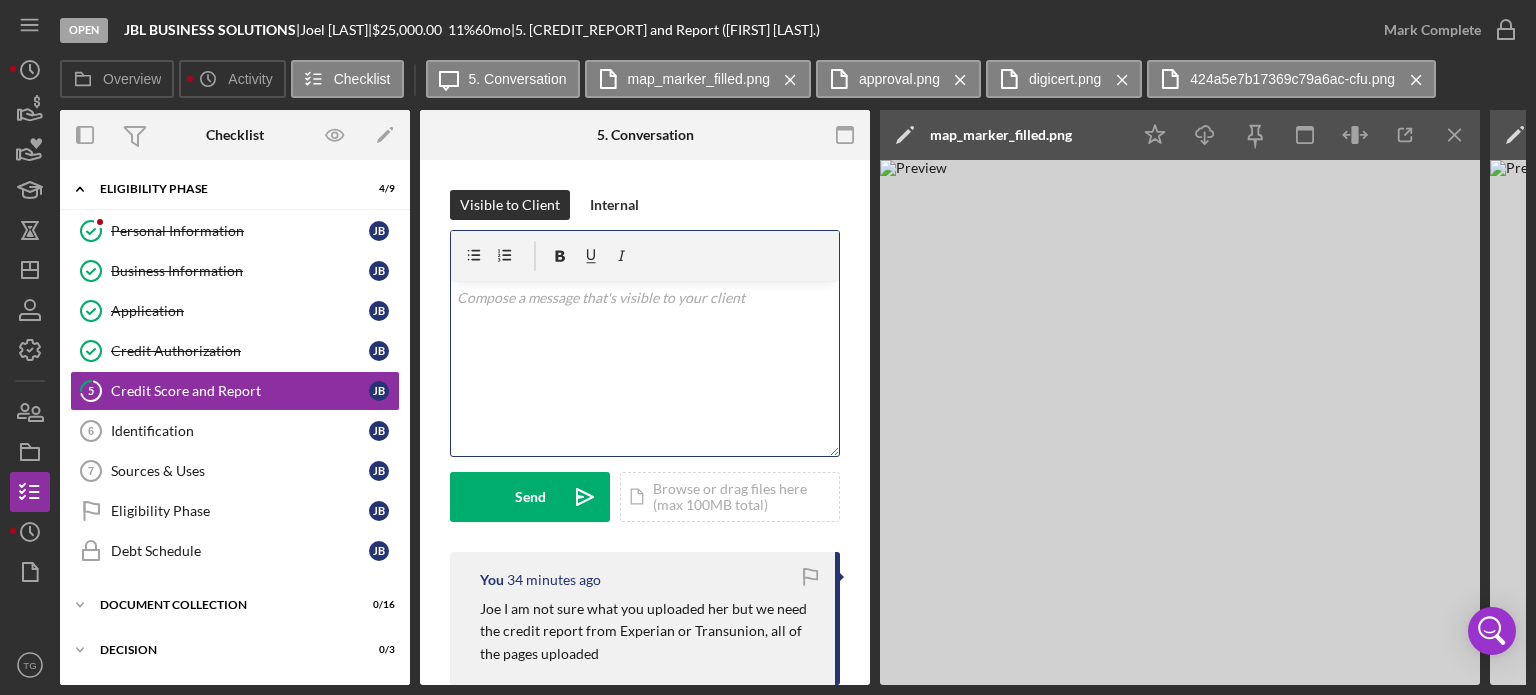 click on "v Color teal Color pink Remove color Add row above Add row below Add column before Add column after Merge cells Split cells Remove column Remove row Remove table" at bounding box center [645, 368] 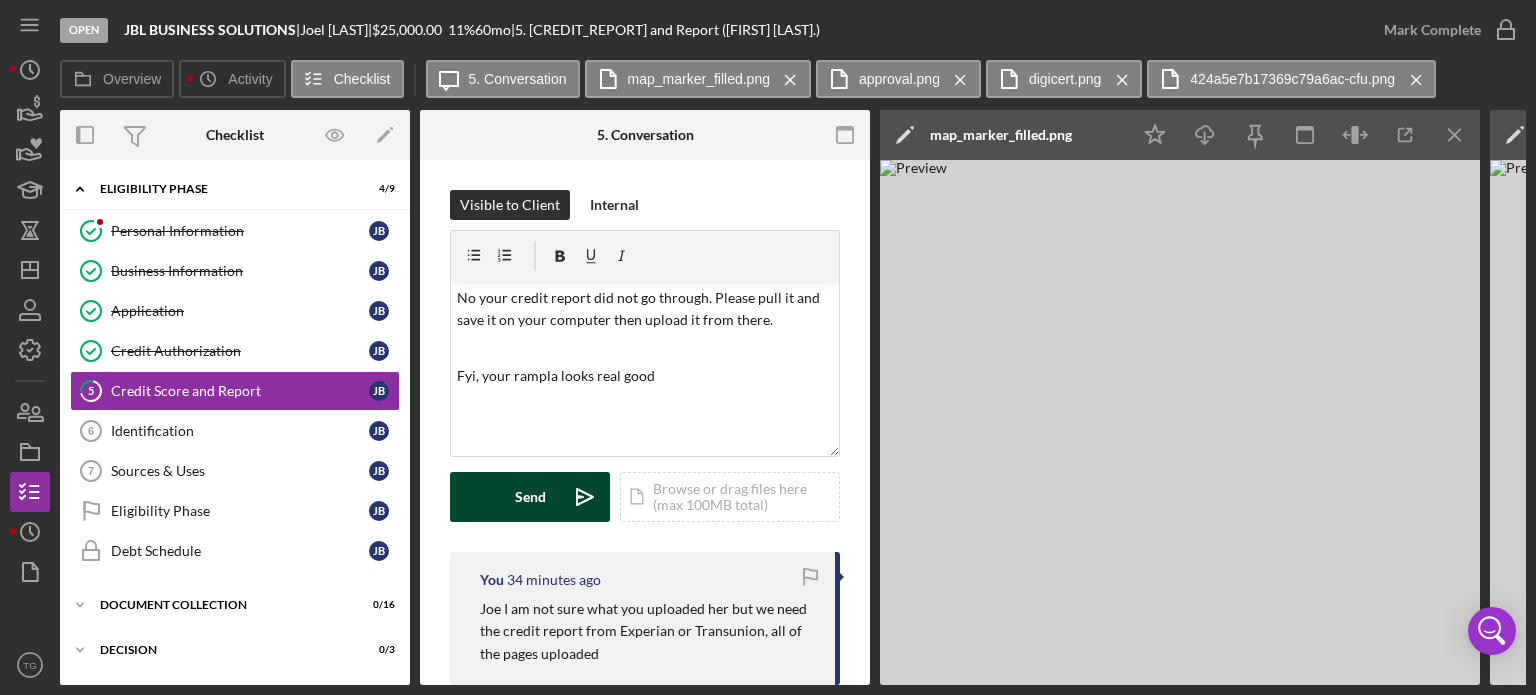 click on "Send" at bounding box center [530, 497] 